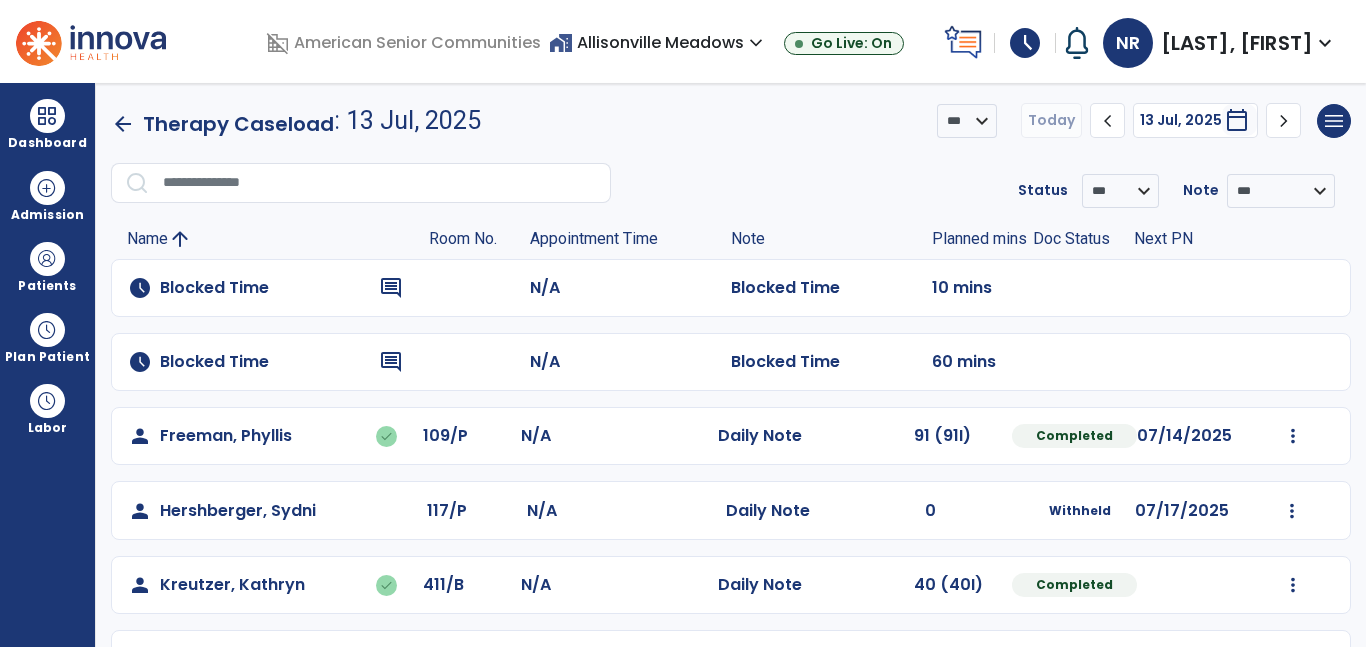 scroll, scrollTop: 0, scrollLeft: 0, axis: both 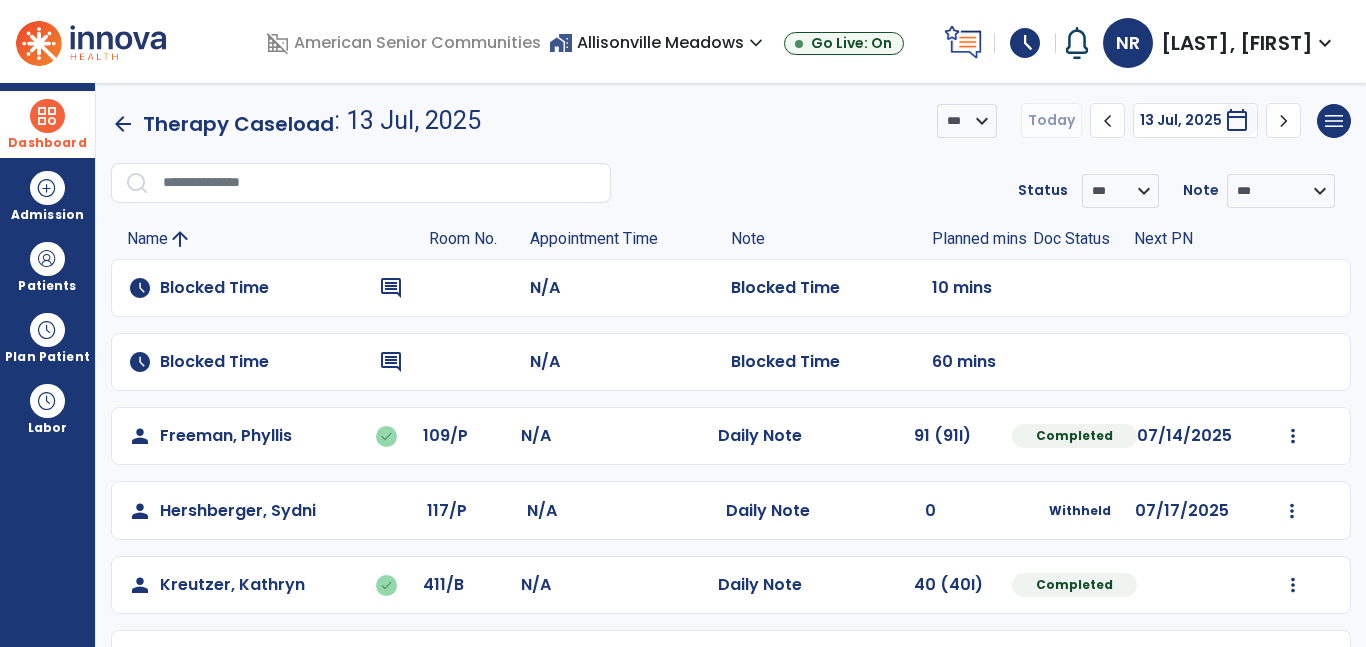 click at bounding box center (47, 116) 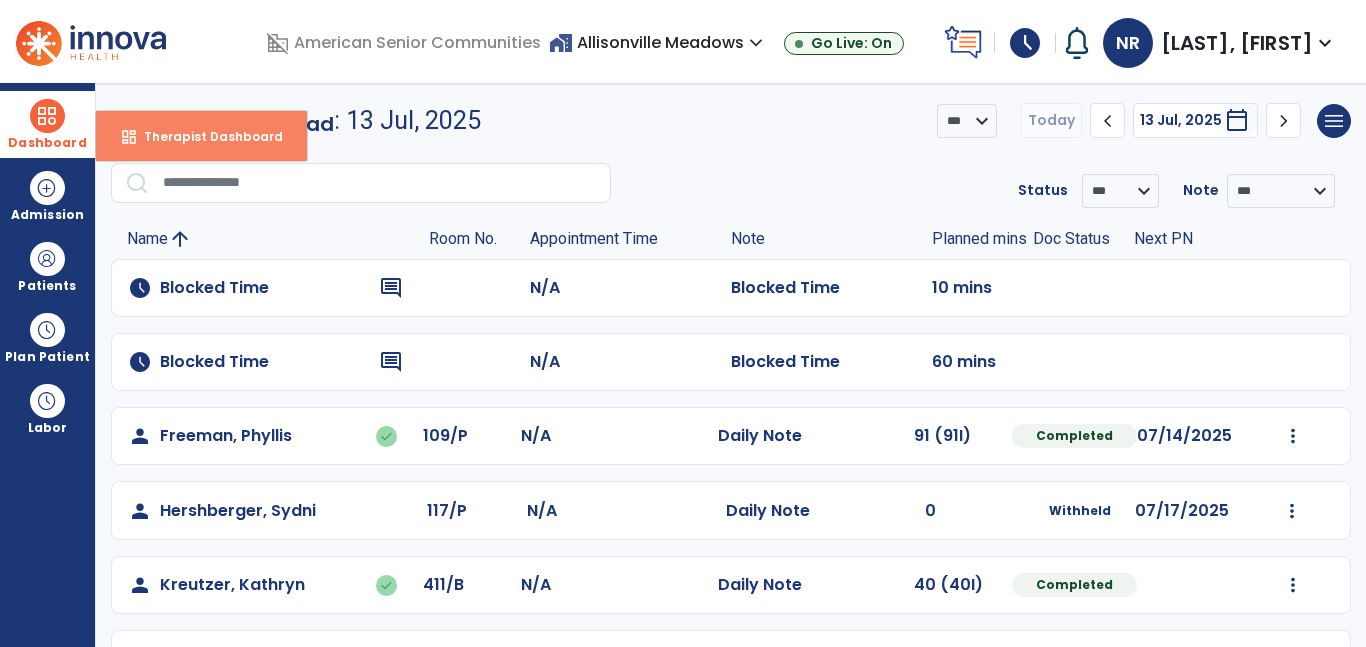click on "Therapist Dashboard" at bounding box center (205, 136) 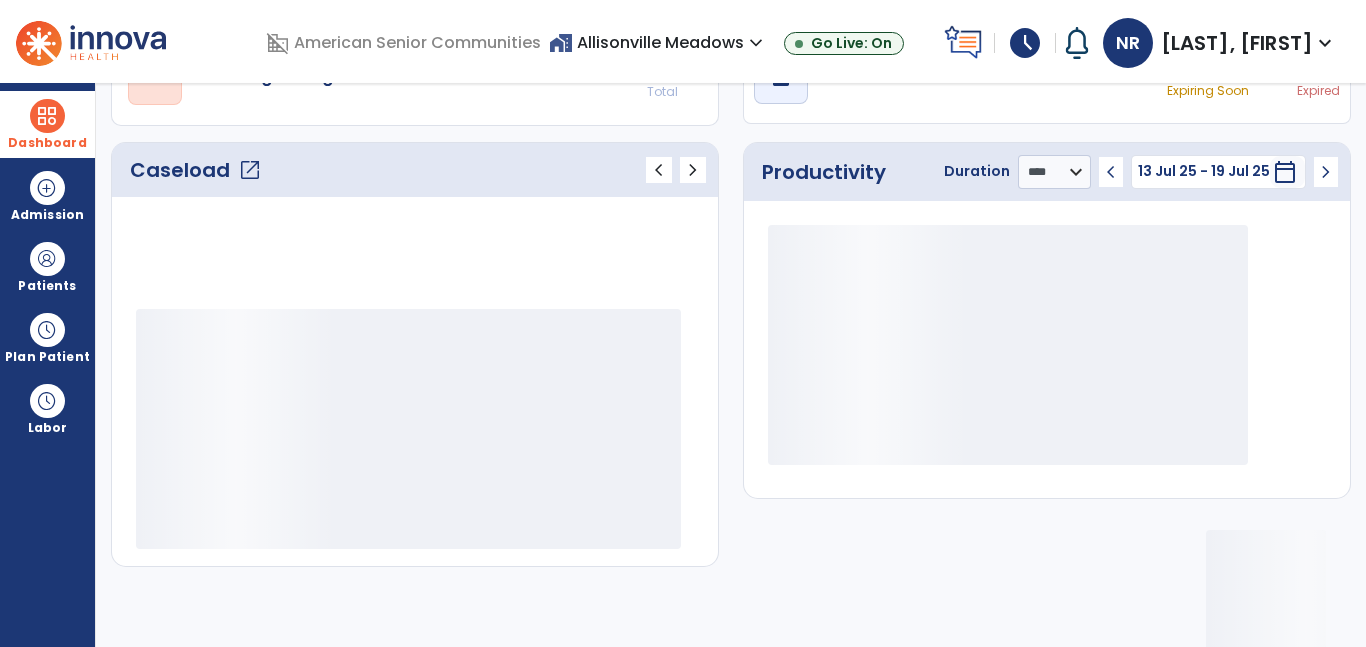 scroll, scrollTop: 230, scrollLeft: 0, axis: vertical 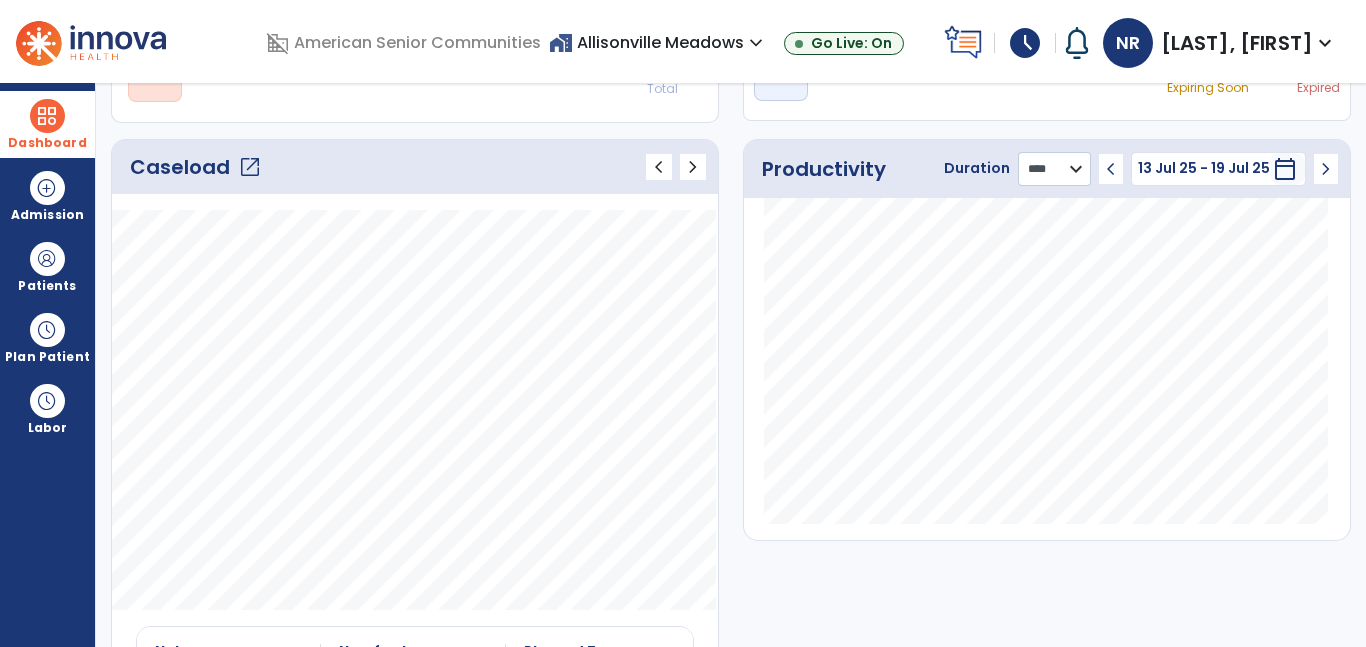 click on "******** **** ***" 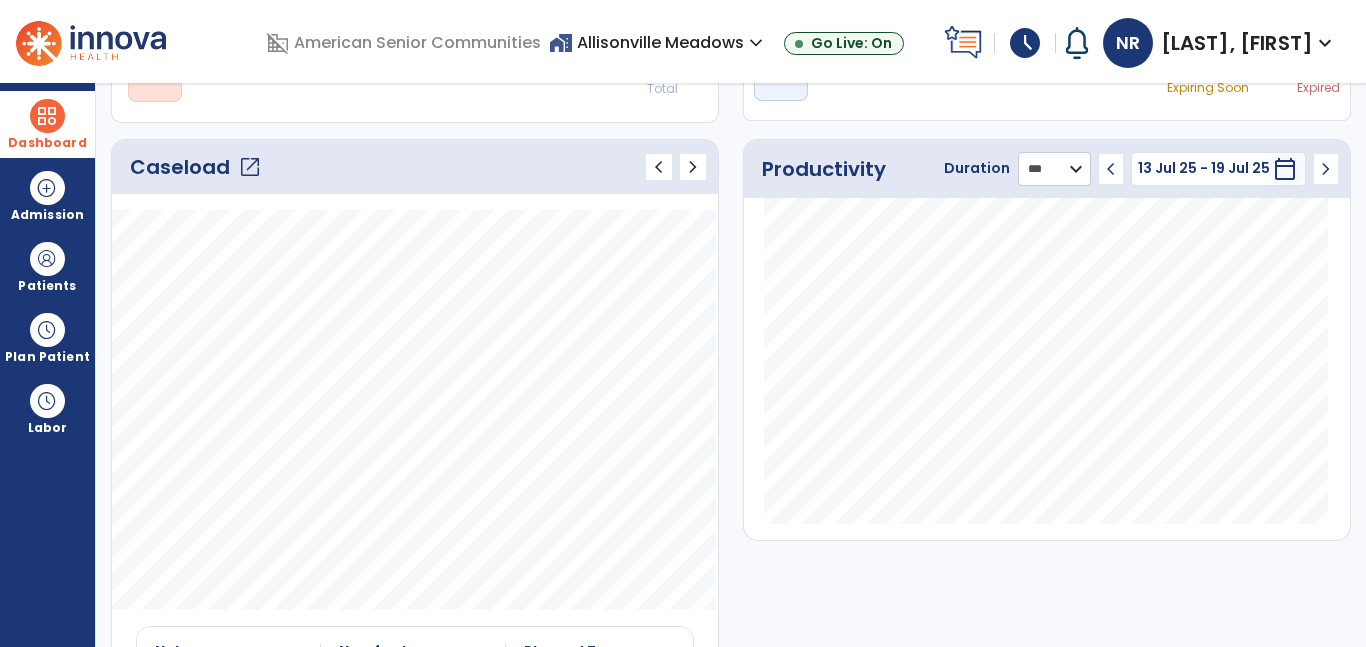click on "******** **** ***" 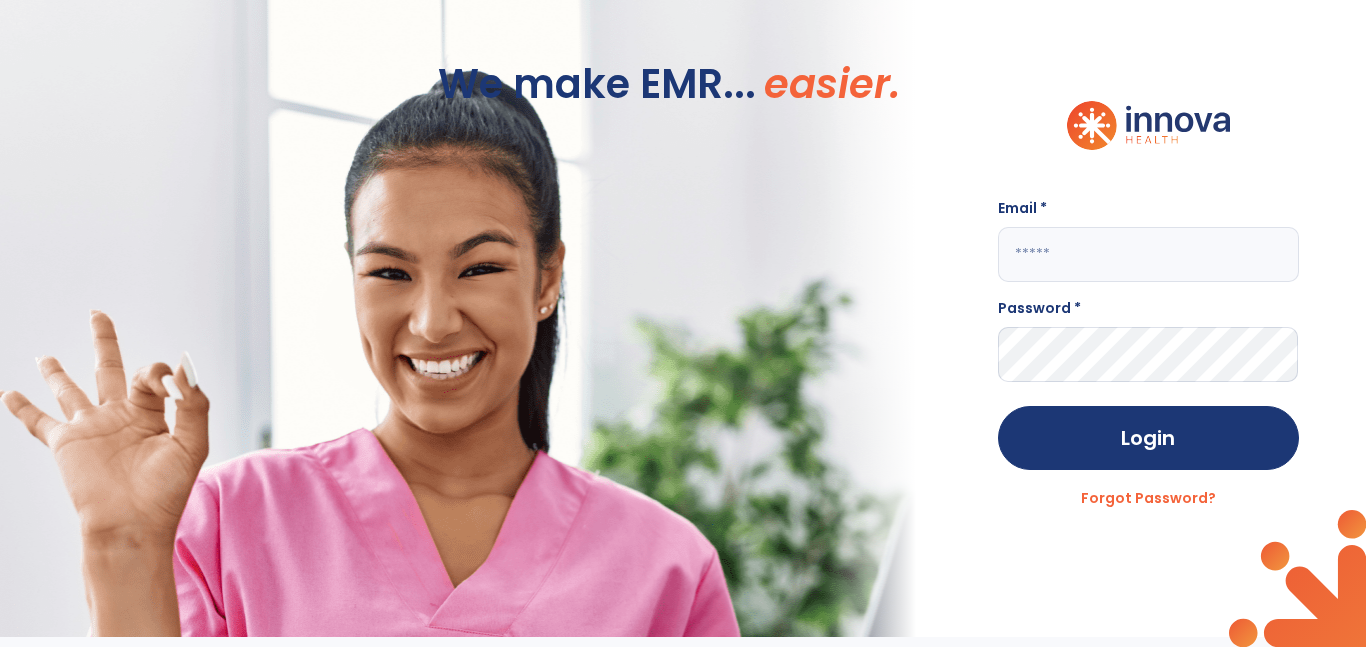 scroll, scrollTop: 0, scrollLeft: 0, axis: both 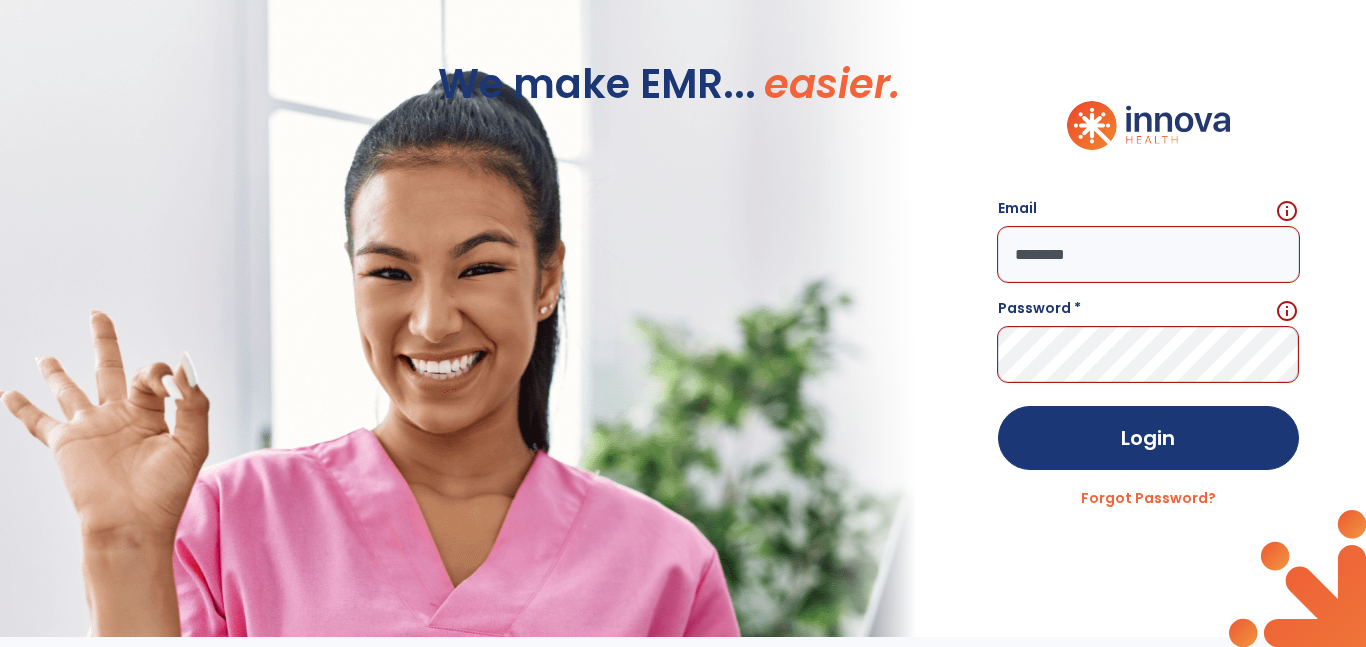 click on "********" 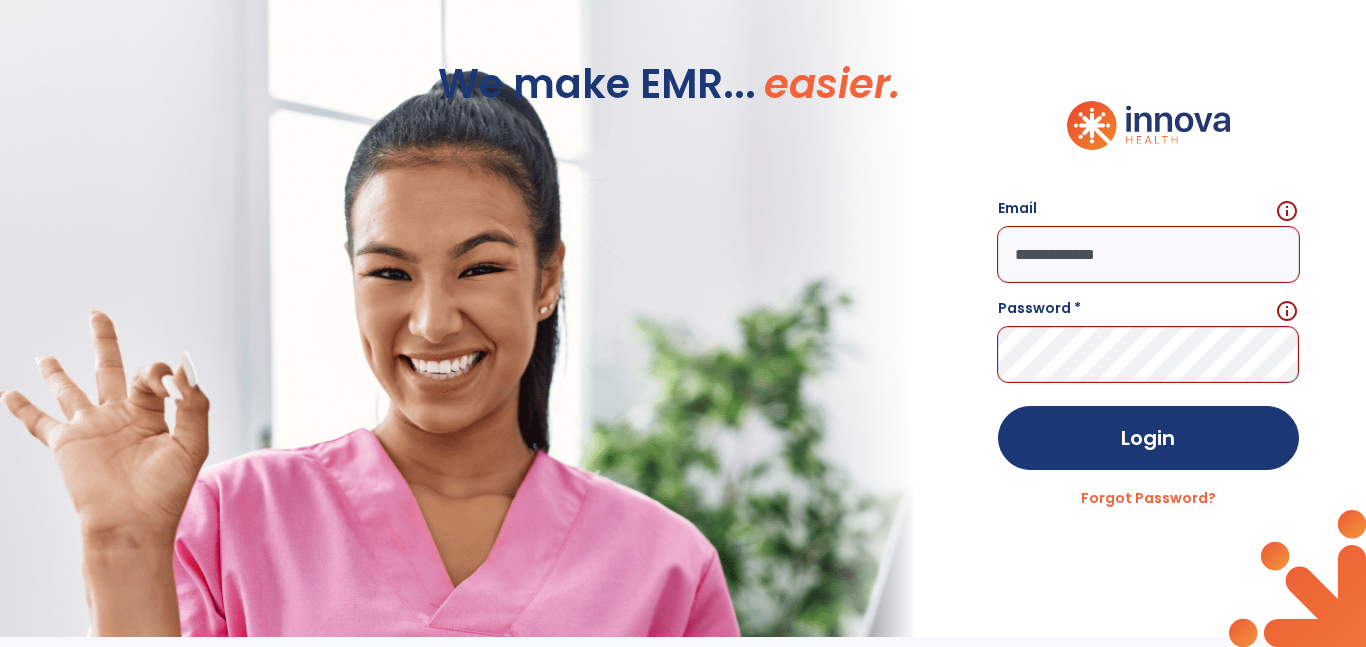 click on "**********" 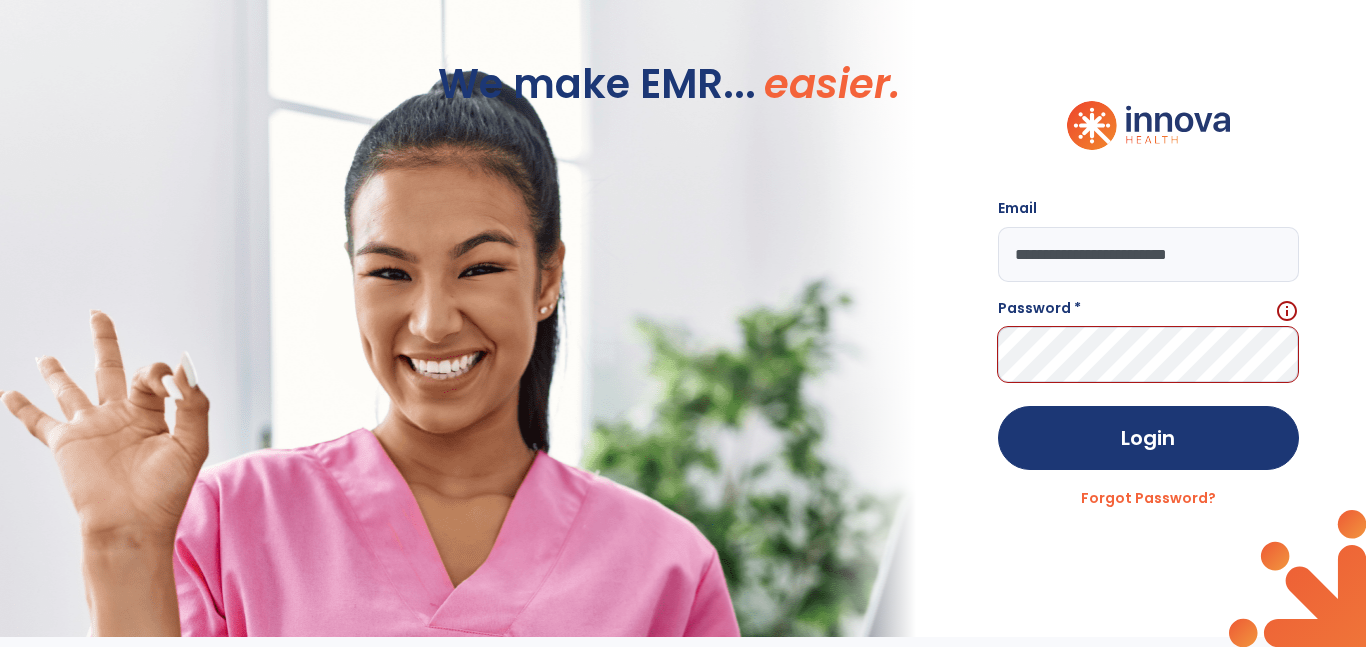 type on "**********" 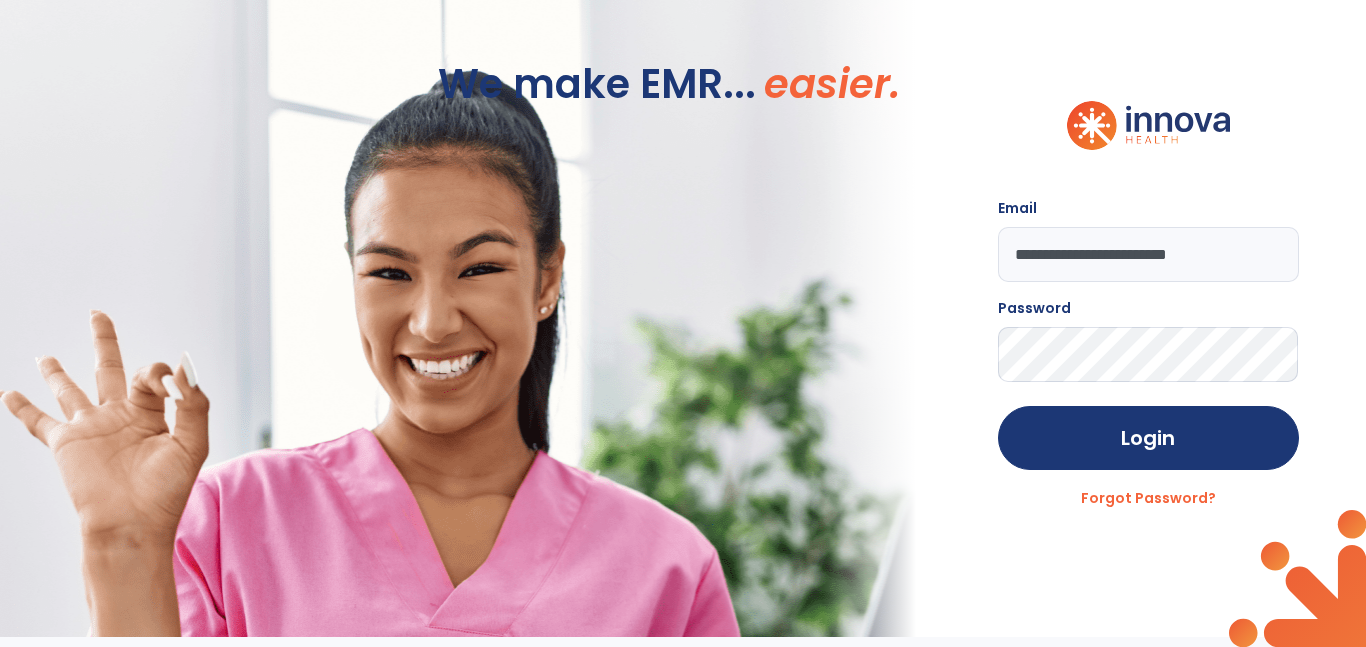 click on "Login" 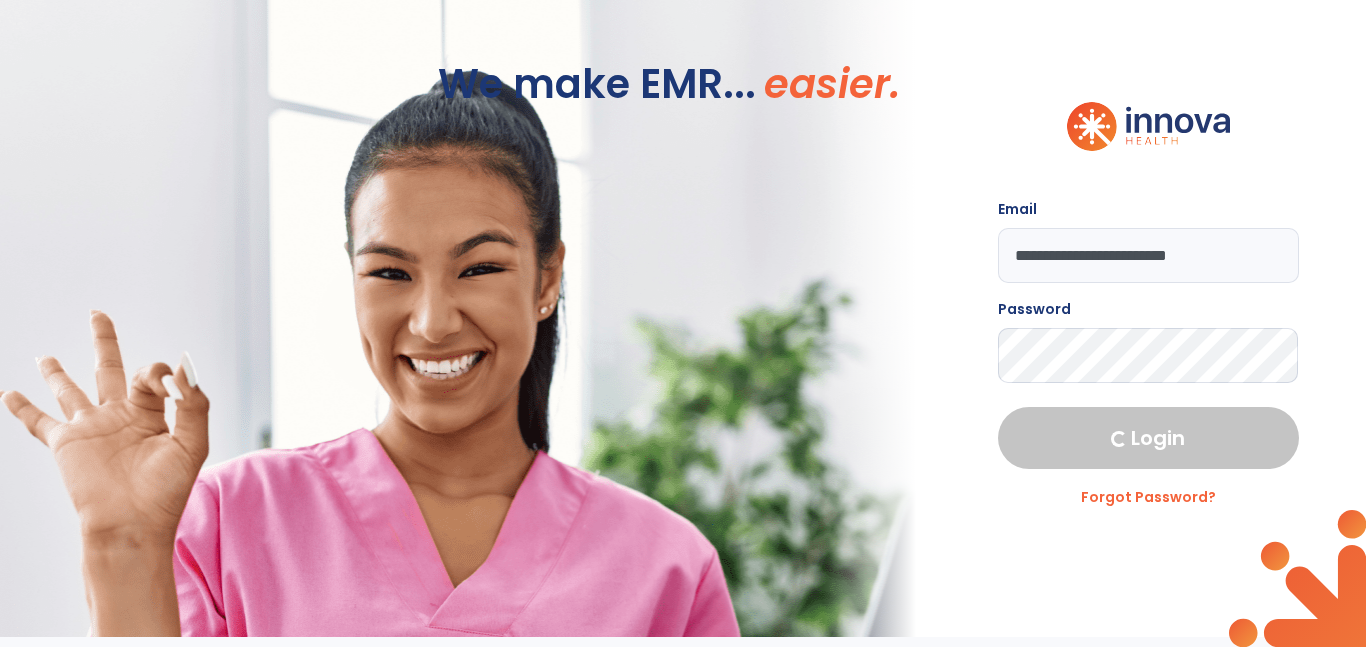 select on "****" 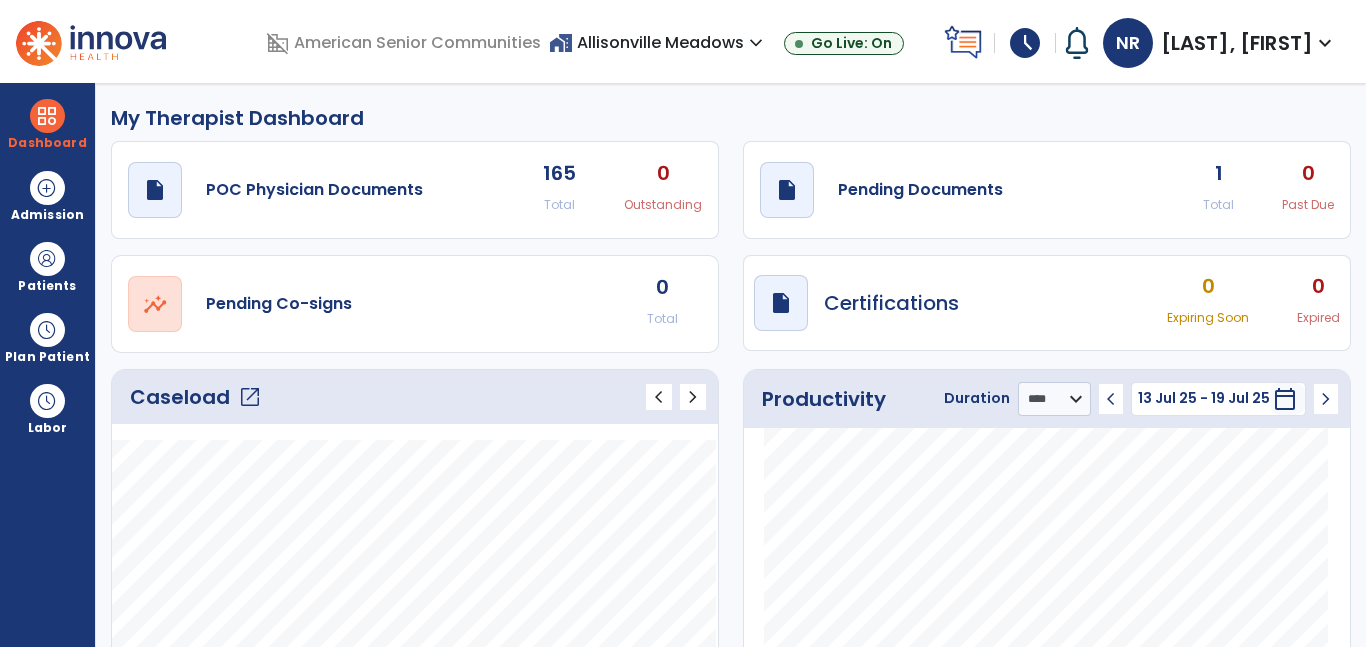 click on "open_in_new" 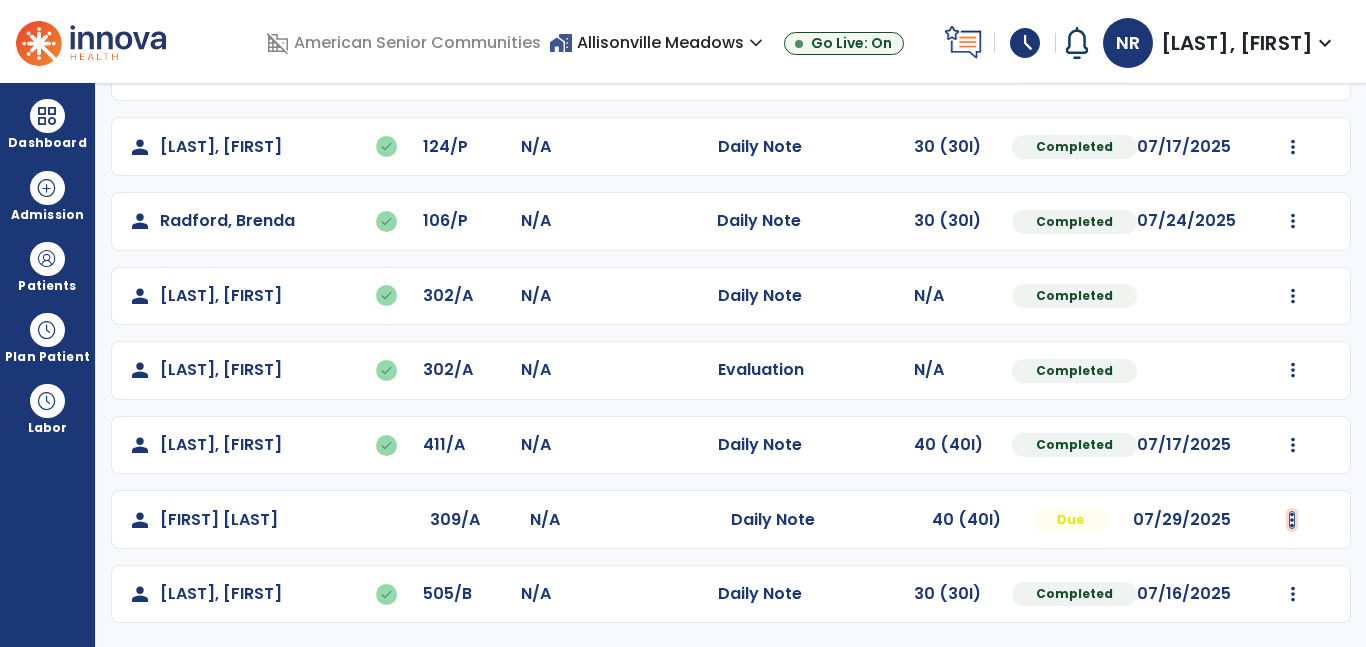 click at bounding box center [1293, -77] 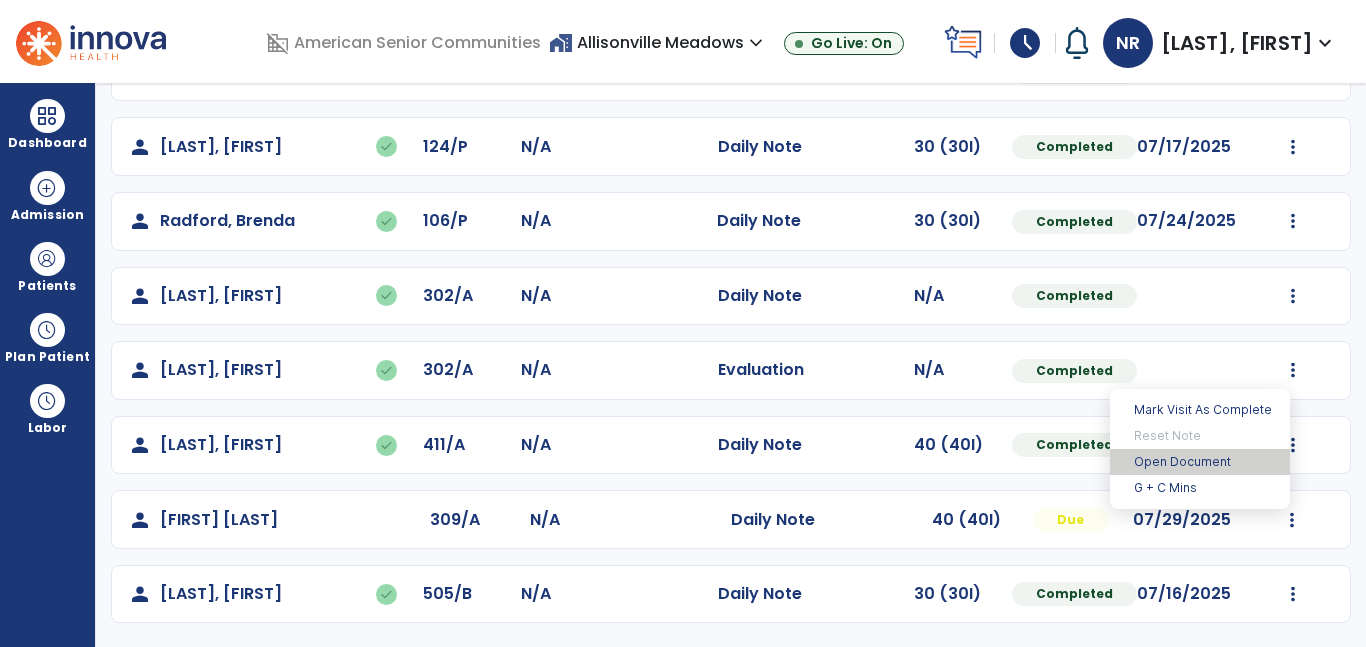 click on "Open Document" at bounding box center [1200, 462] 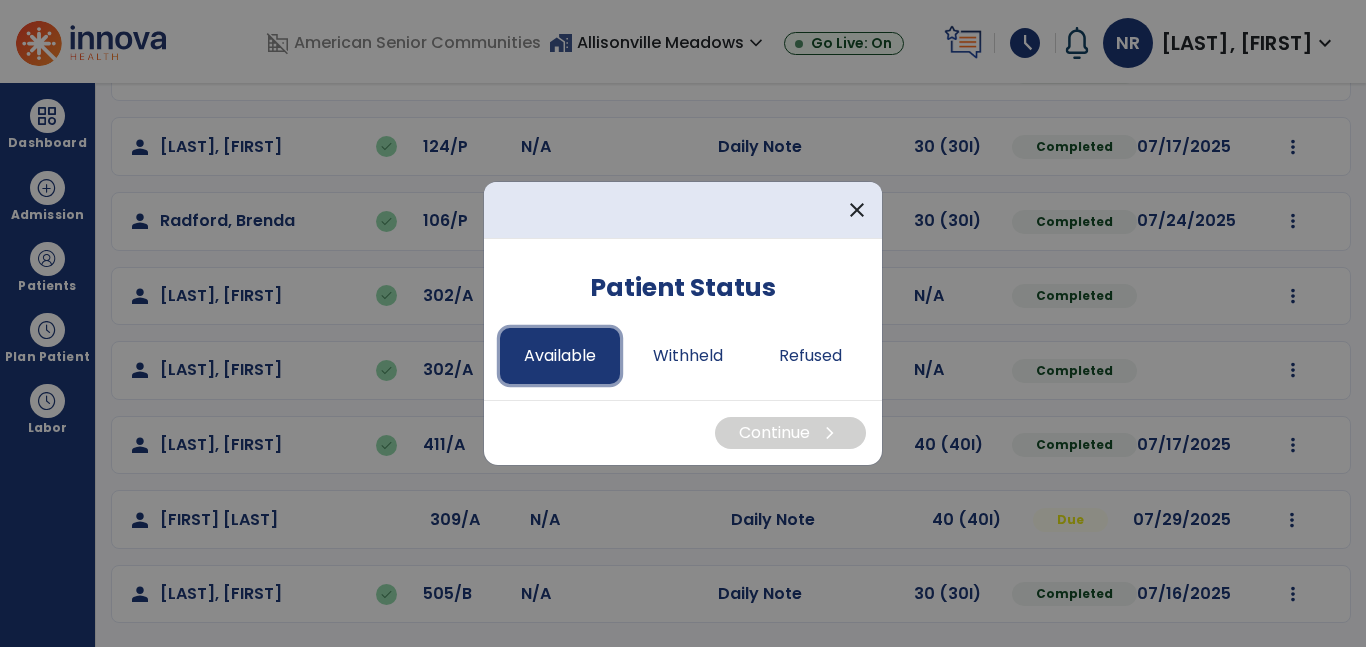 click on "Available" at bounding box center [560, 356] 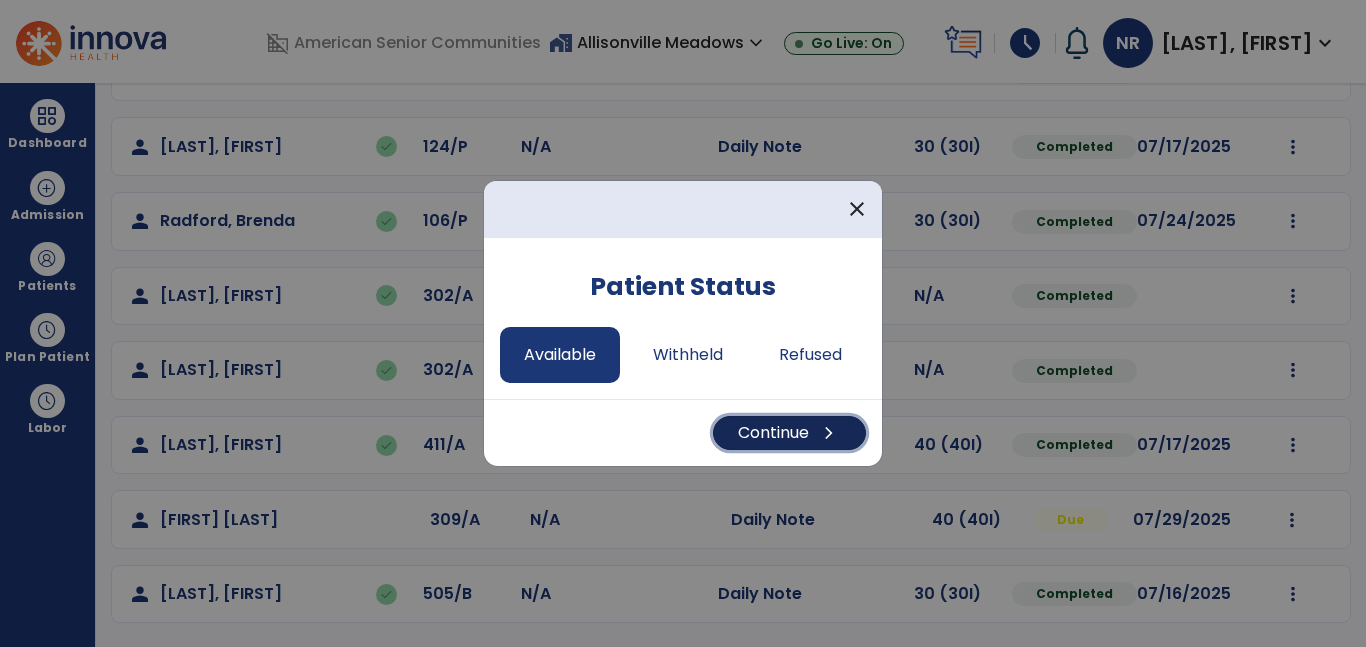 click on "Continue   chevron_right" at bounding box center (789, 433) 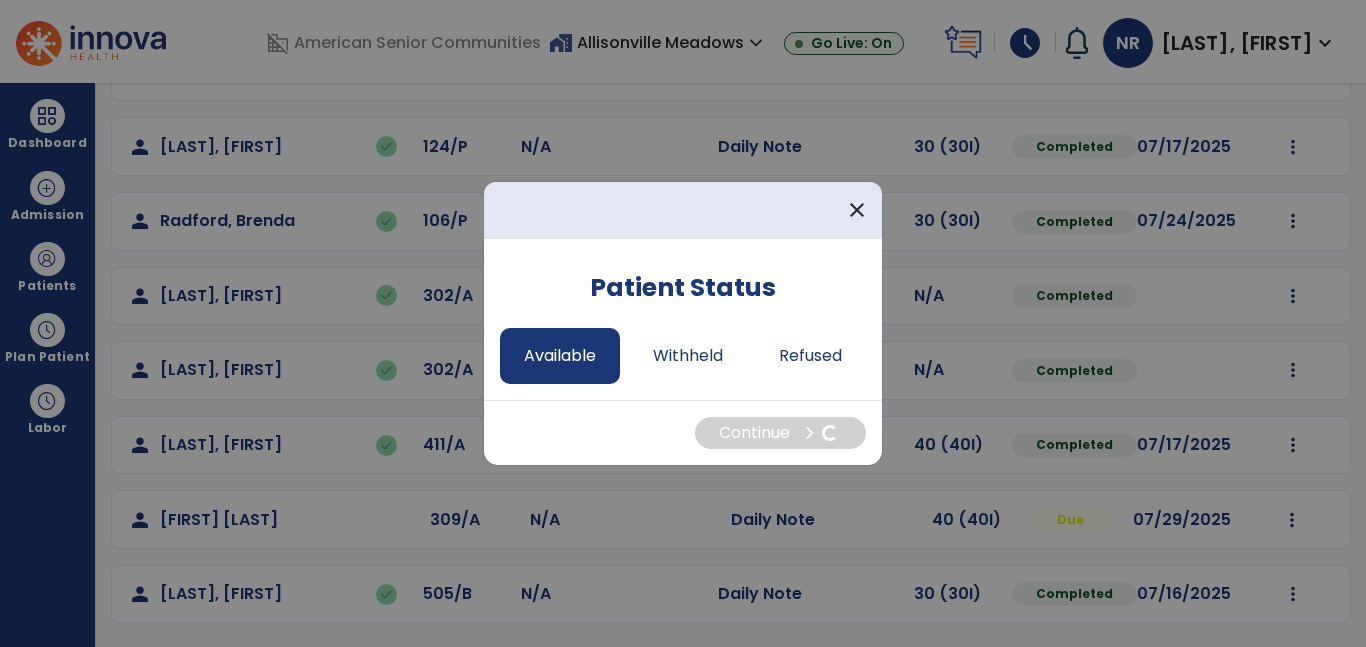 select on "*" 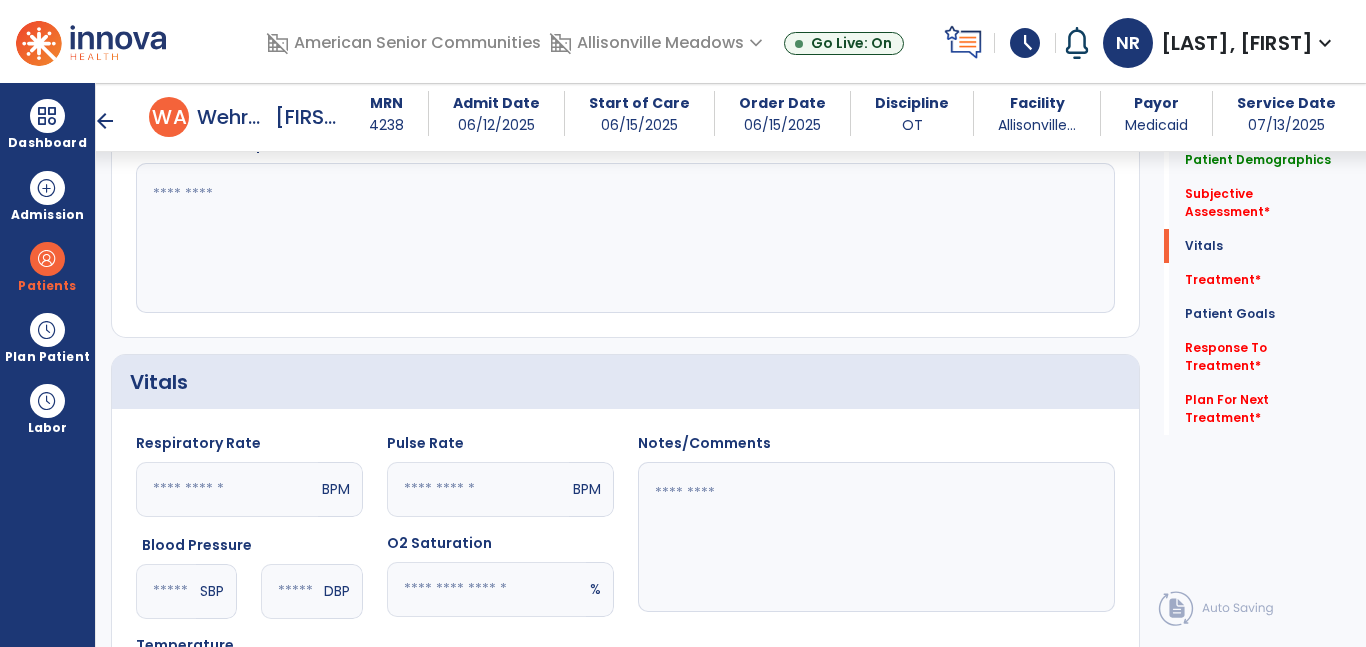 scroll, scrollTop: 564, scrollLeft: 0, axis: vertical 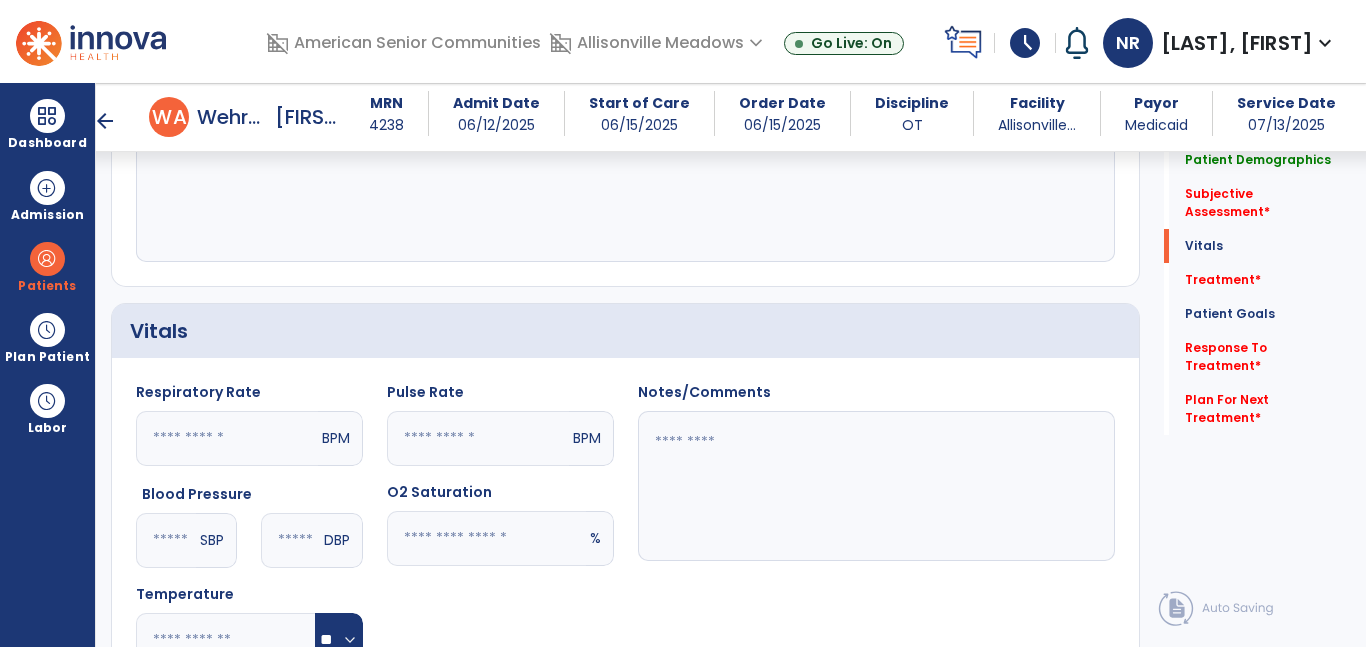 click 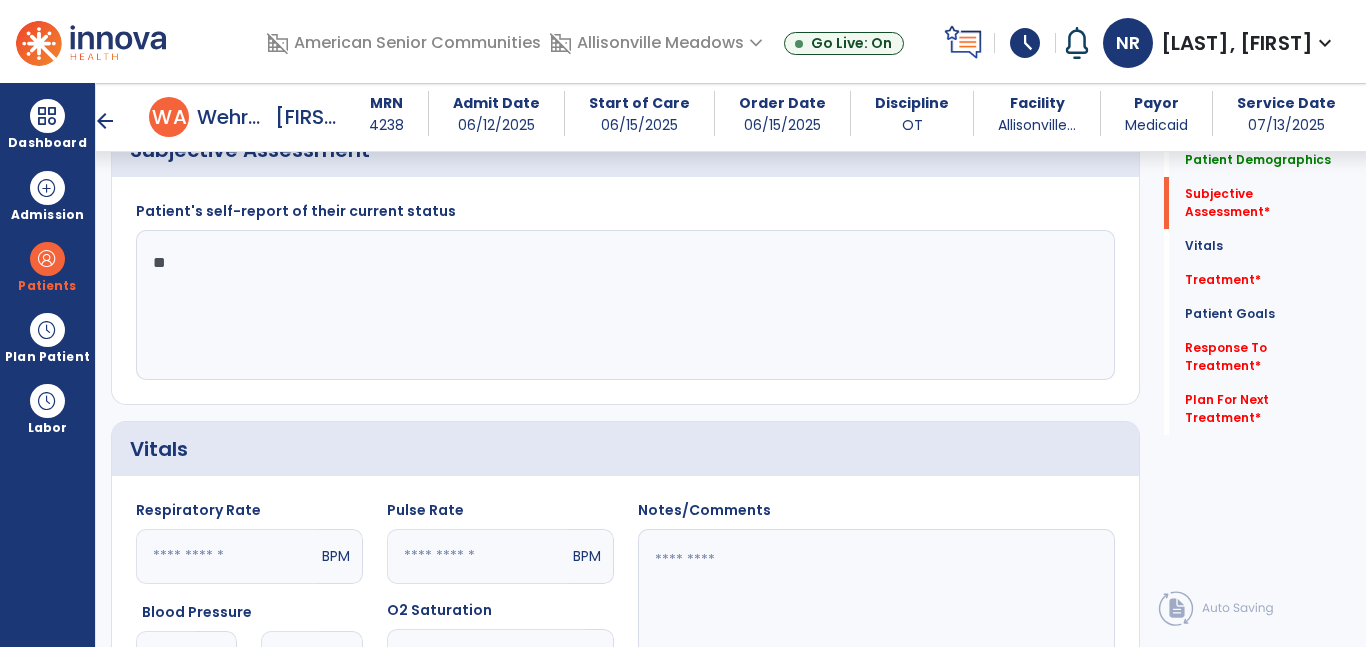 scroll, scrollTop: 449, scrollLeft: 0, axis: vertical 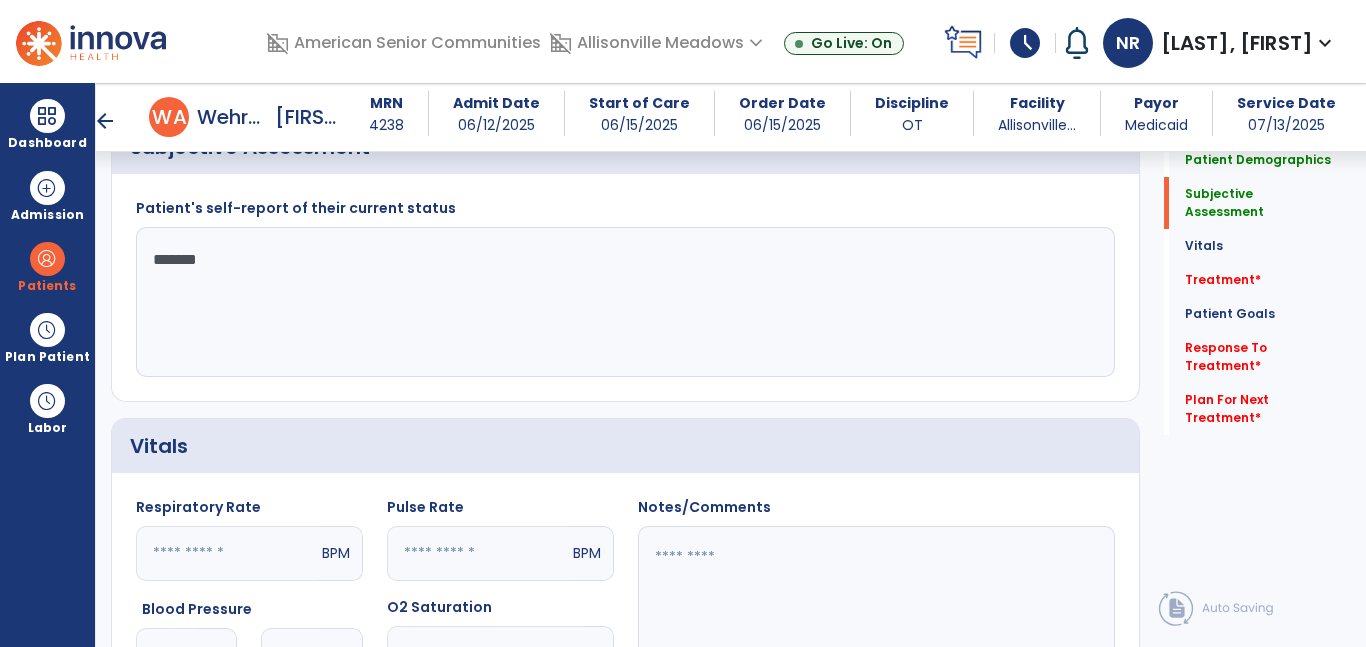 click on "******" 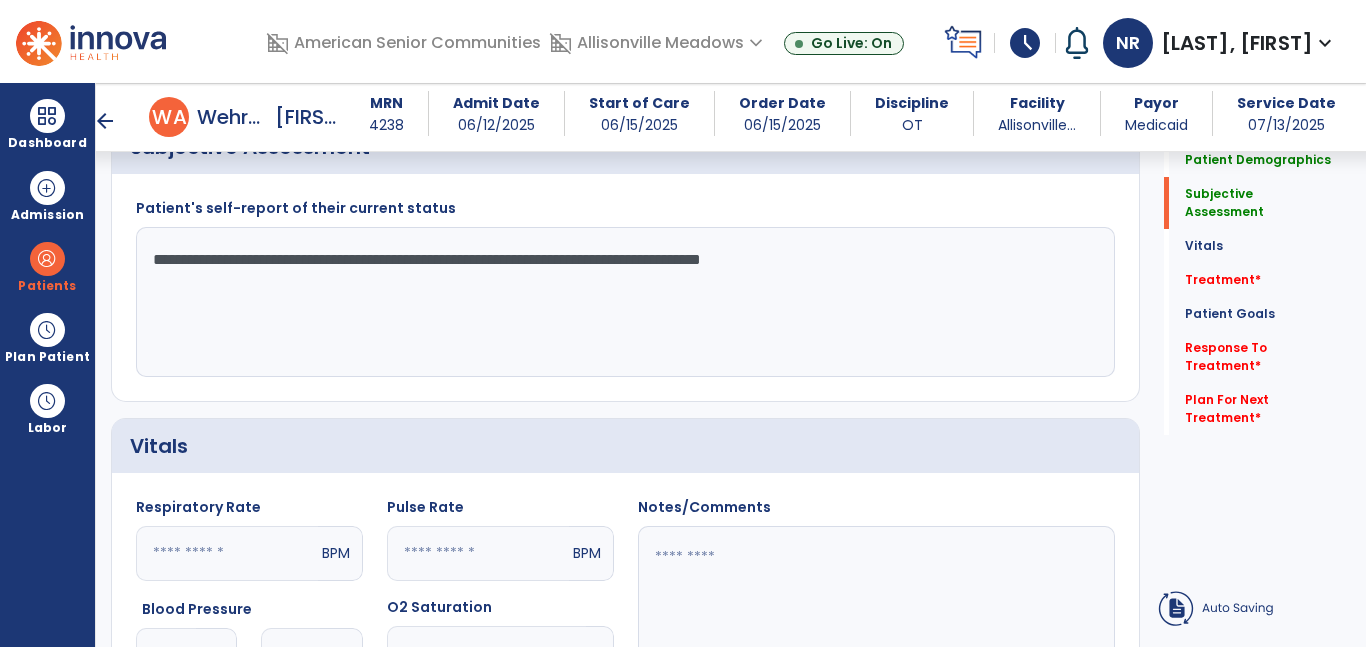 drag, startPoint x: 920, startPoint y: 268, endPoint x: 151, endPoint y: 288, distance: 769.26 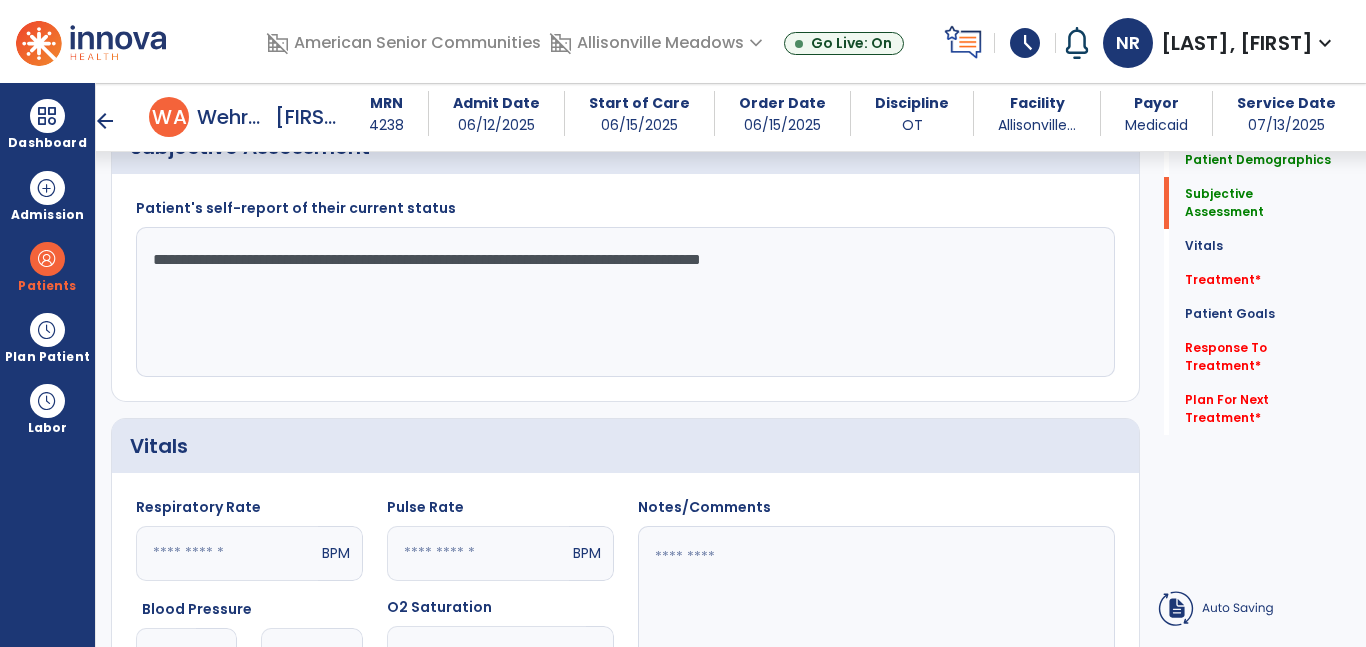 click on "**********" 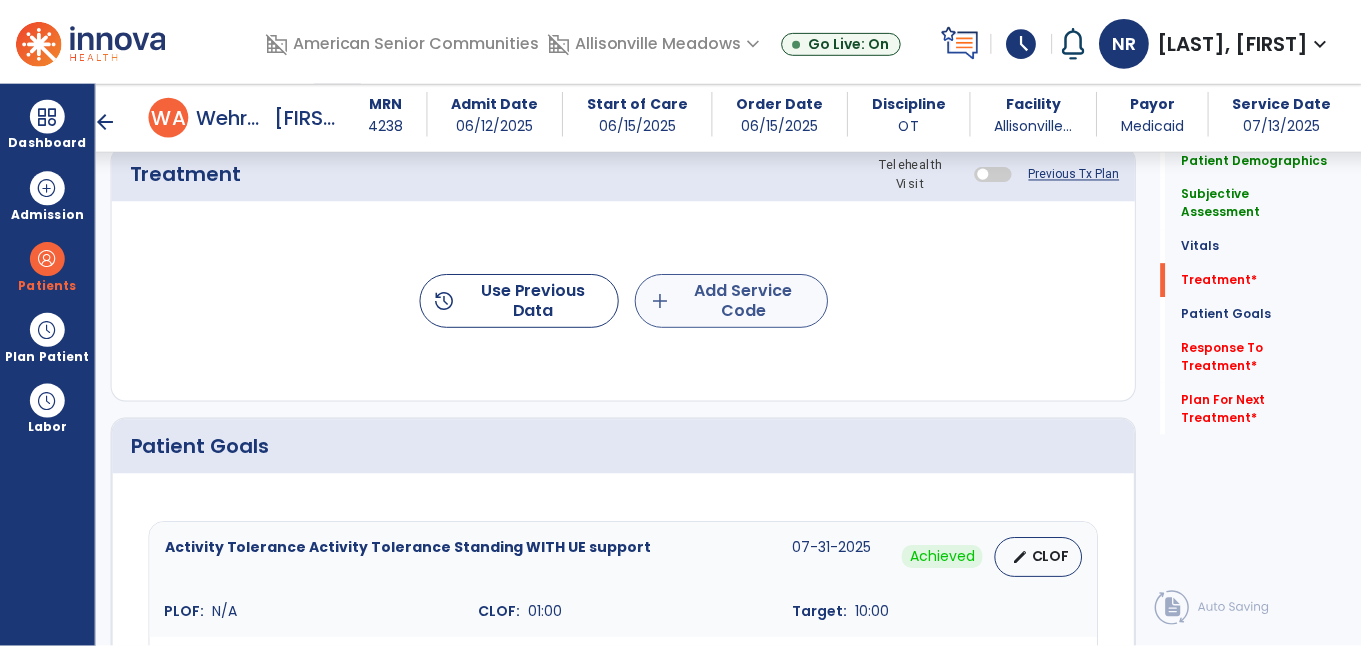 scroll, scrollTop: 1142, scrollLeft: 0, axis: vertical 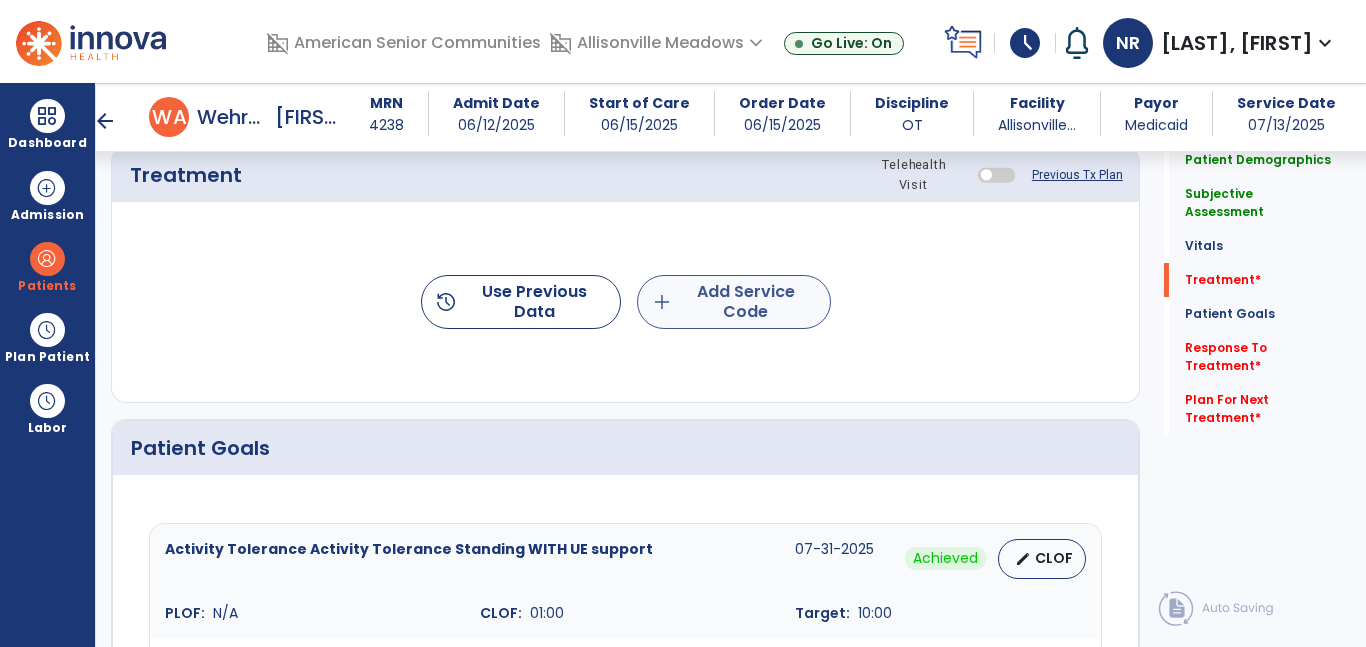 type on "**********" 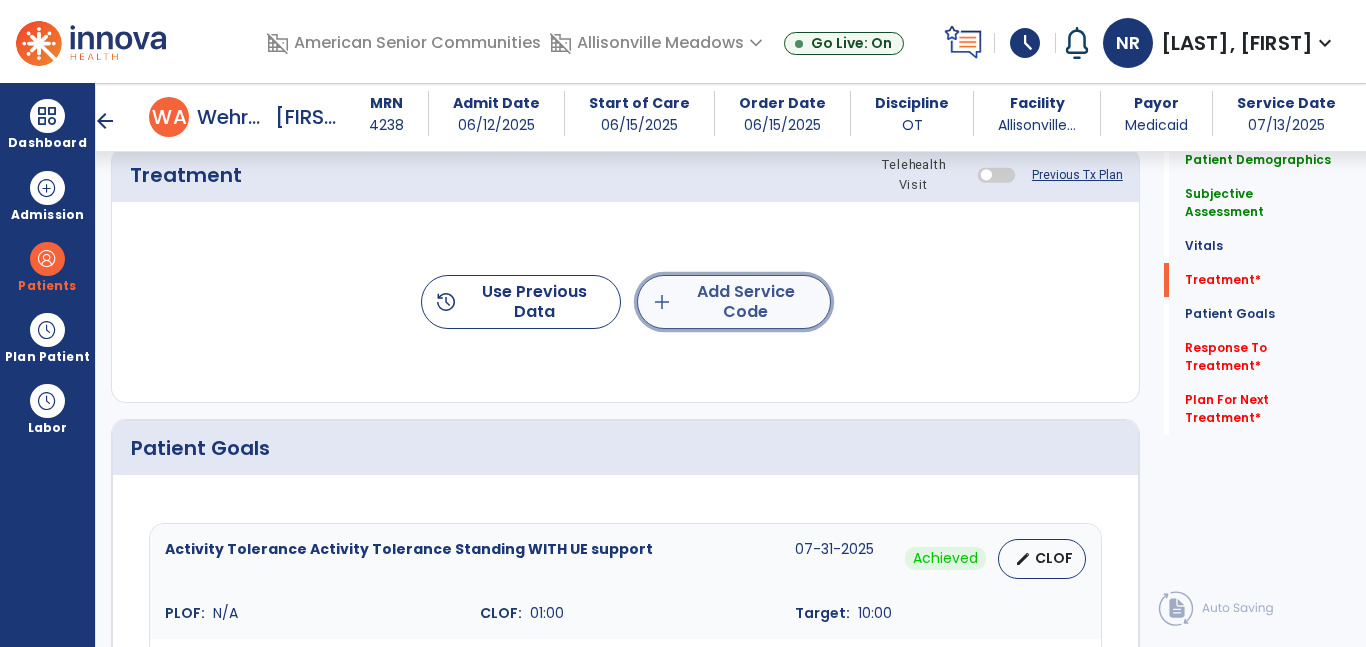 click on "add  Add Service Code" 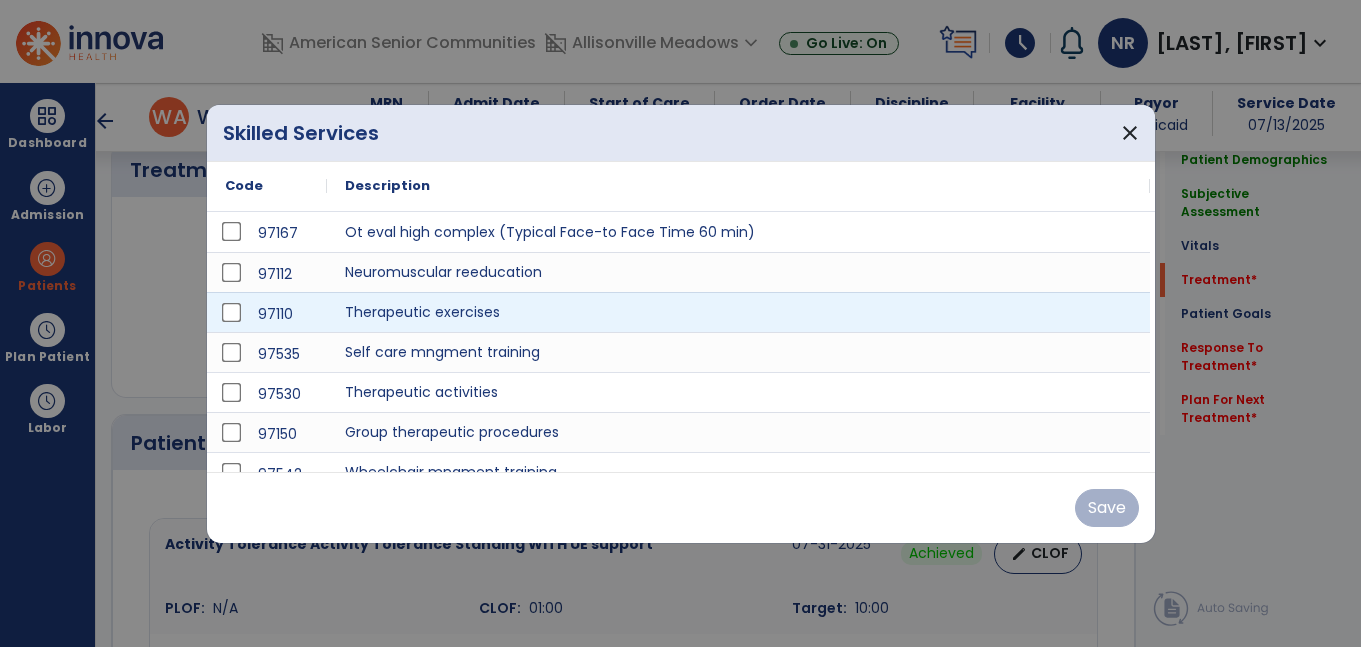 scroll, scrollTop: 1142, scrollLeft: 0, axis: vertical 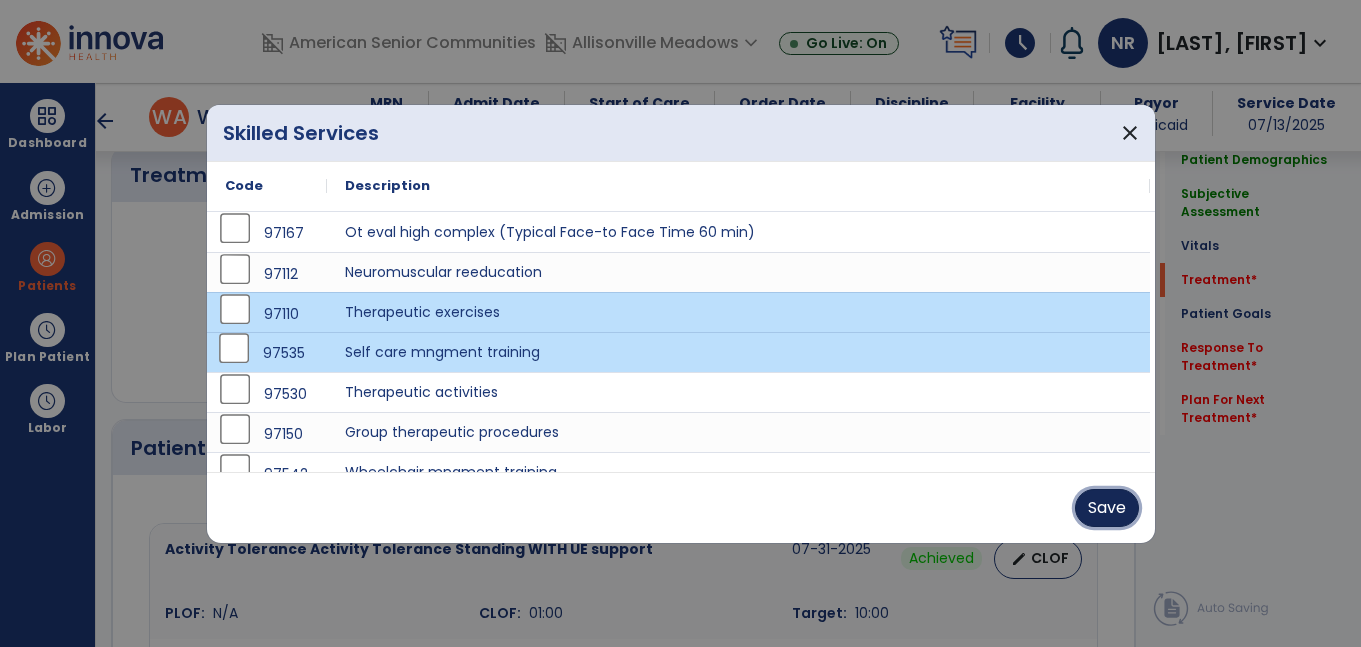 click on "Save" at bounding box center [1107, 508] 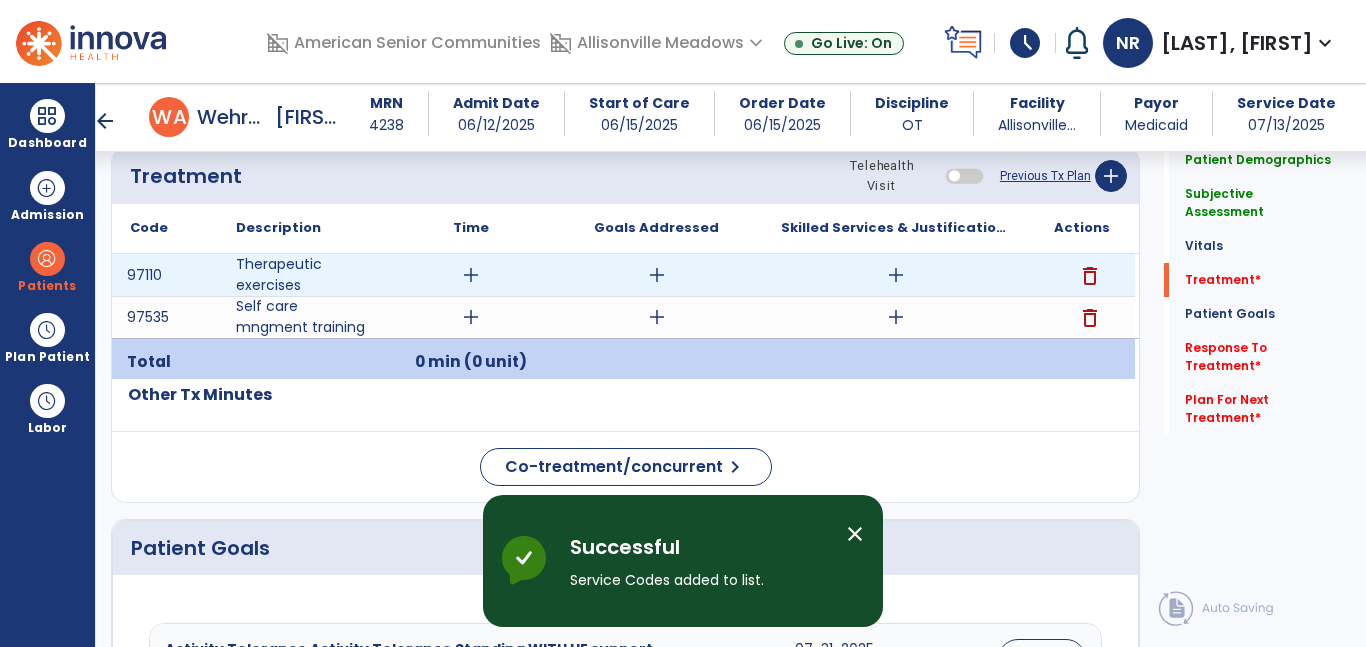 click on "add" at bounding box center [471, 275] 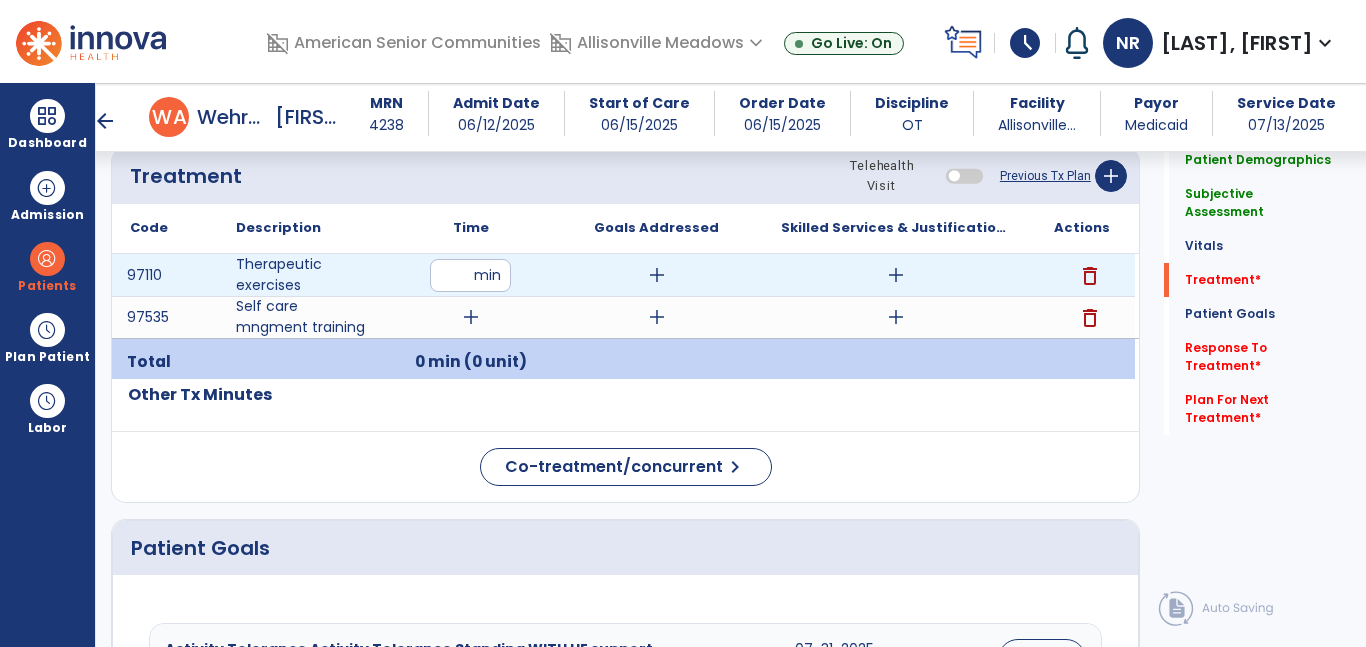 type on "**" 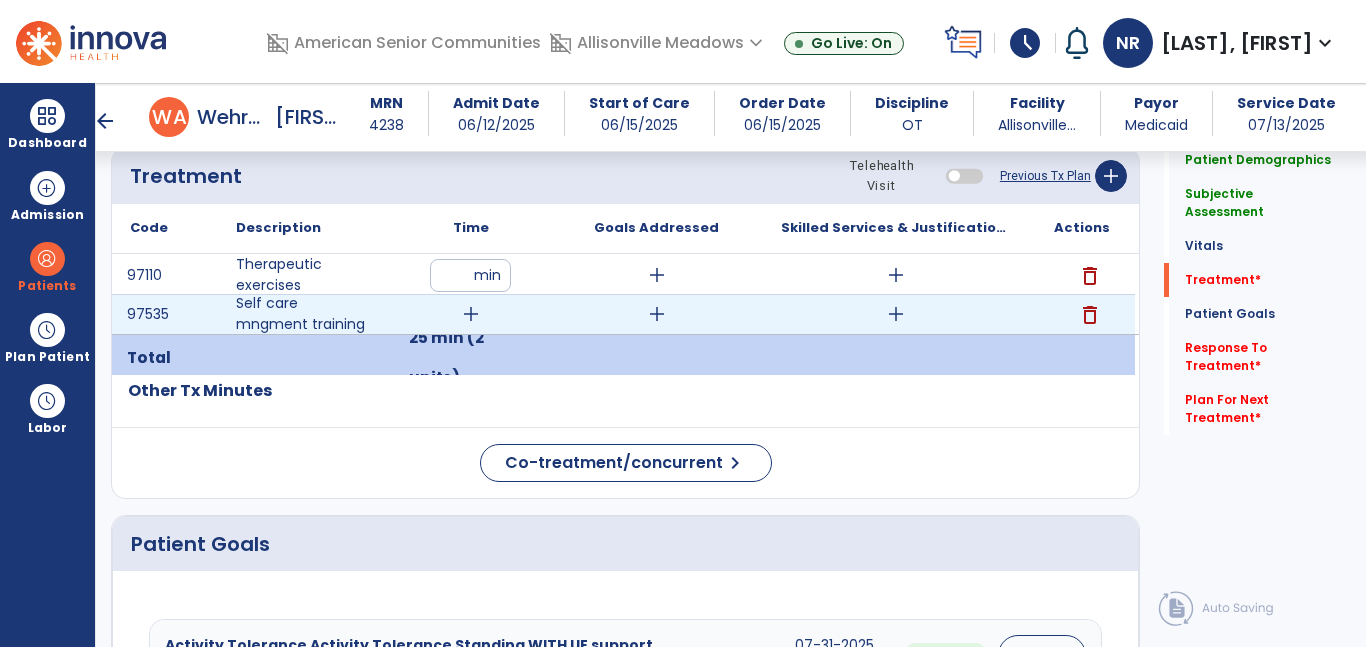 click on "add" at bounding box center (471, 314) 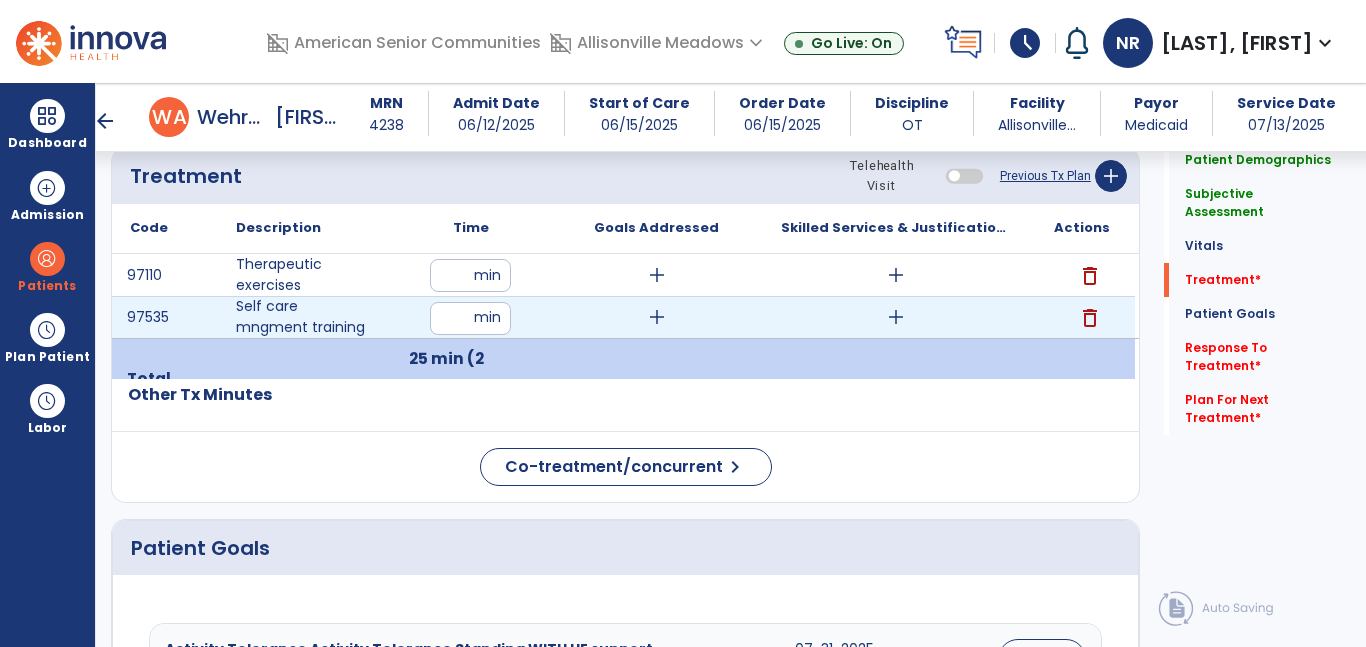 type on "**" 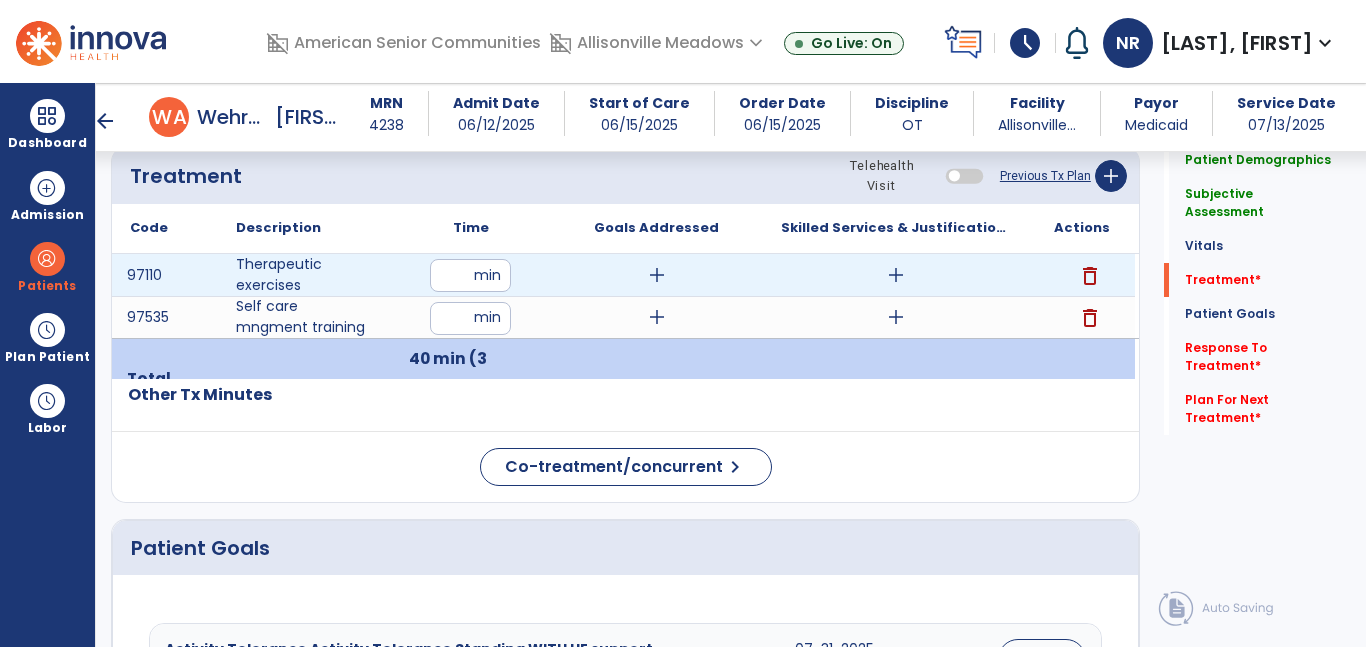 click on "**" at bounding box center (470, 275) 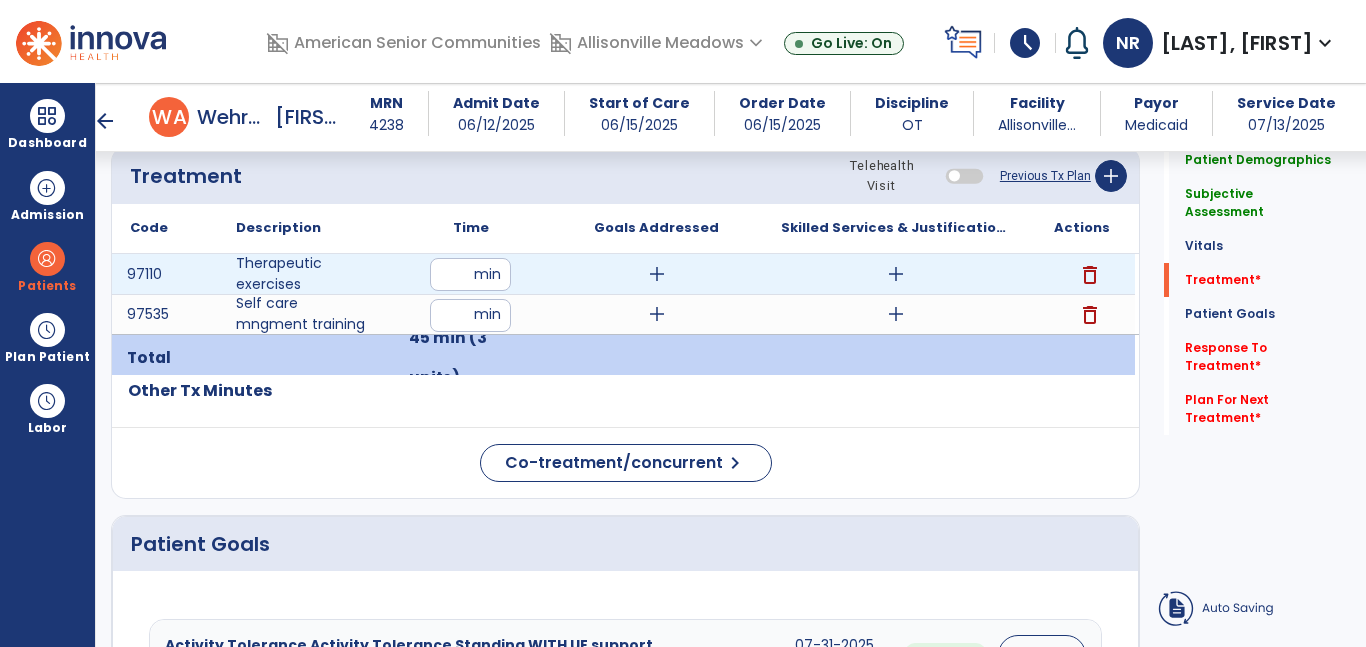 click on "add" at bounding box center (657, 274) 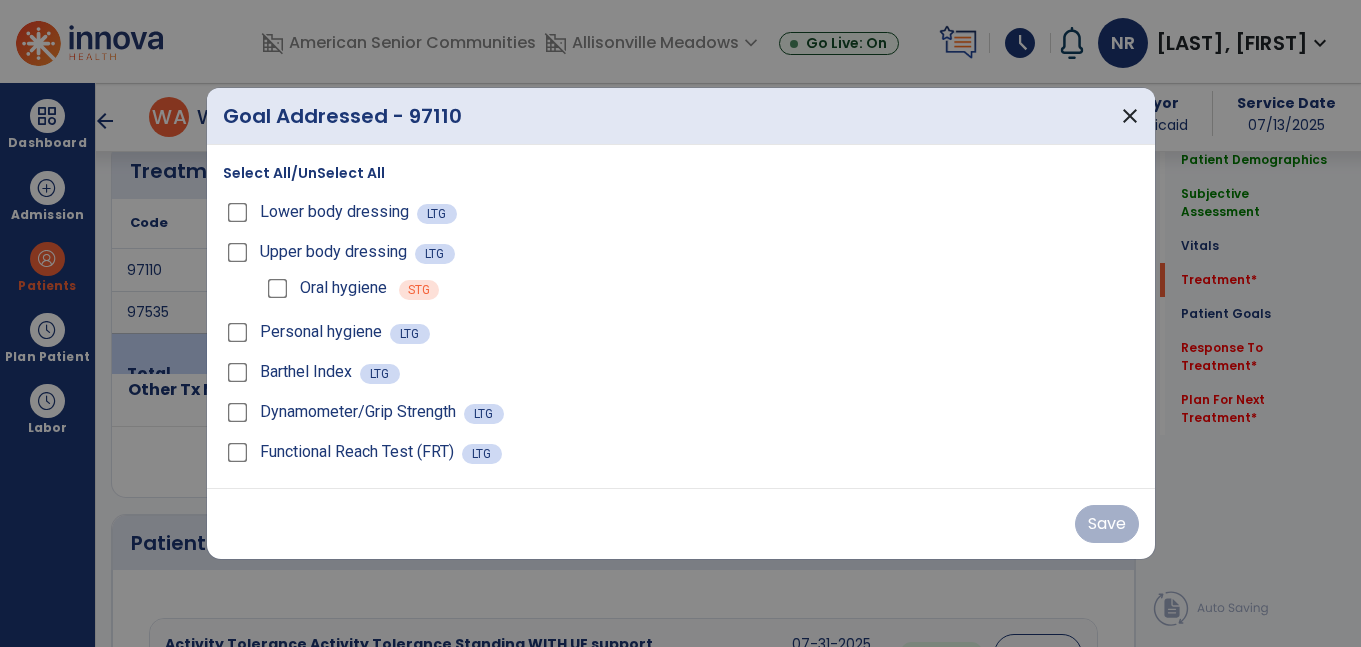 scroll, scrollTop: 1142, scrollLeft: 0, axis: vertical 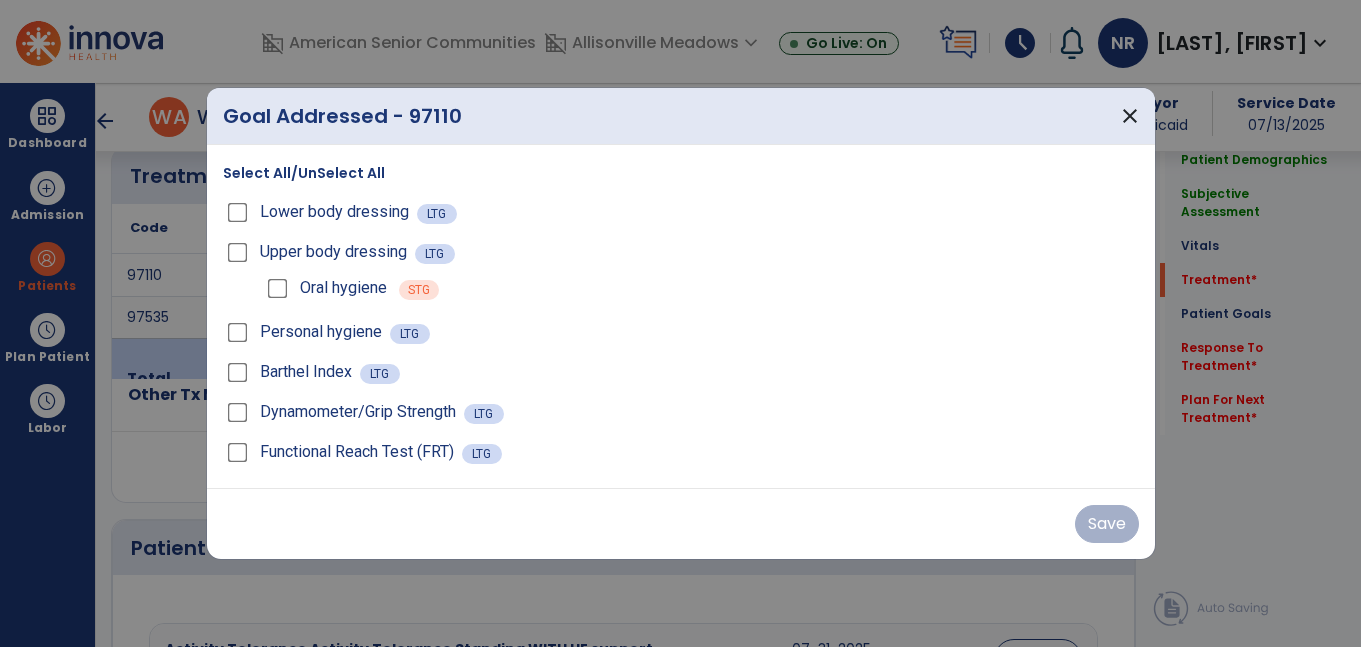 click on "Select All/UnSelect All" at bounding box center (304, 173) 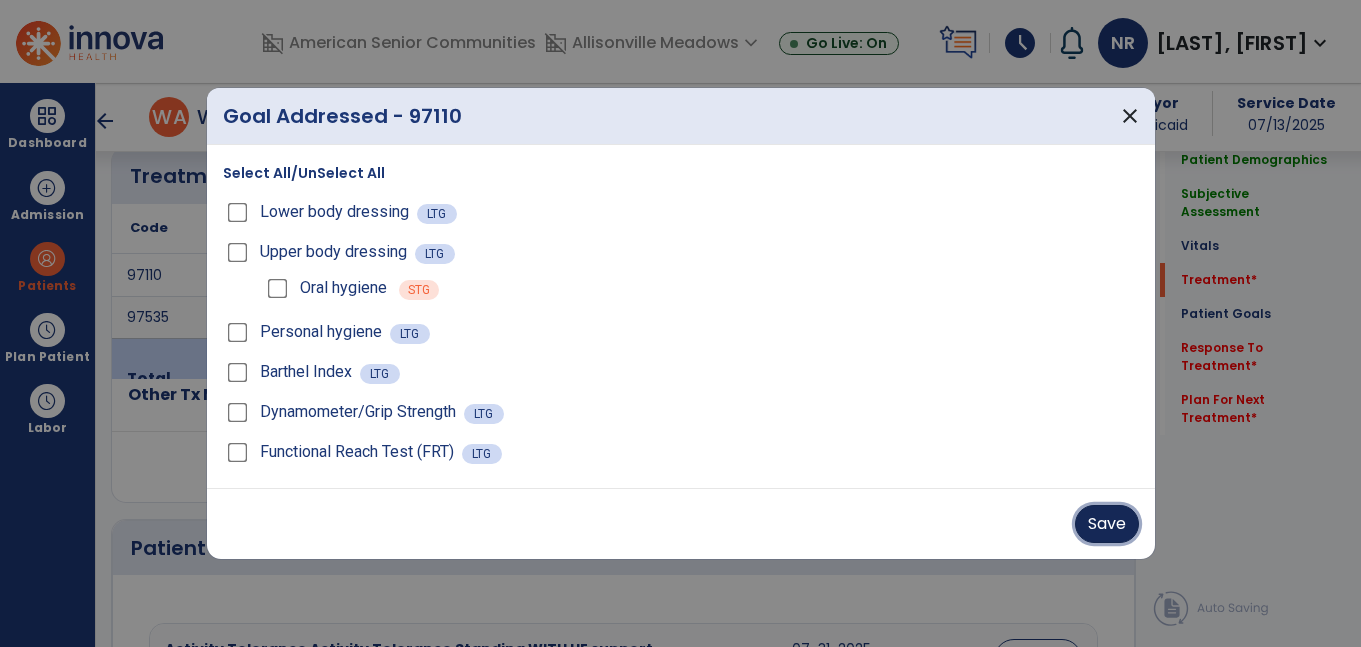 click on "Save" at bounding box center [1107, 524] 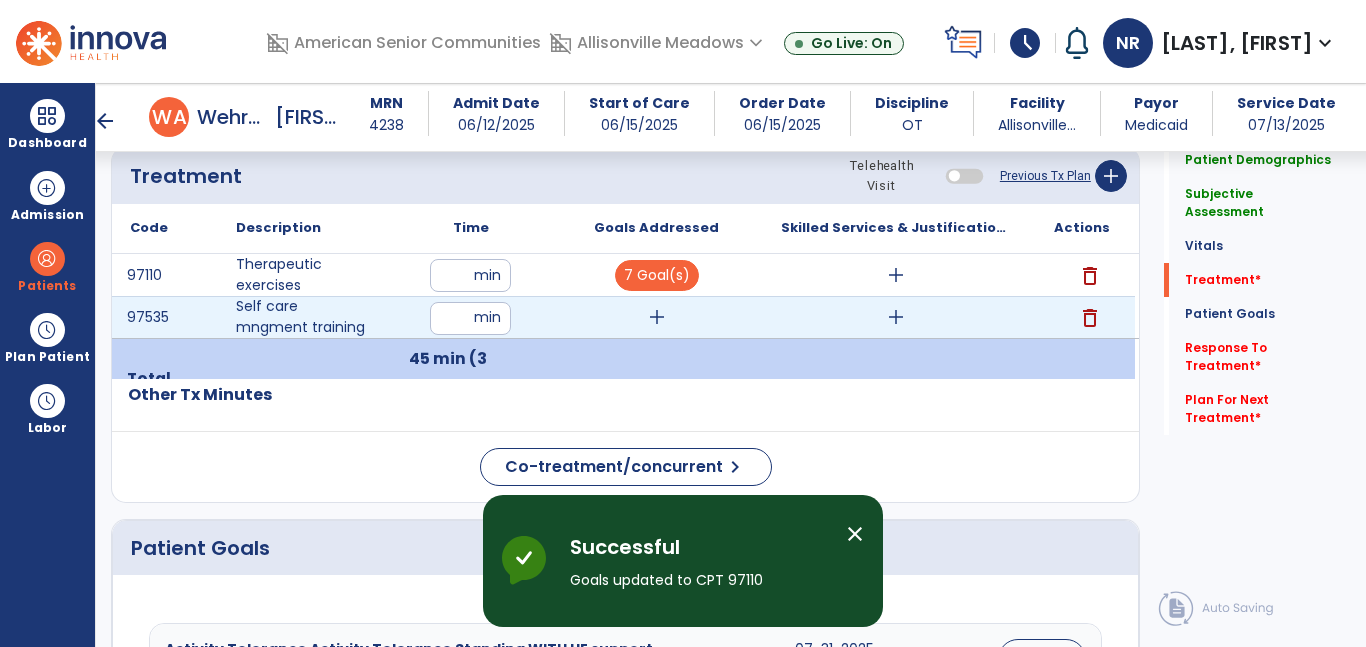 click on "add" at bounding box center [657, 317] 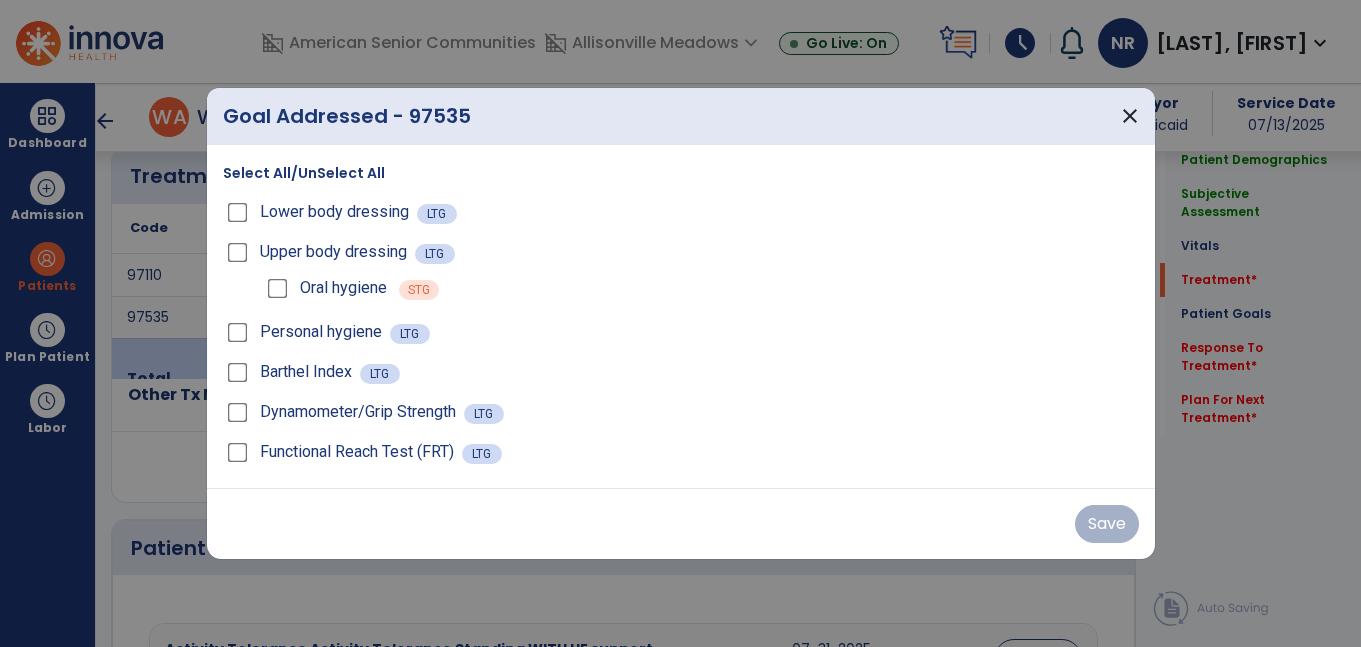scroll, scrollTop: 1142, scrollLeft: 0, axis: vertical 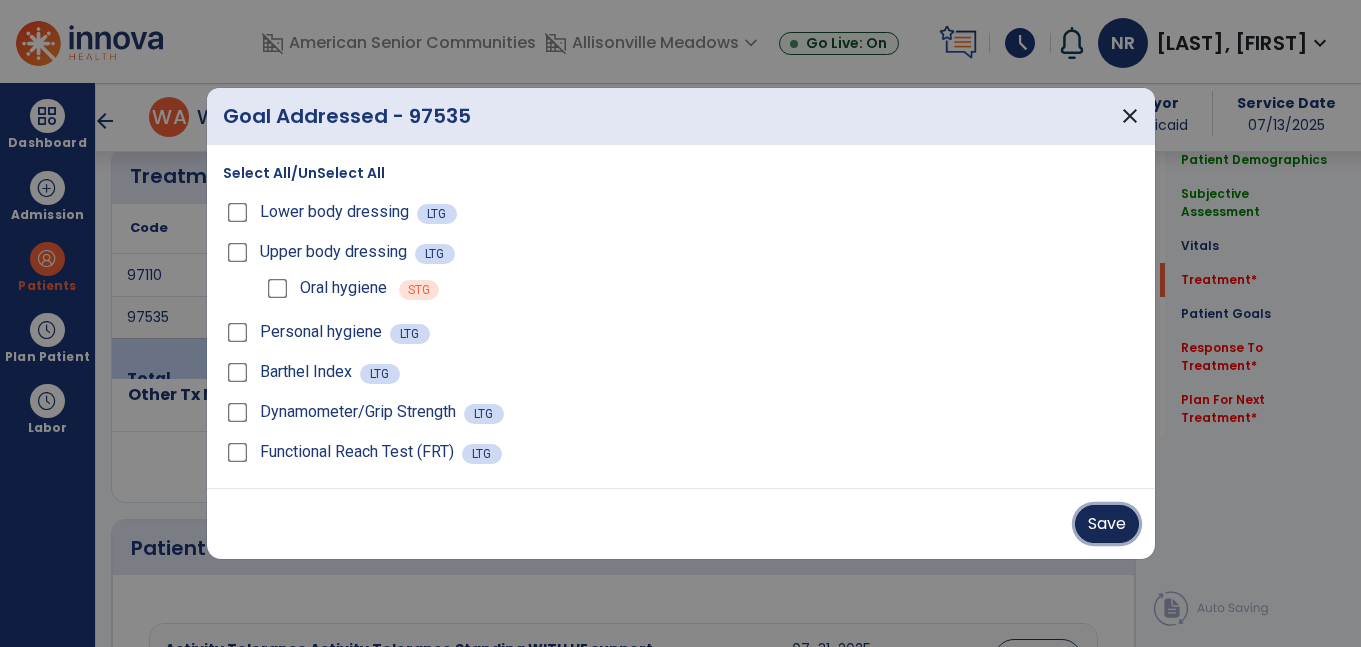 click on "Save" at bounding box center [1107, 524] 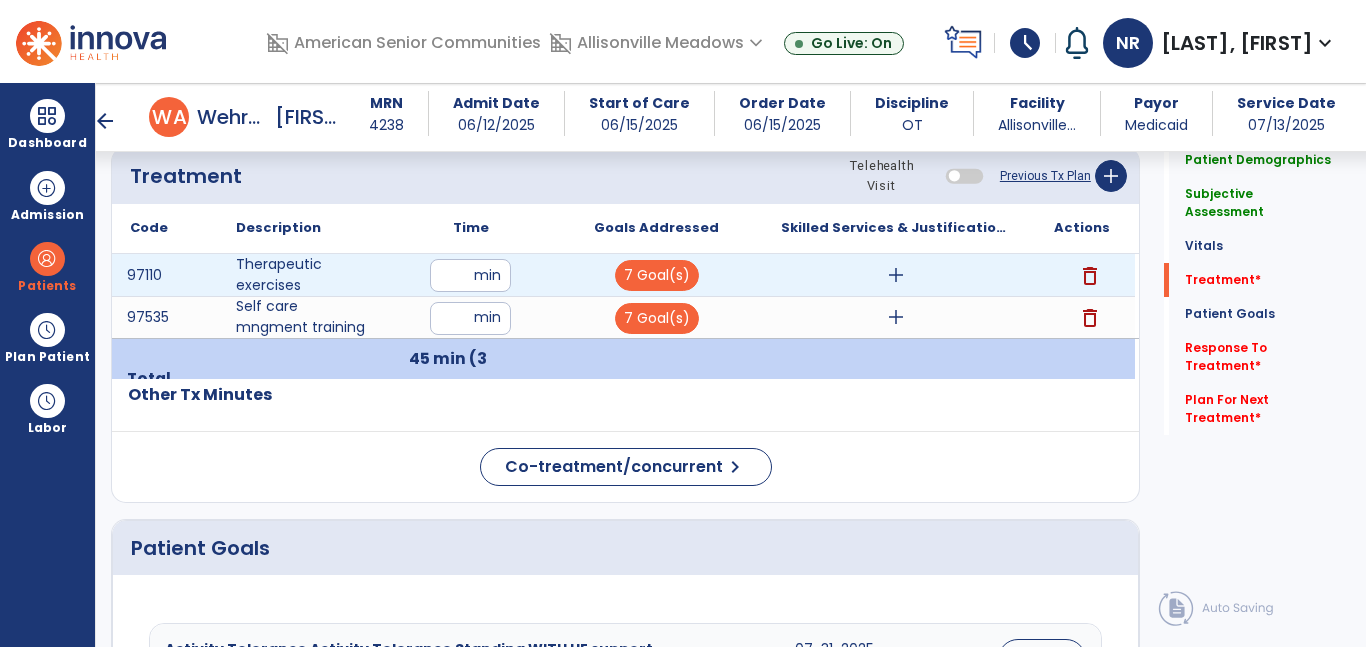 click on "add" at bounding box center (896, 275) 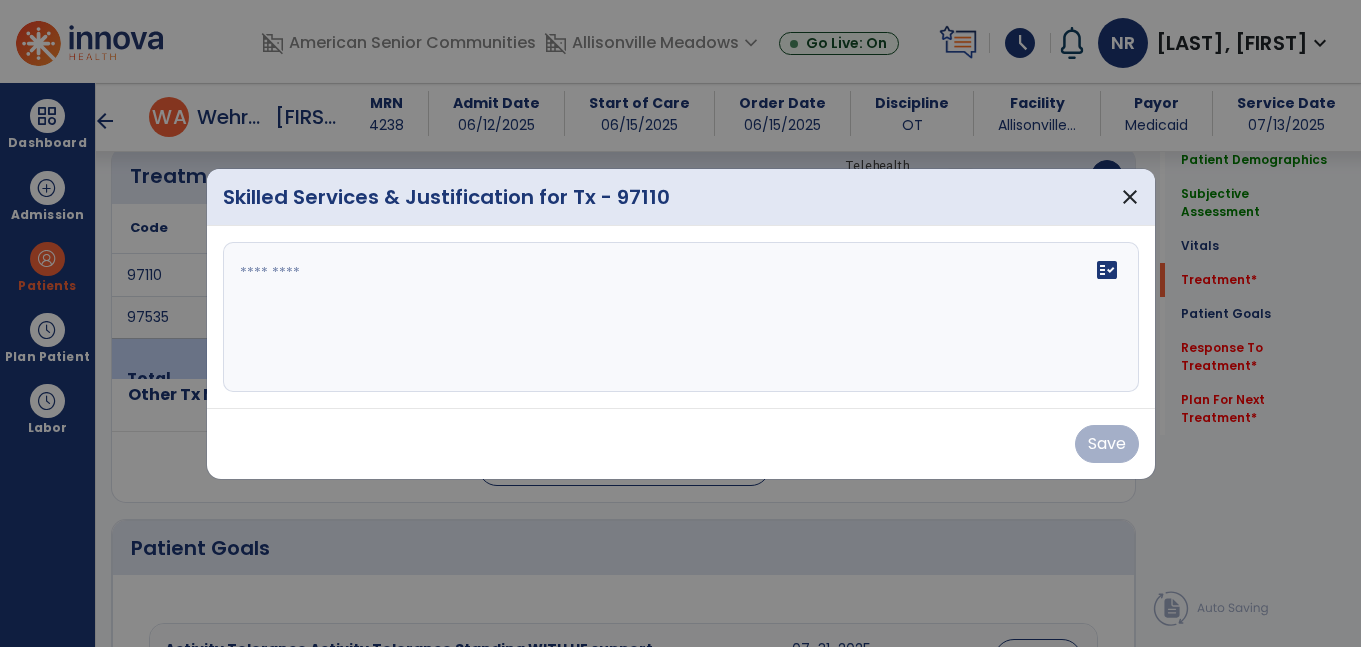 scroll, scrollTop: 1142, scrollLeft: 0, axis: vertical 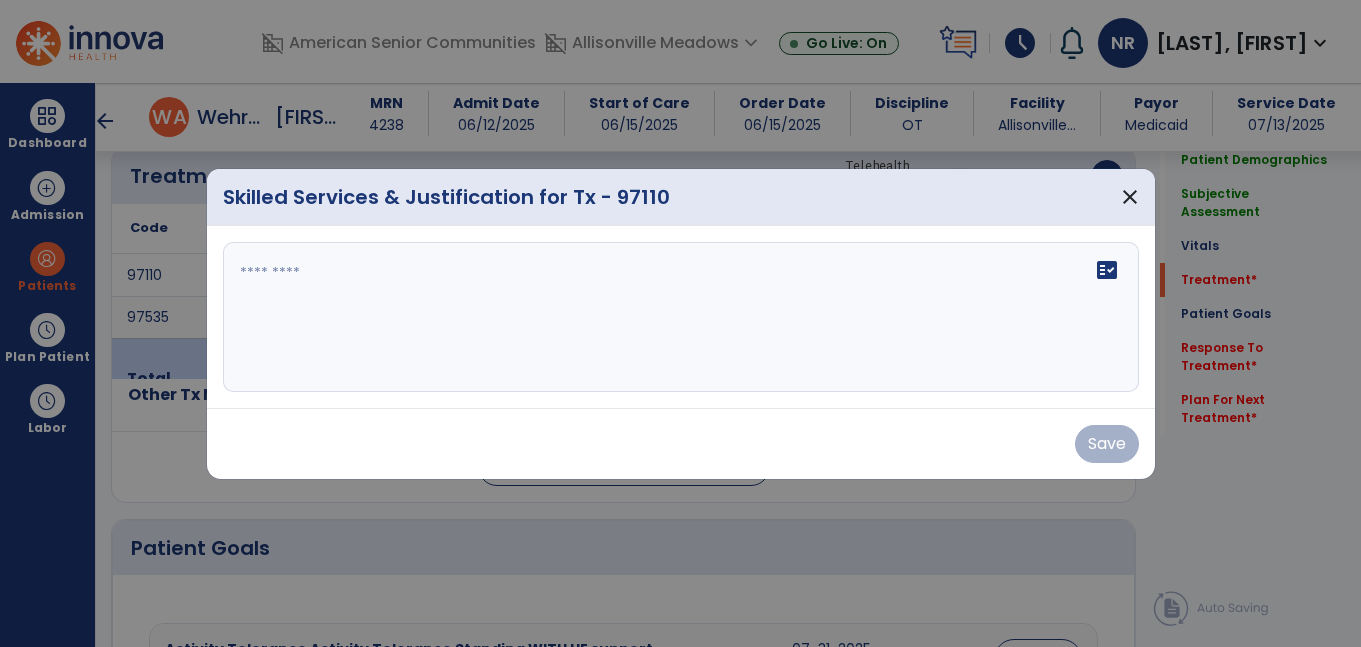click at bounding box center (681, 317) 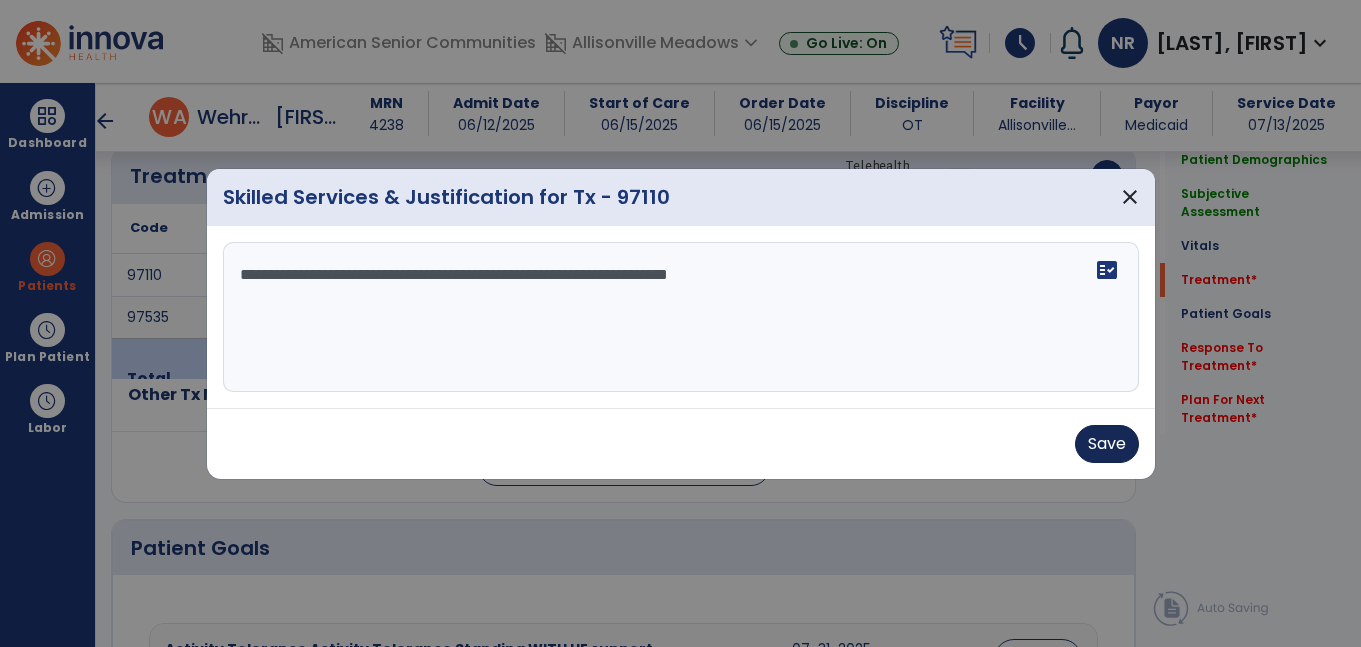 type on "**********" 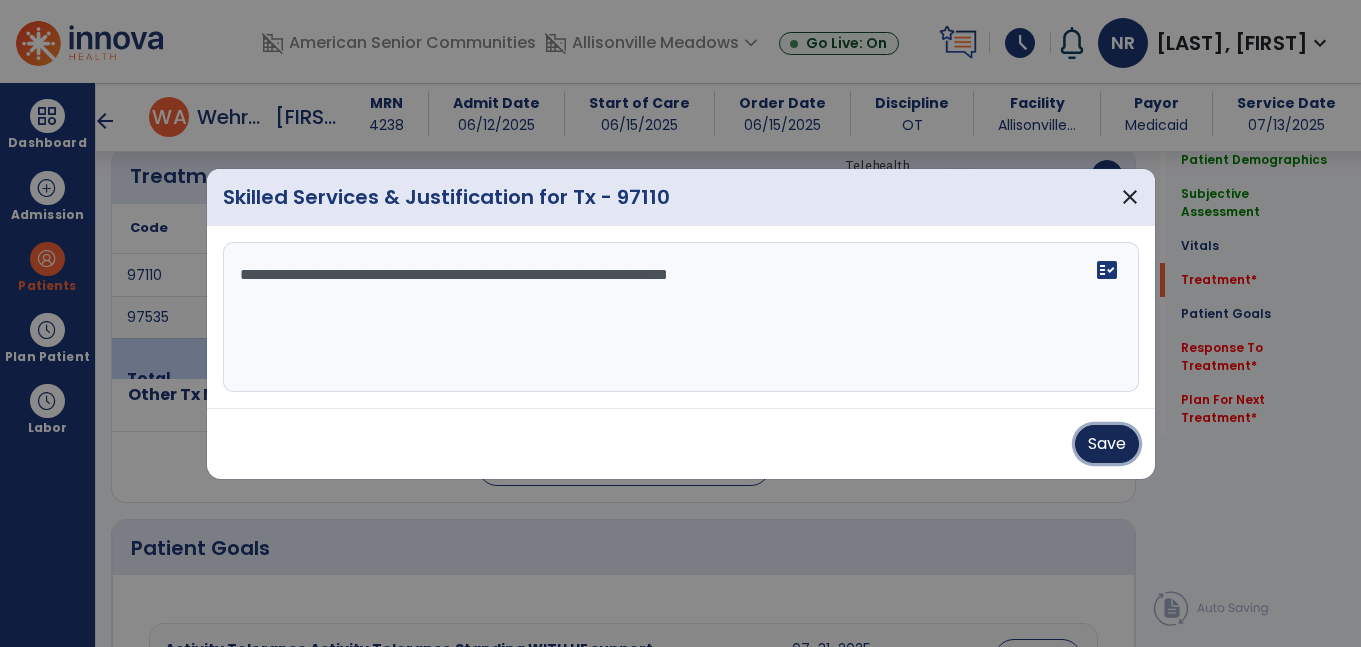 click on "Save" at bounding box center [1107, 444] 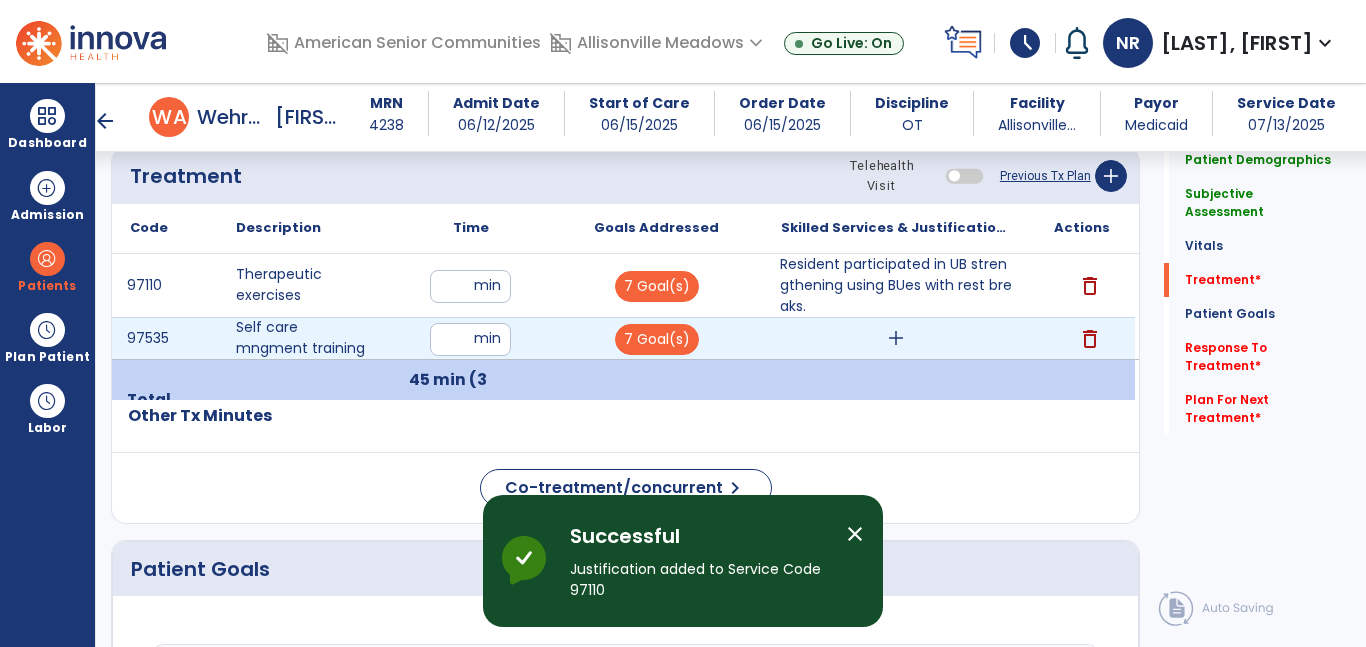 click on "add" at bounding box center (896, 338) 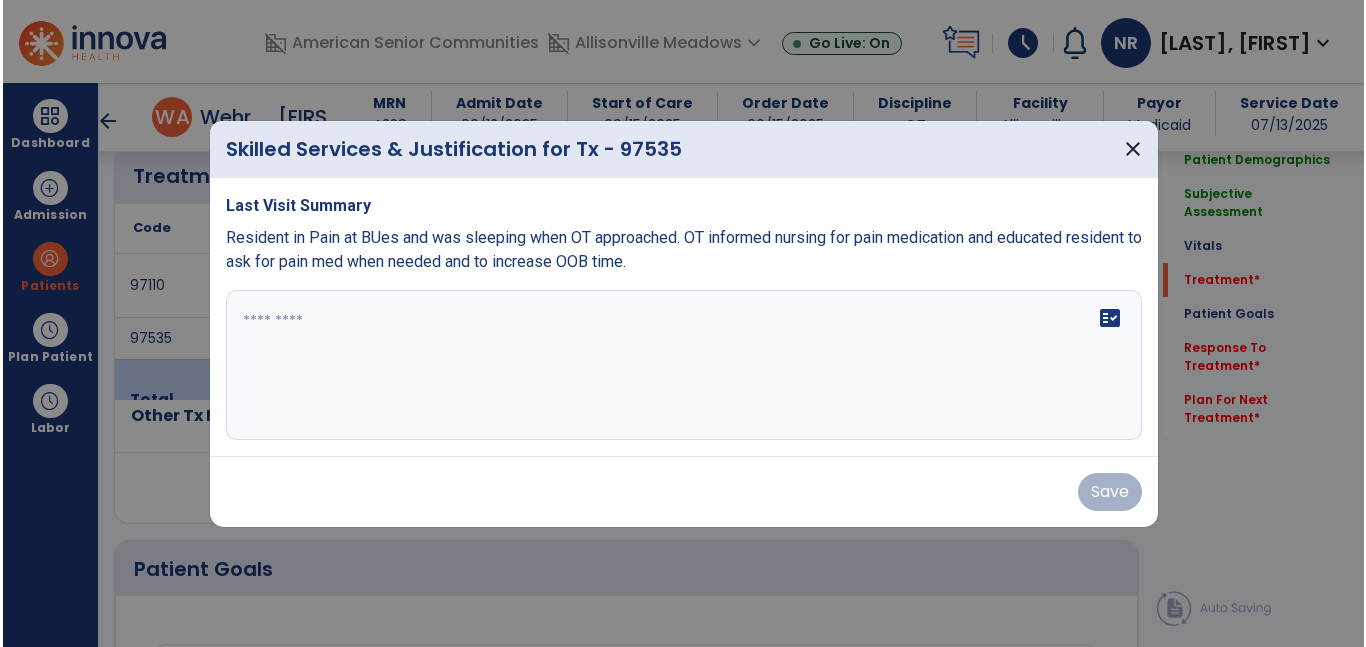 scroll, scrollTop: 1142, scrollLeft: 0, axis: vertical 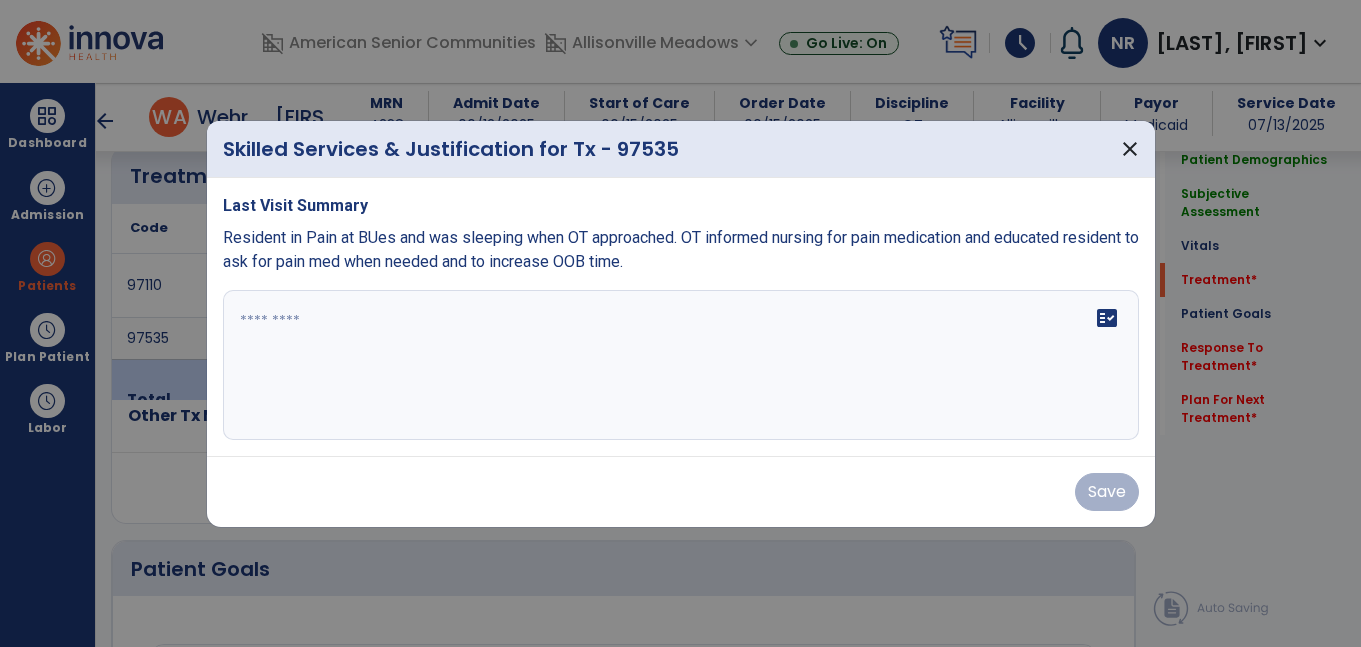 click on "fact_check" at bounding box center [681, 365] 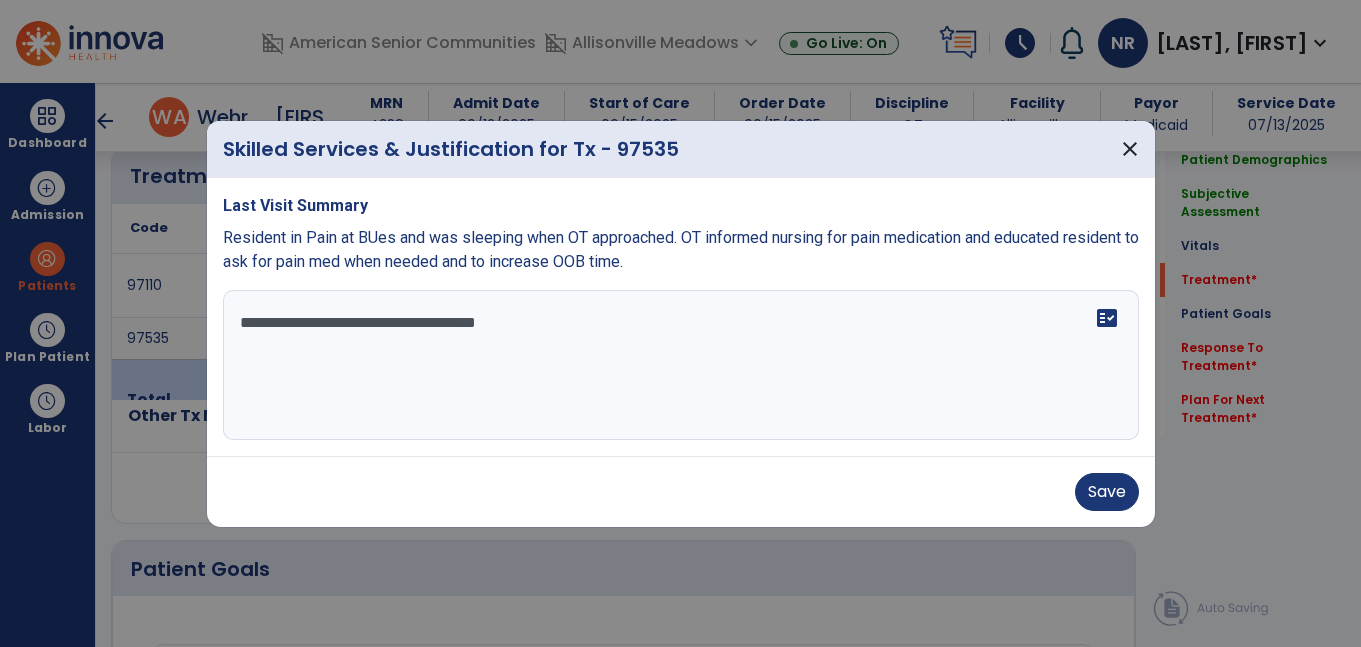 paste on "**********" 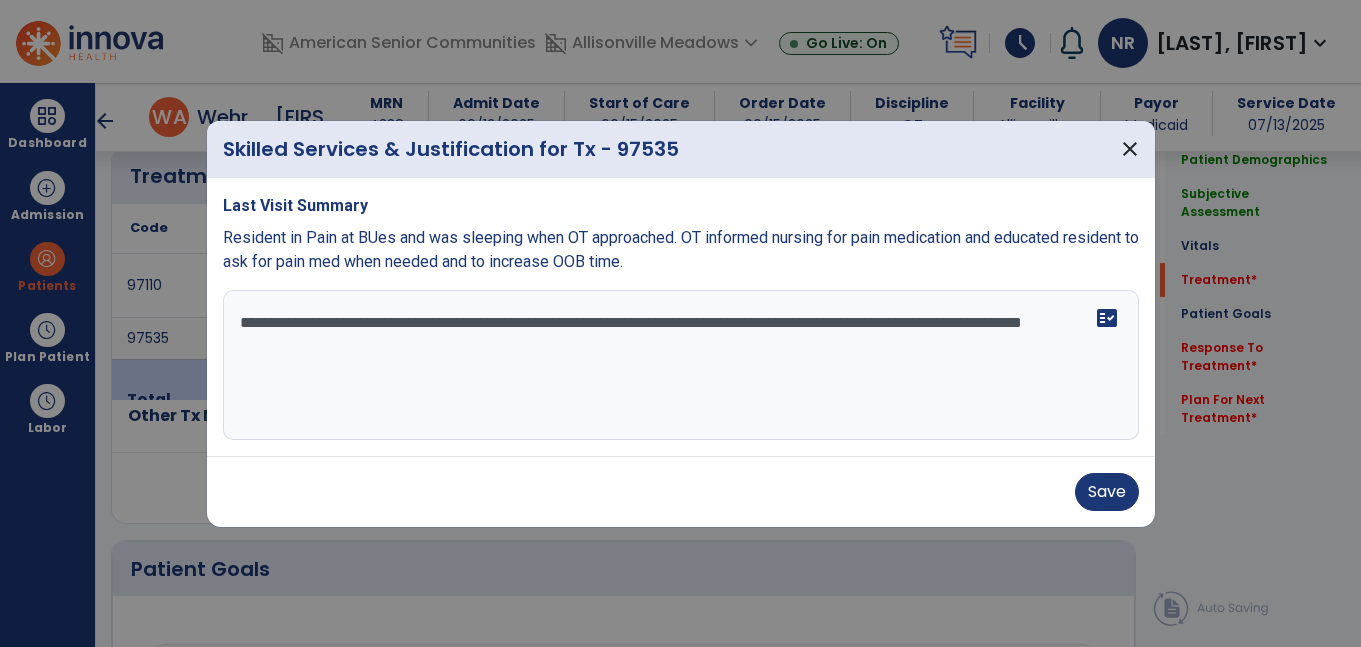 click on "**********" at bounding box center (681, 365) 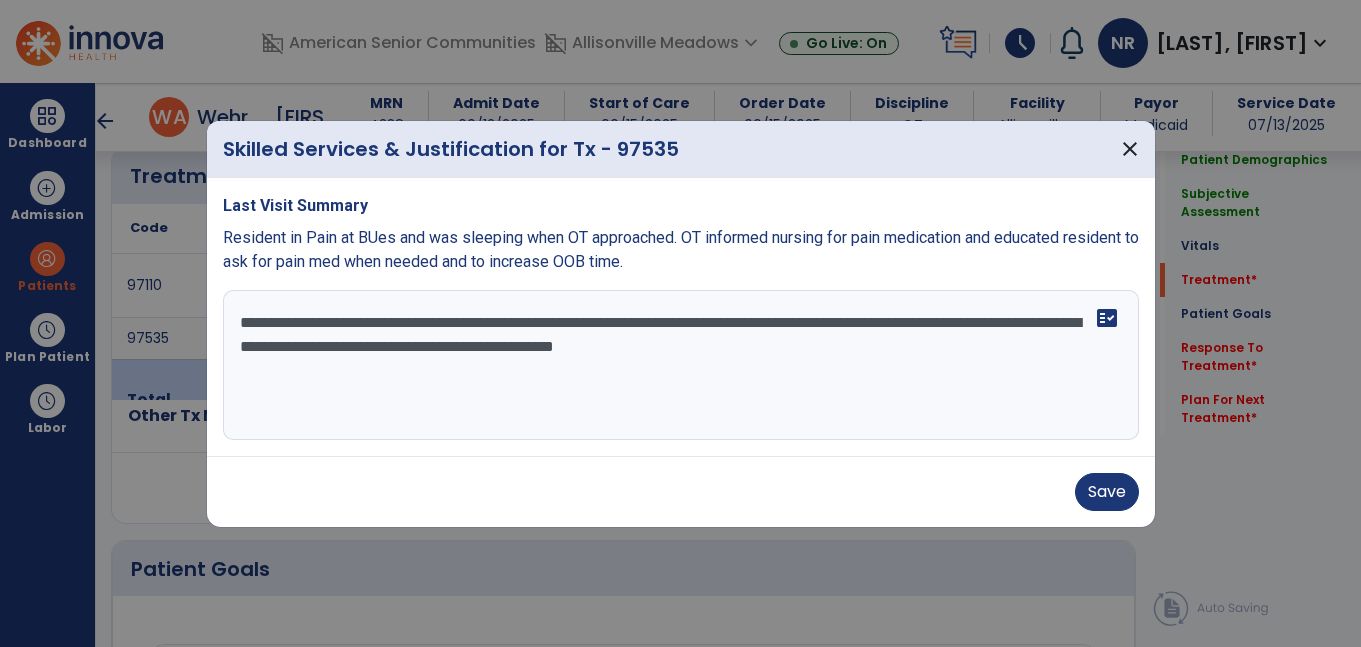 click on "**********" at bounding box center [681, 365] 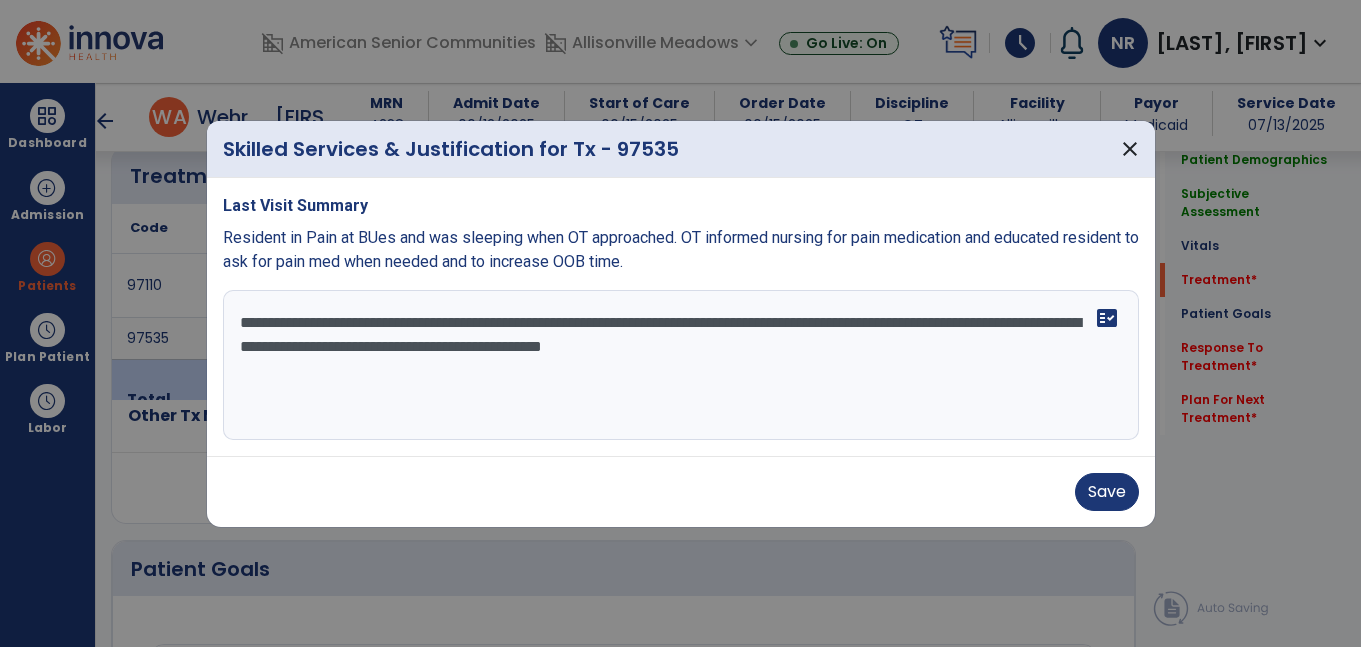 click on "**********" at bounding box center [681, 365] 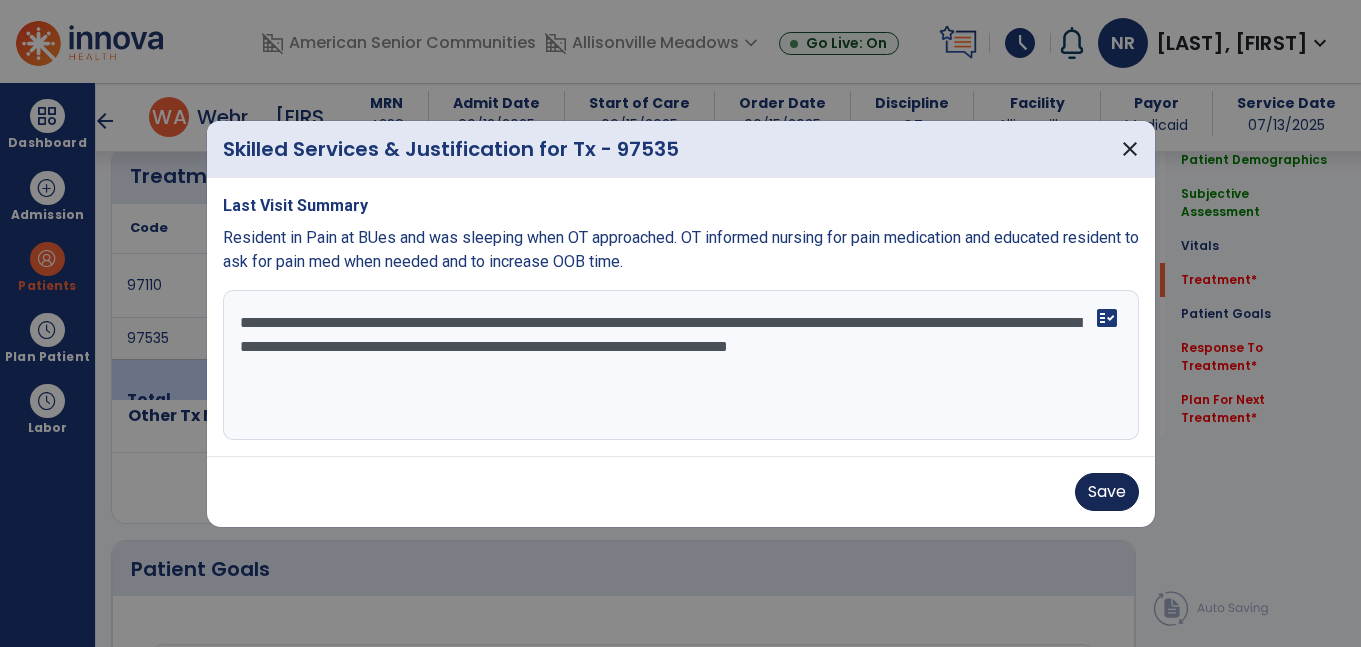 type on "**********" 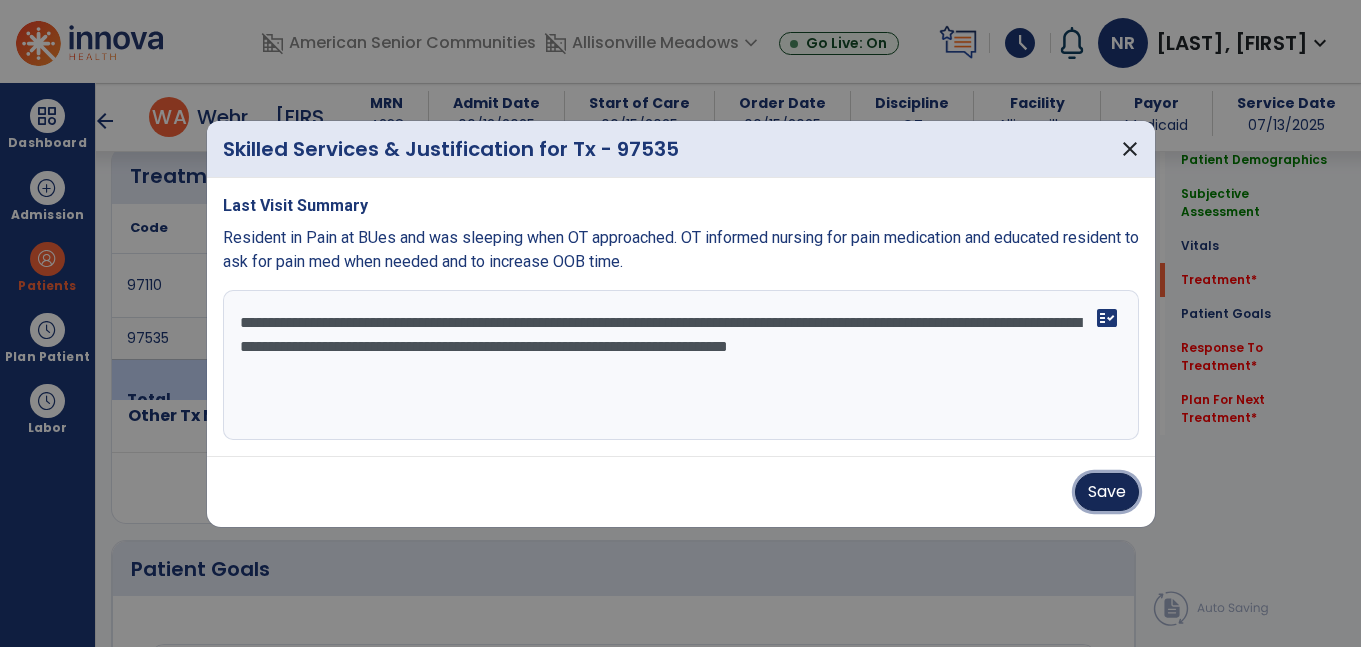 click on "Save" at bounding box center (1107, 492) 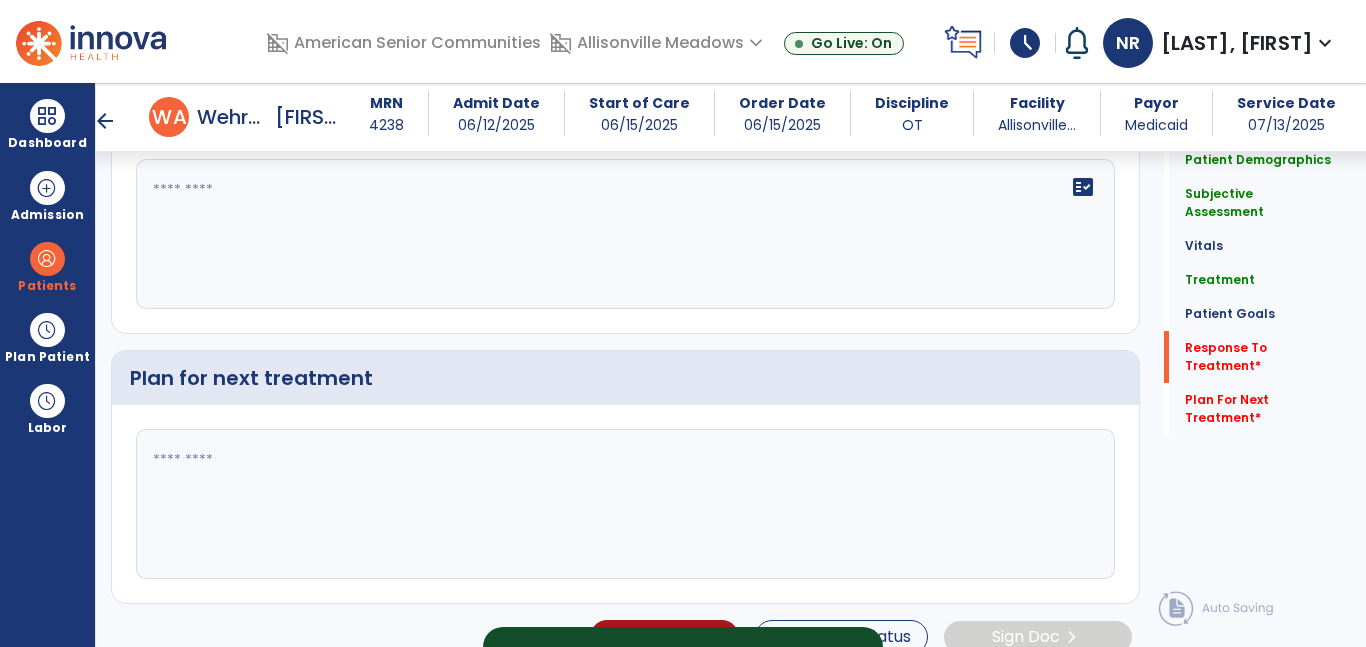 scroll, scrollTop: 3393, scrollLeft: 0, axis: vertical 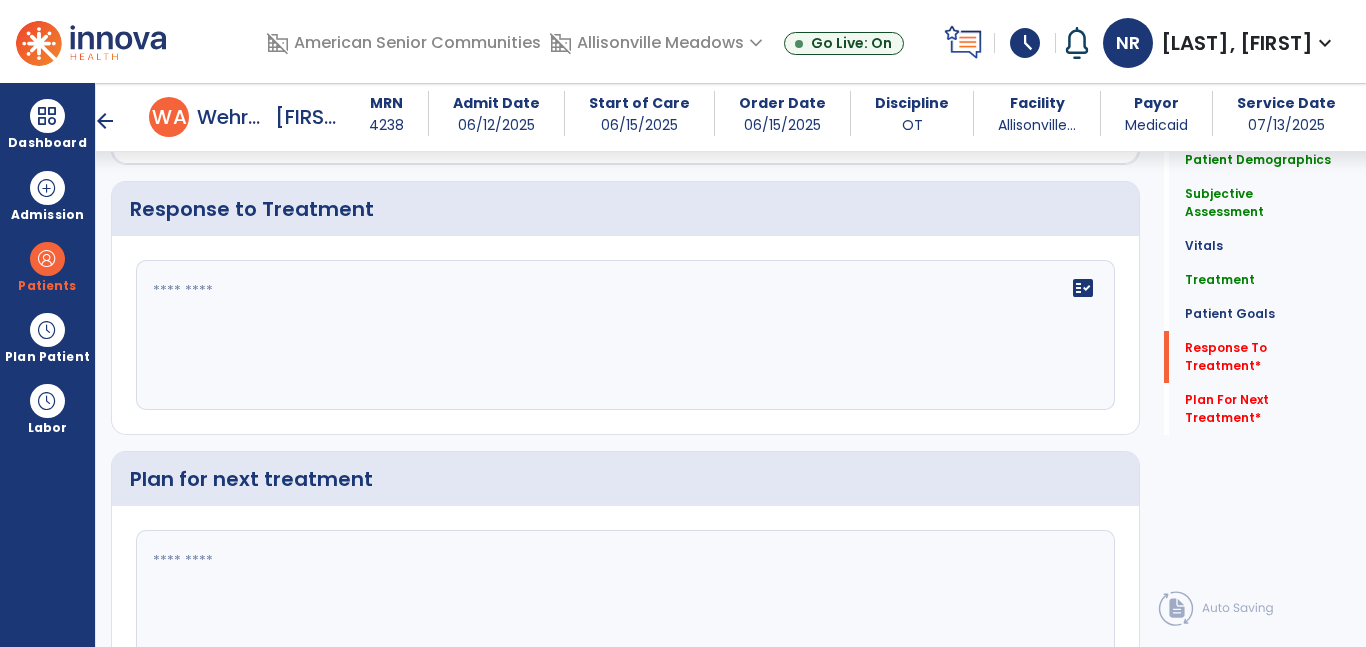 click on "fact_check" 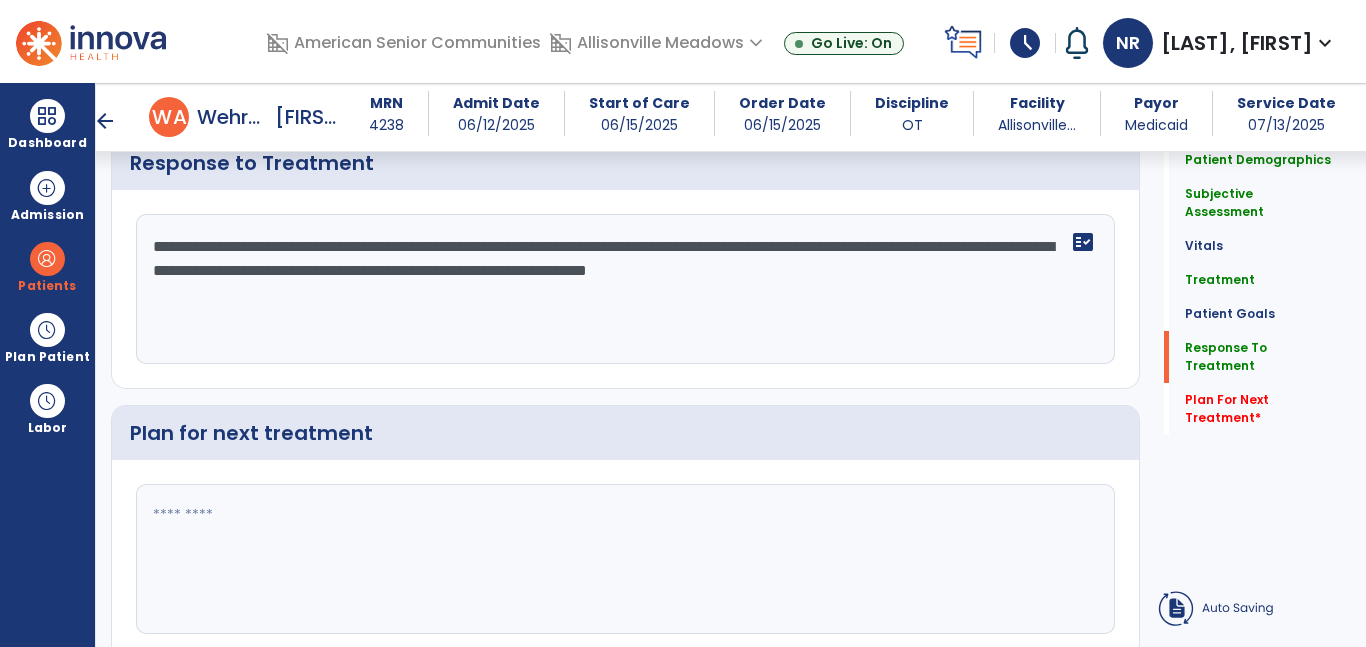 scroll, scrollTop: 3347, scrollLeft: 0, axis: vertical 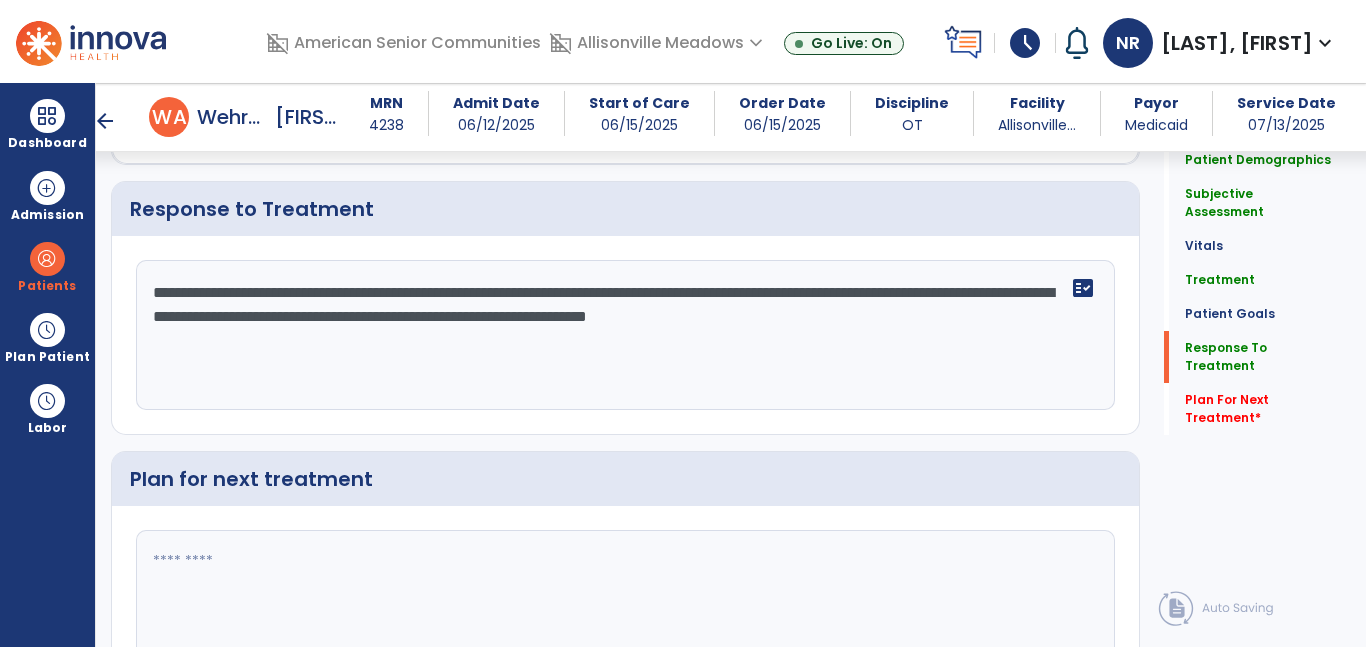 click on "**********" 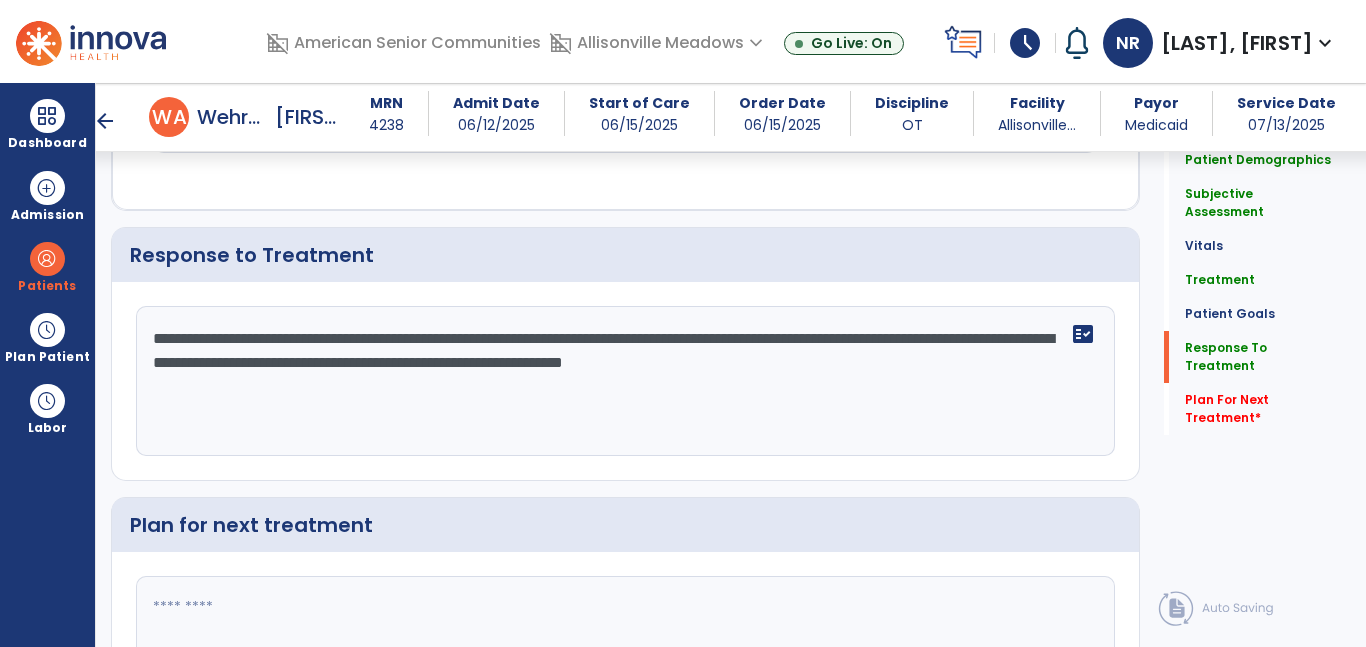 scroll, scrollTop: 3393, scrollLeft: 0, axis: vertical 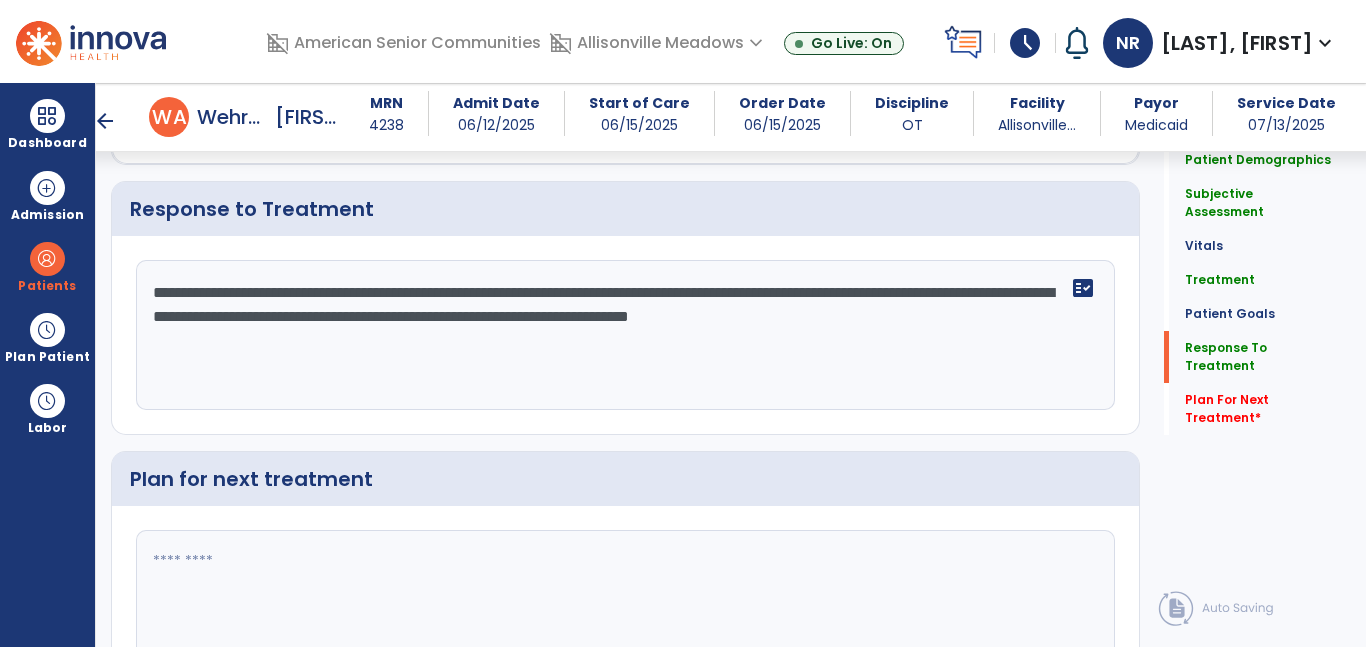 type on "**********" 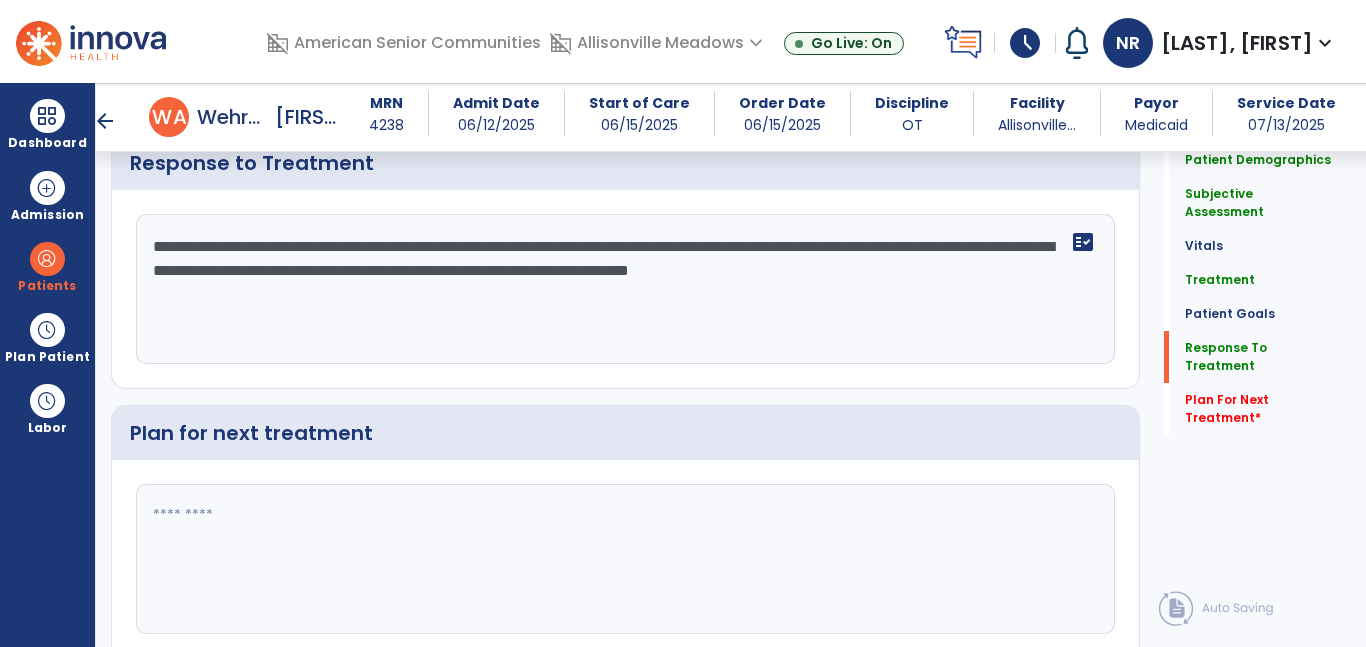 click 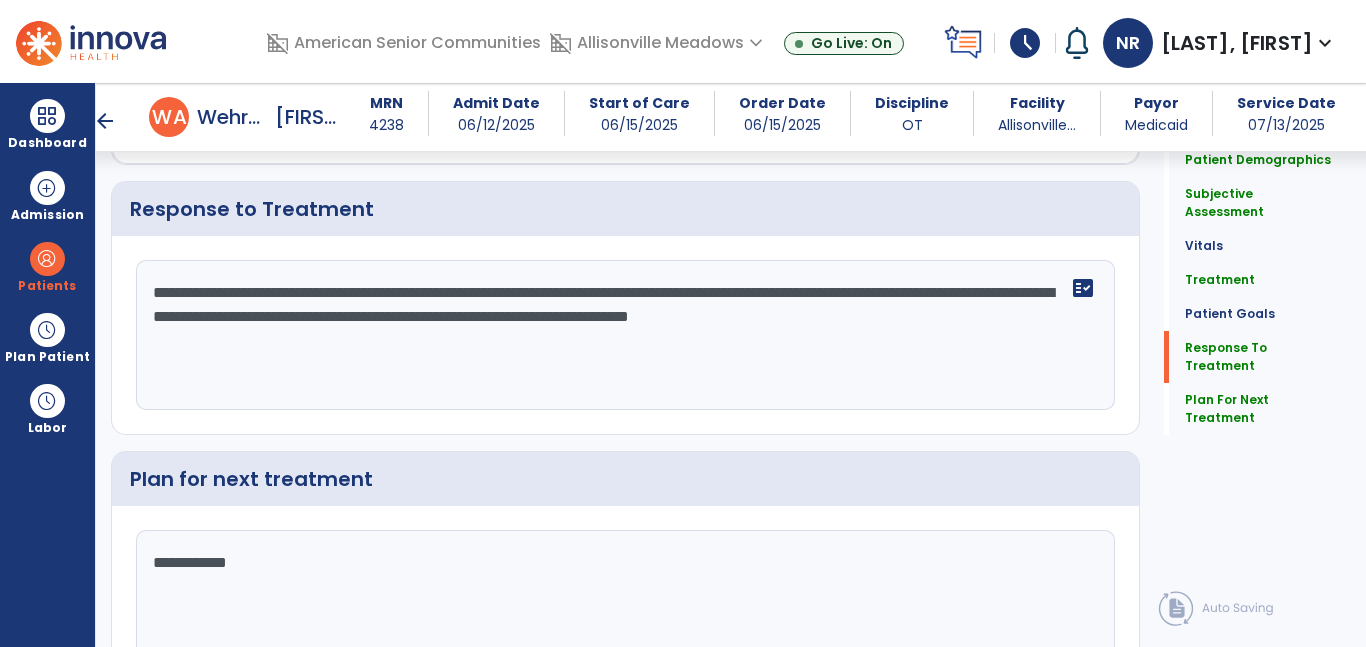 scroll, scrollTop: 3494, scrollLeft: 0, axis: vertical 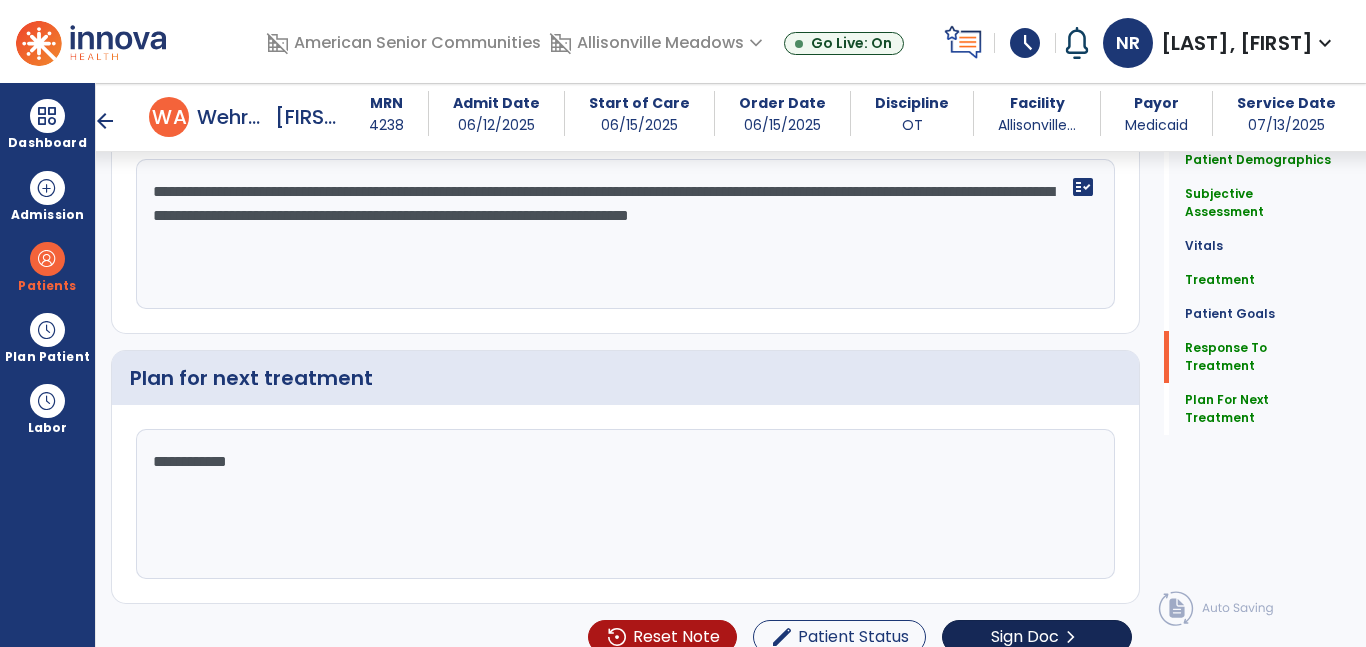 type on "**********" 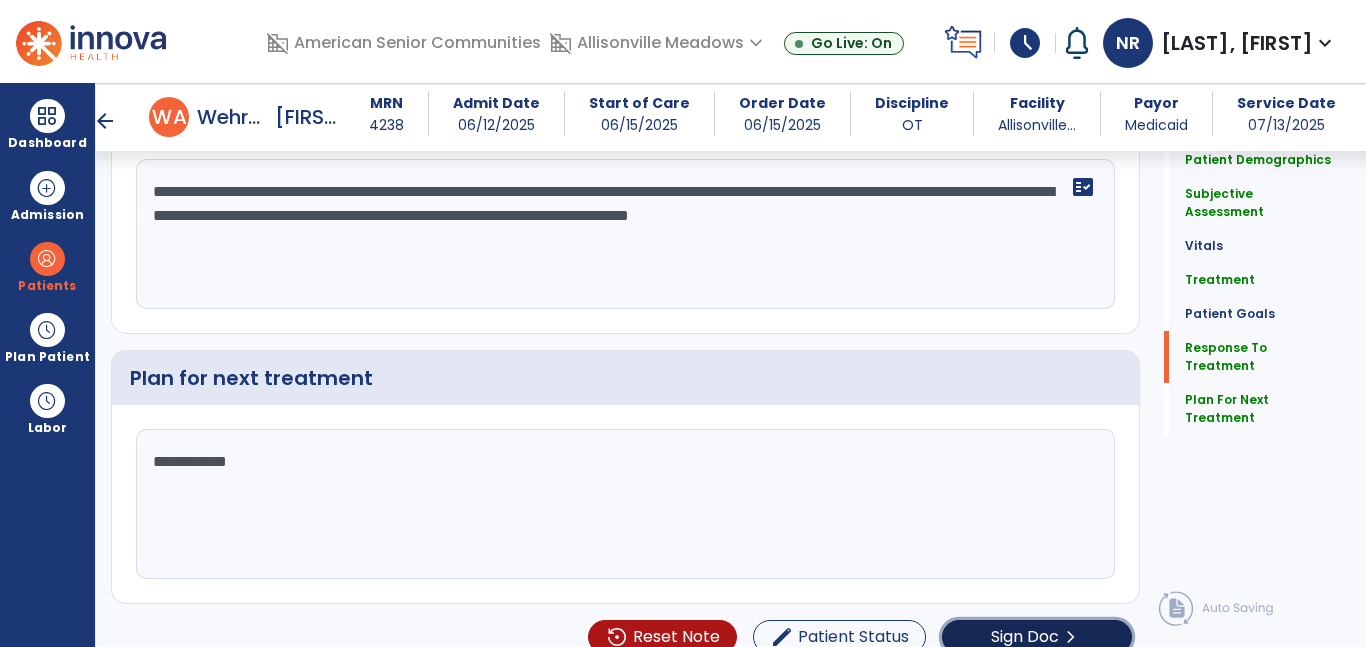 click on "Sign Doc  chevron_right" 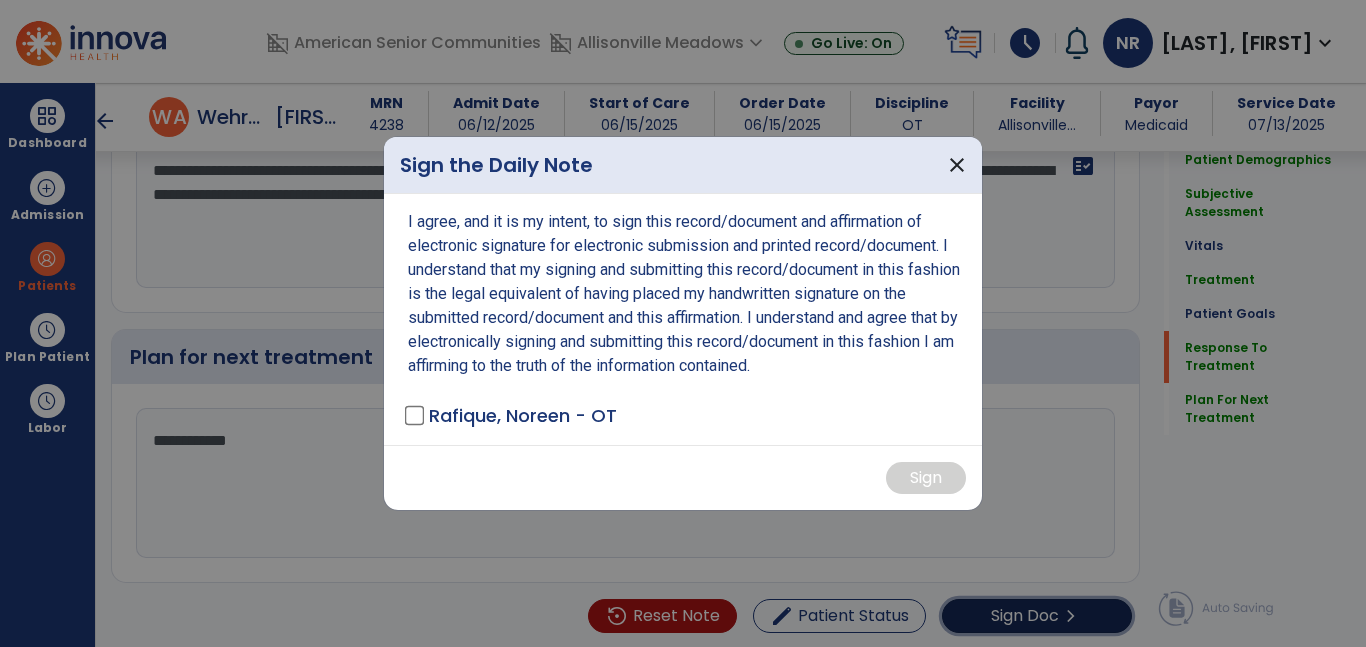 scroll, scrollTop: 3515, scrollLeft: 0, axis: vertical 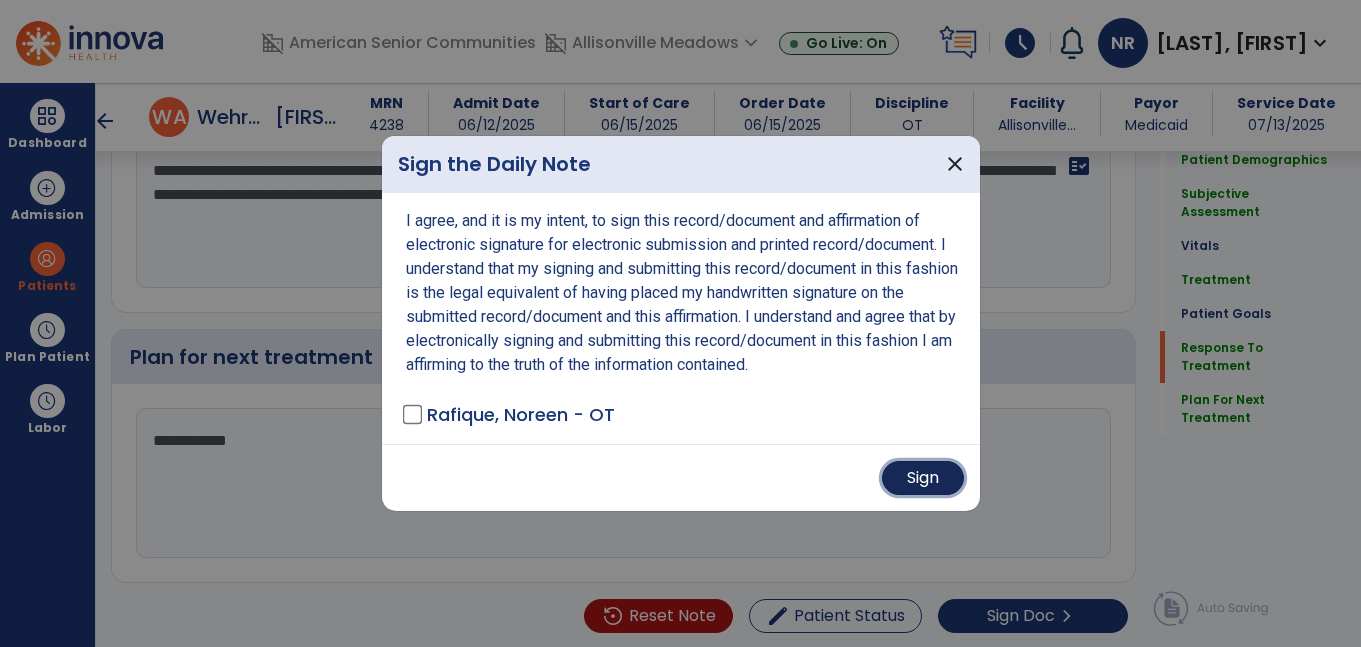 click on "Sign" at bounding box center (923, 478) 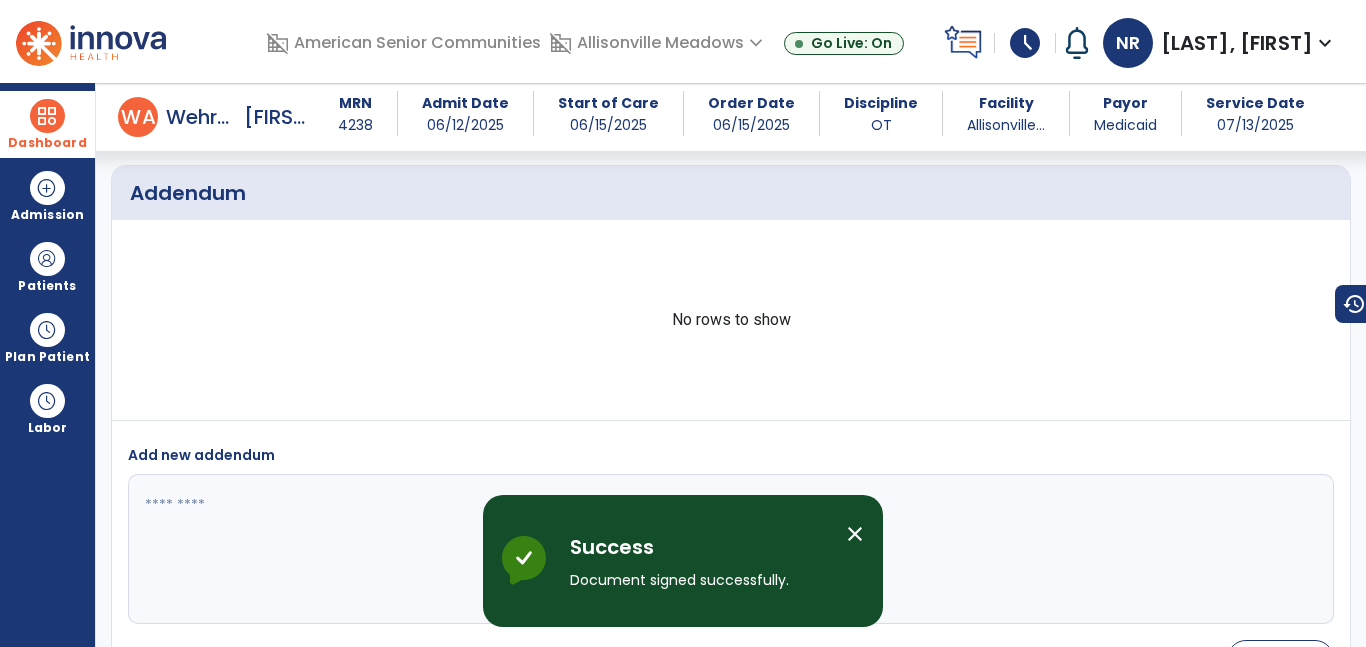 click at bounding box center (47, 116) 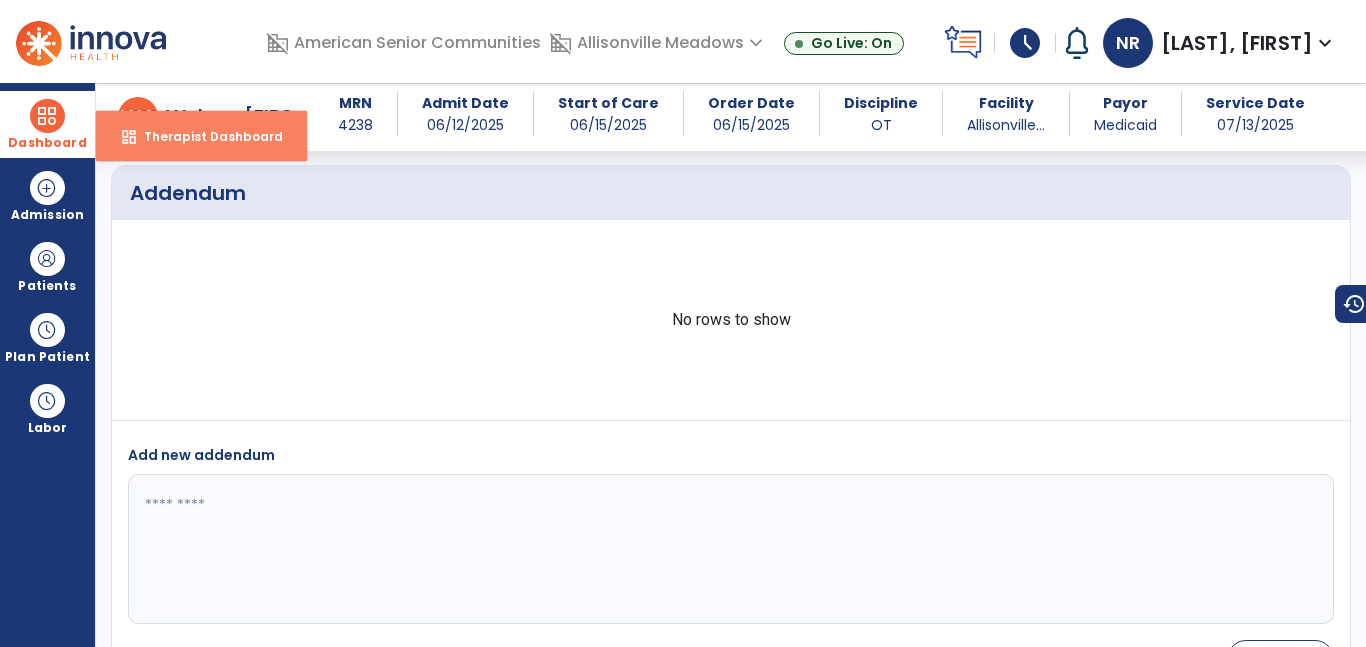 click on "Therapist Dashboard" at bounding box center [205, 136] 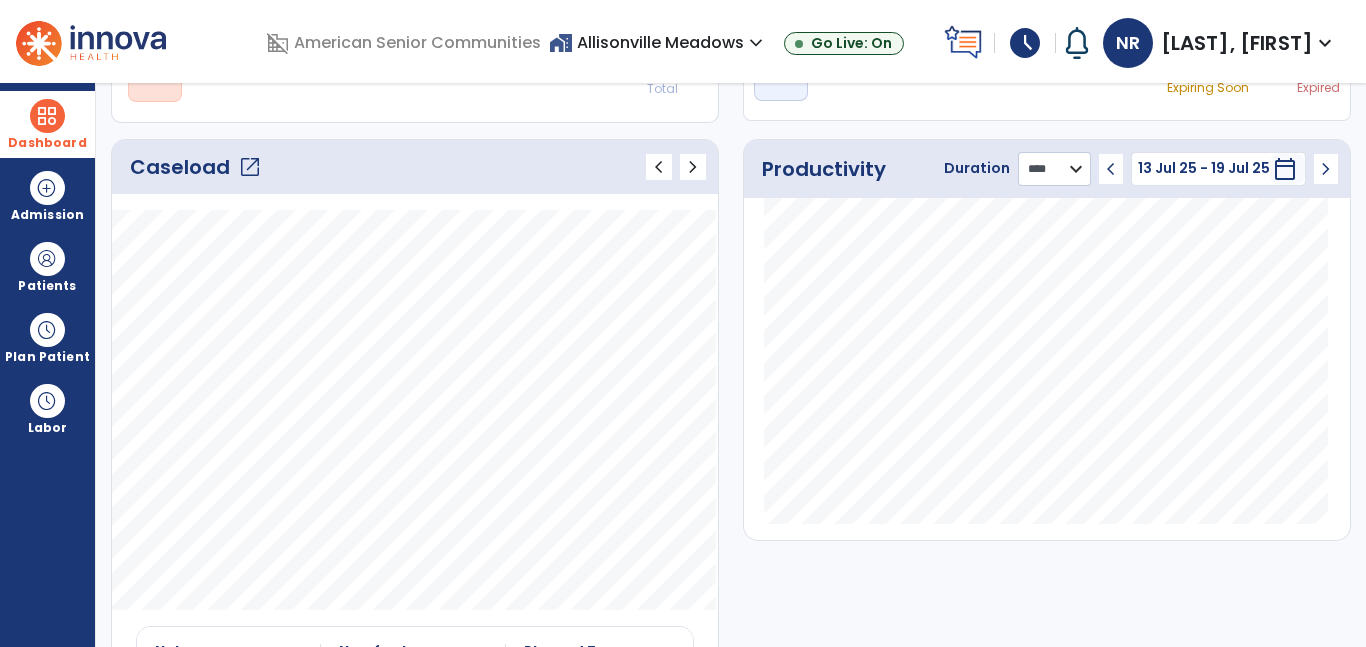 click on "******** **** ***" 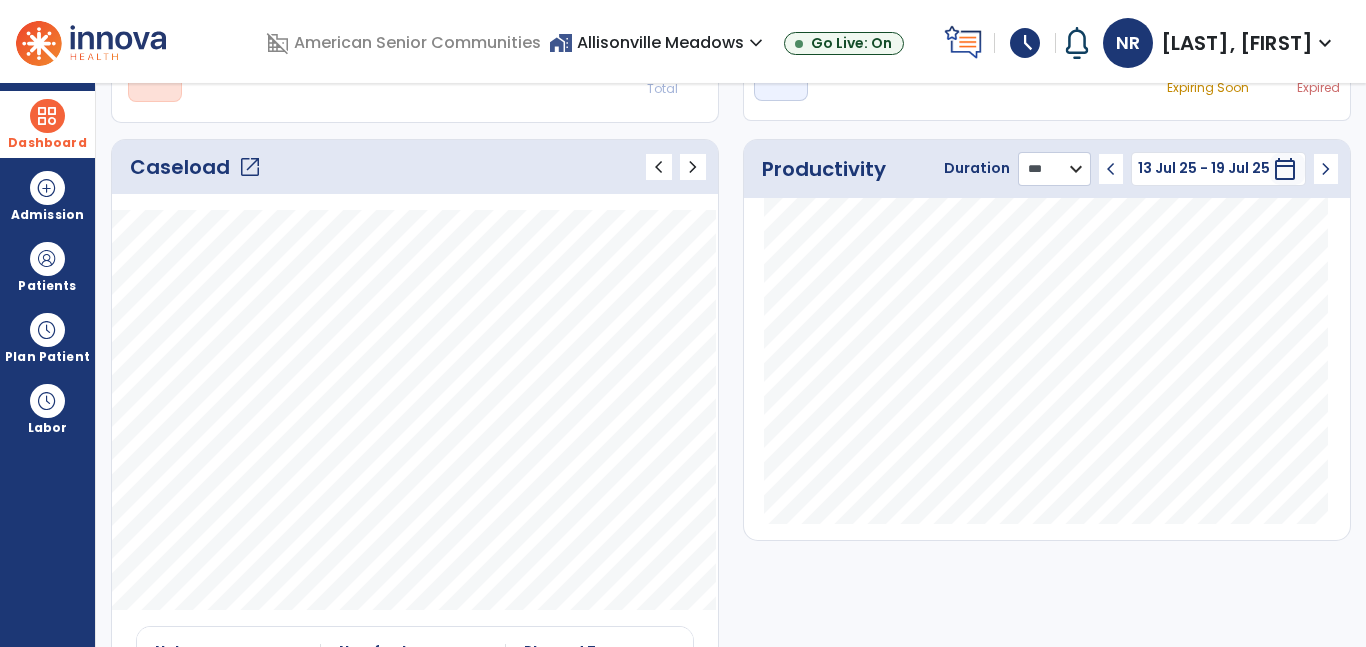 click on "******** **** ***" 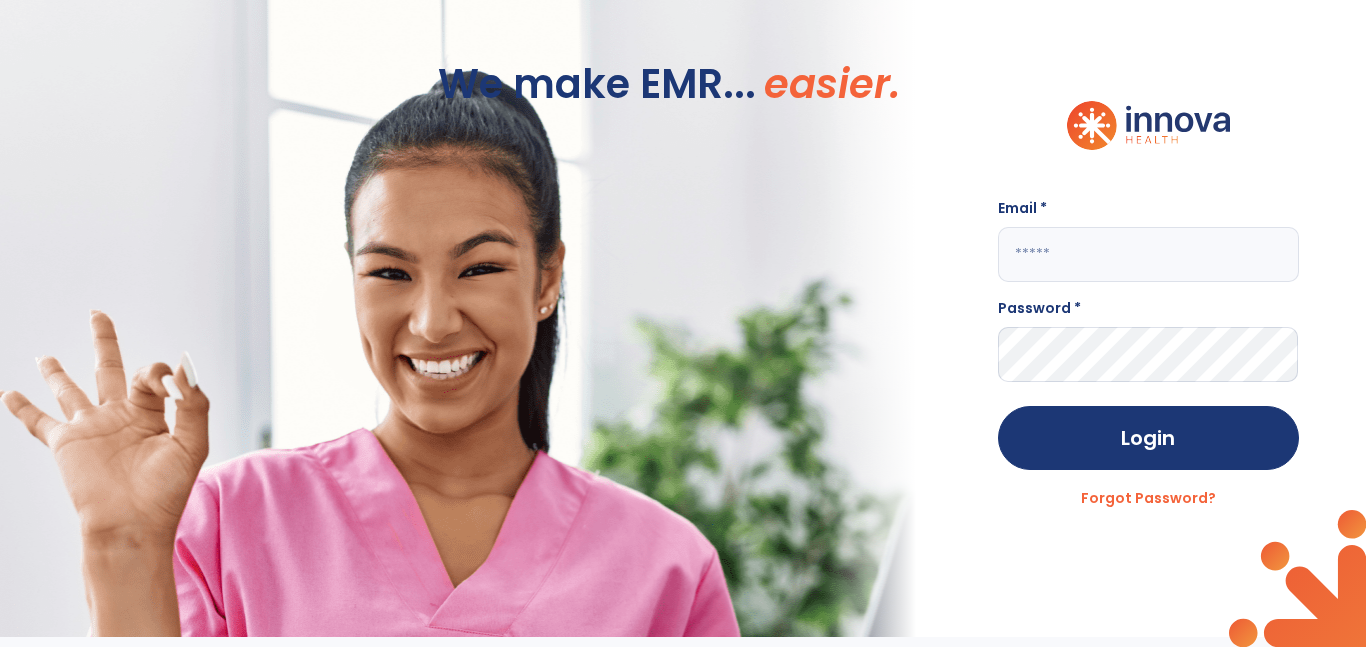scroll, scrollTop: 0, scrollLeft: 0, axis: both 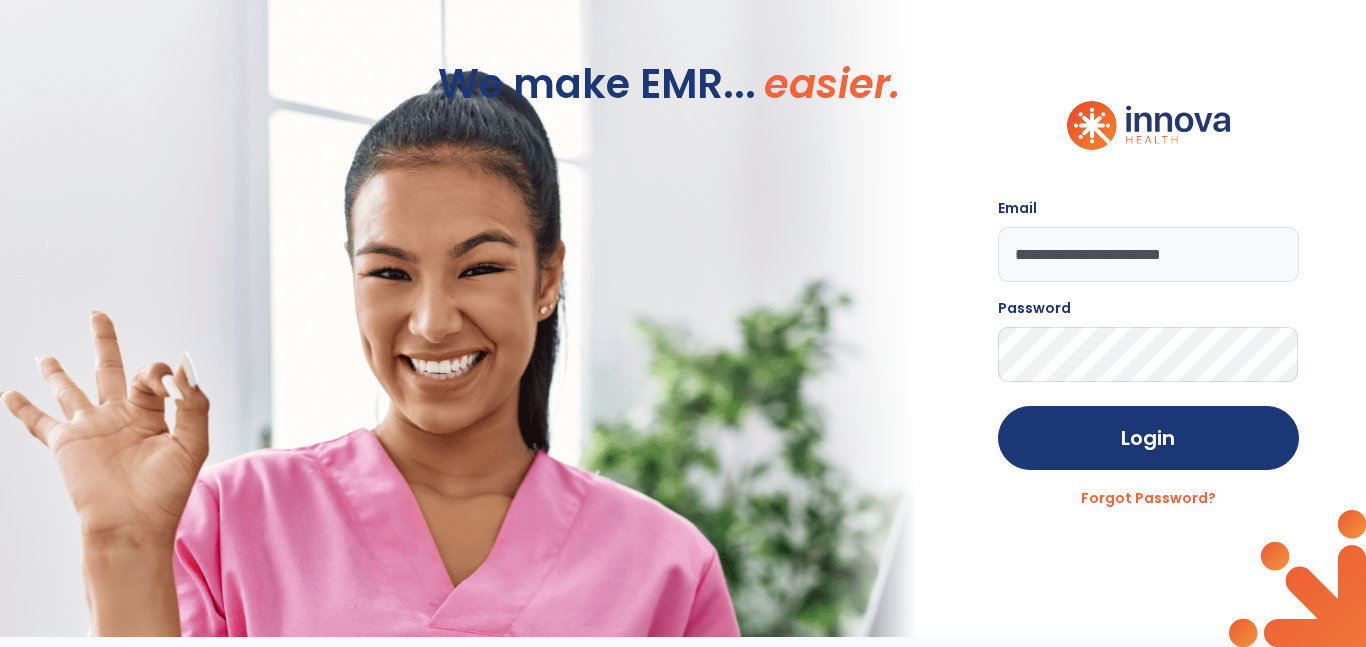click on "Login" 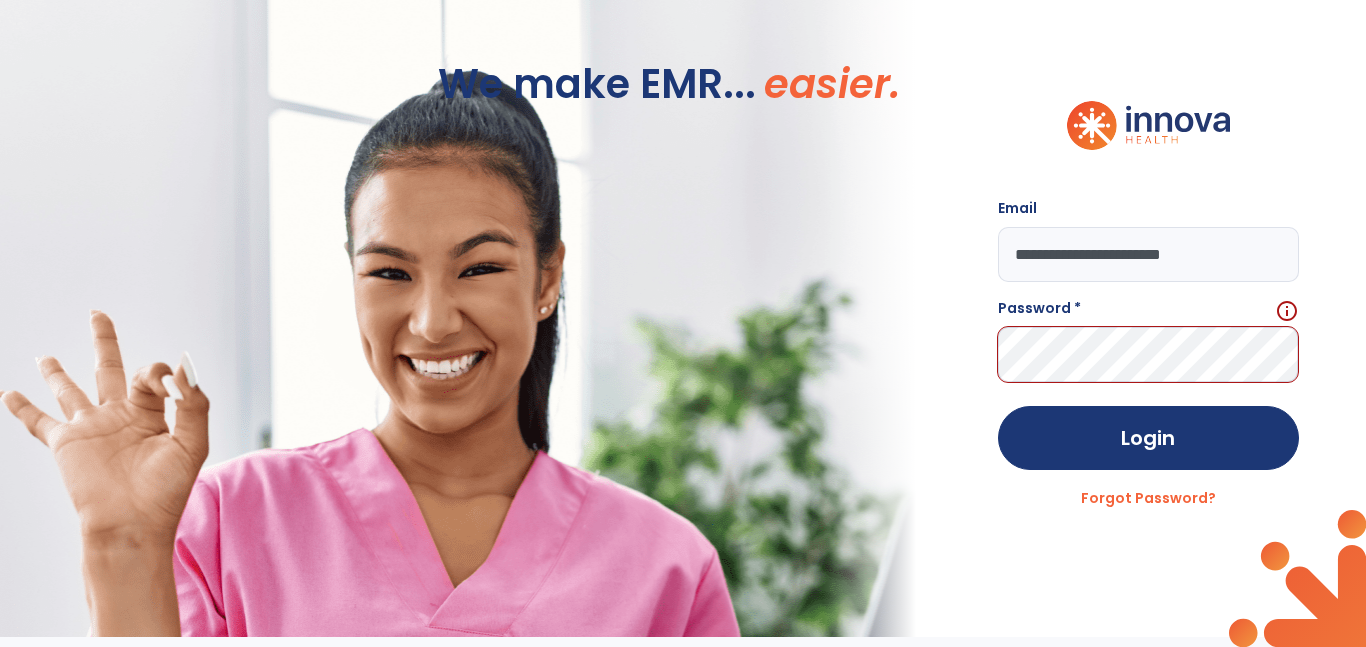 click on "**********" 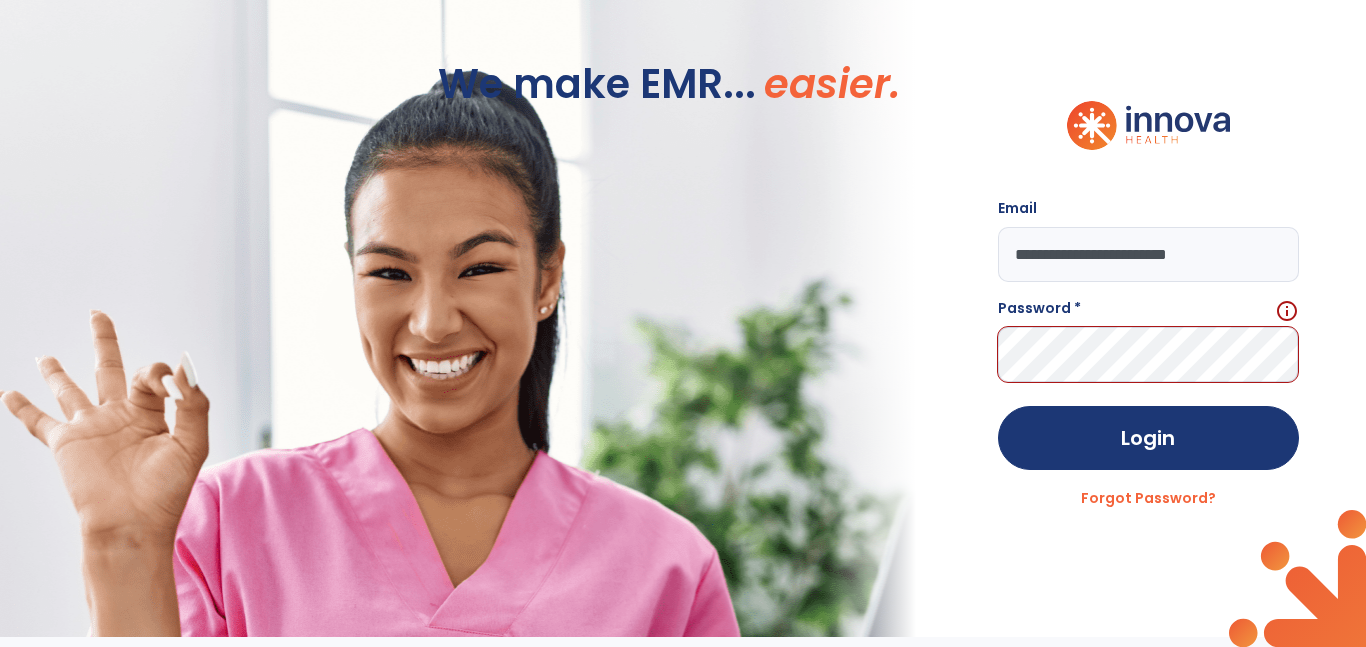 type on "**********" 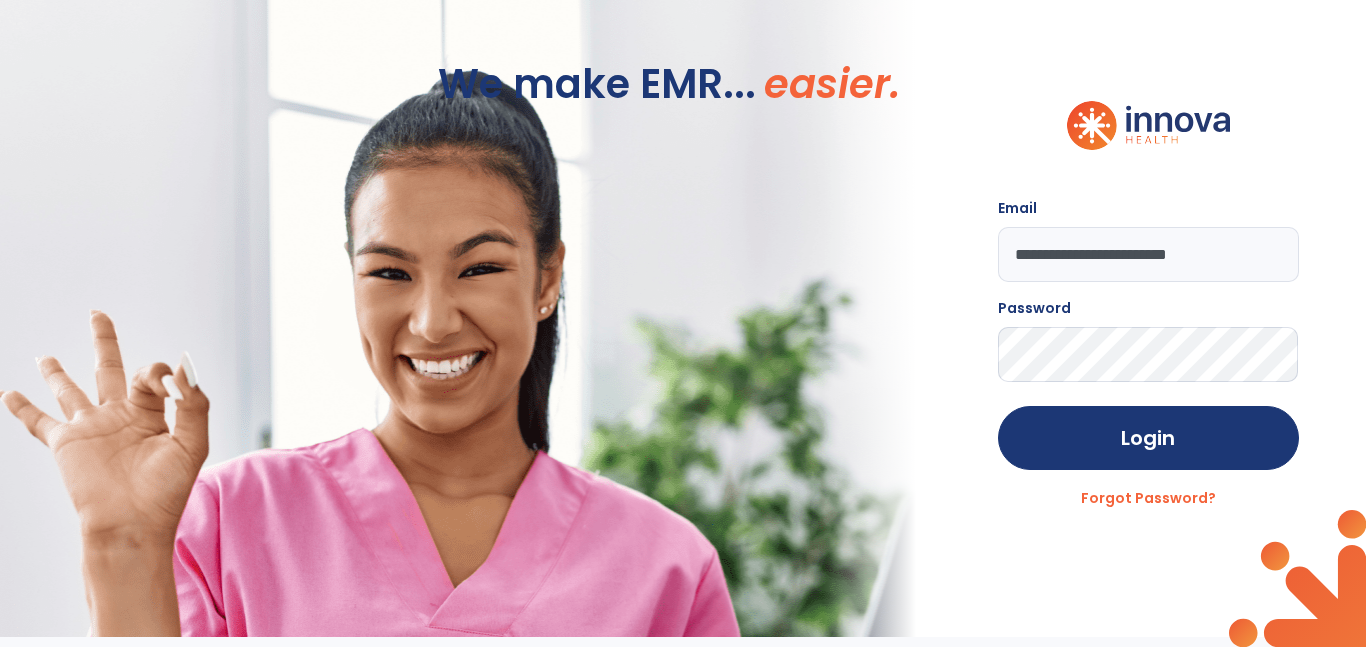 click on "Login" 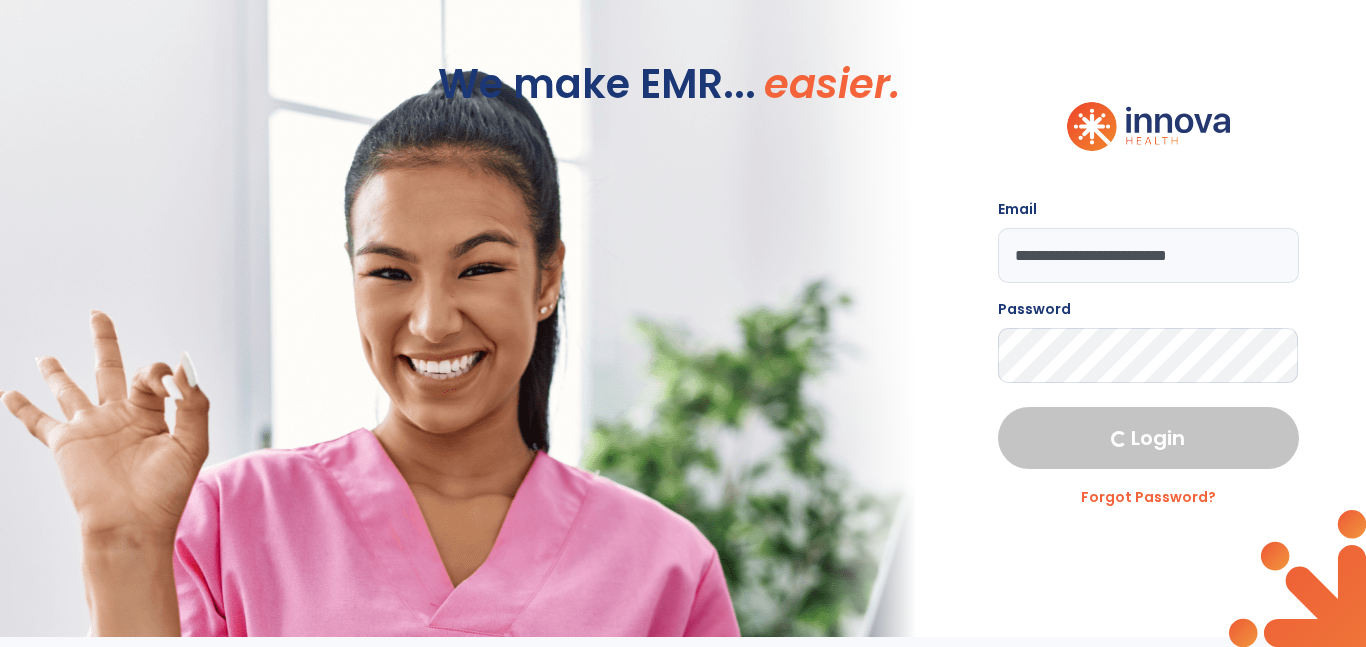 select on "****" 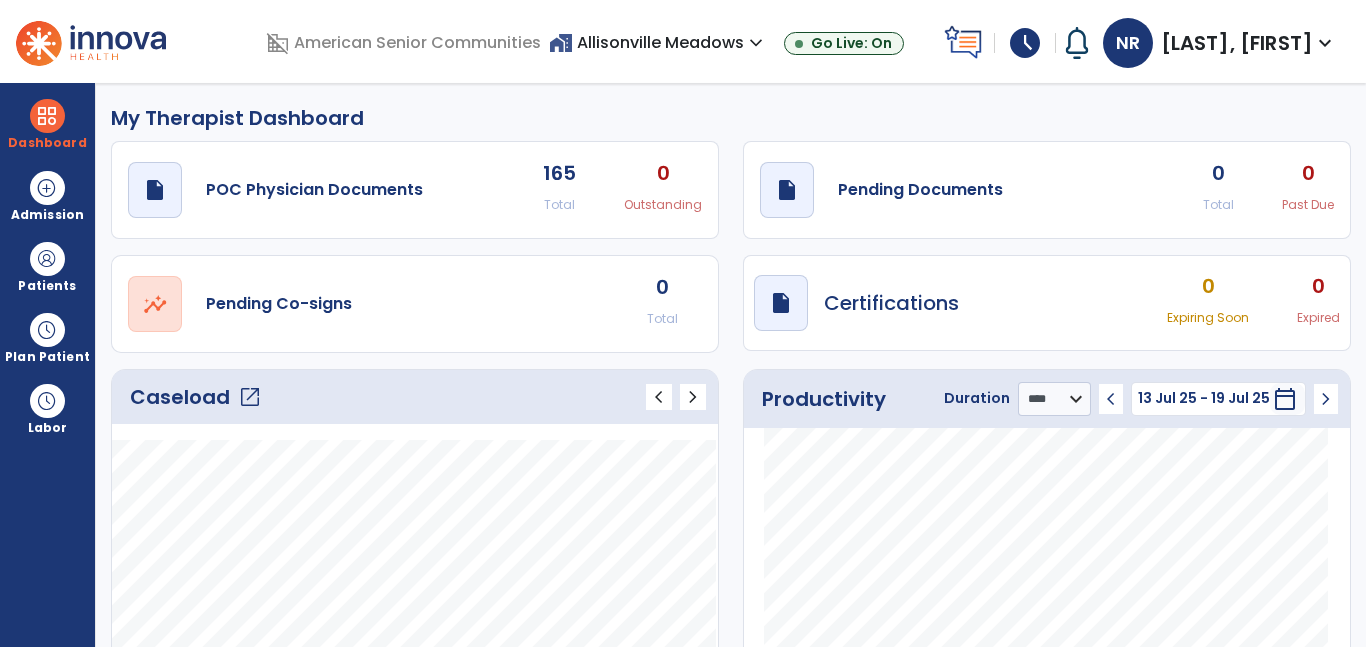 click on "open_in_new" 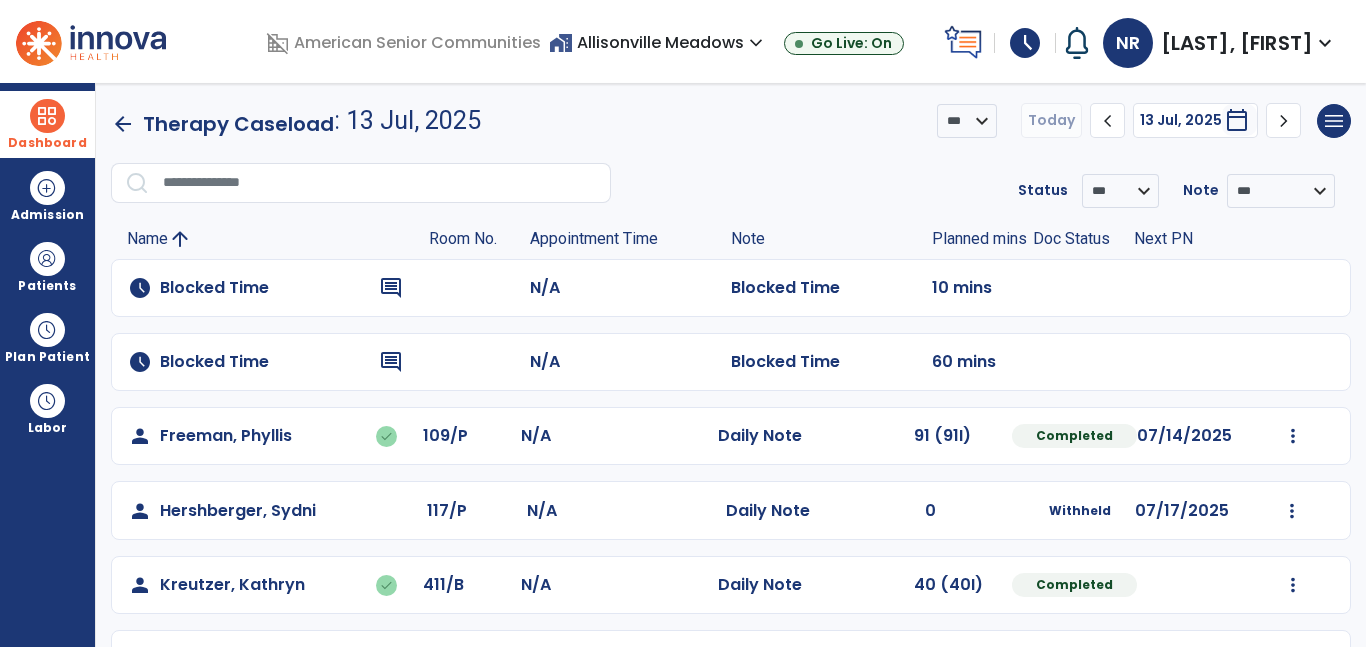 click at bounding box center [47, 116] 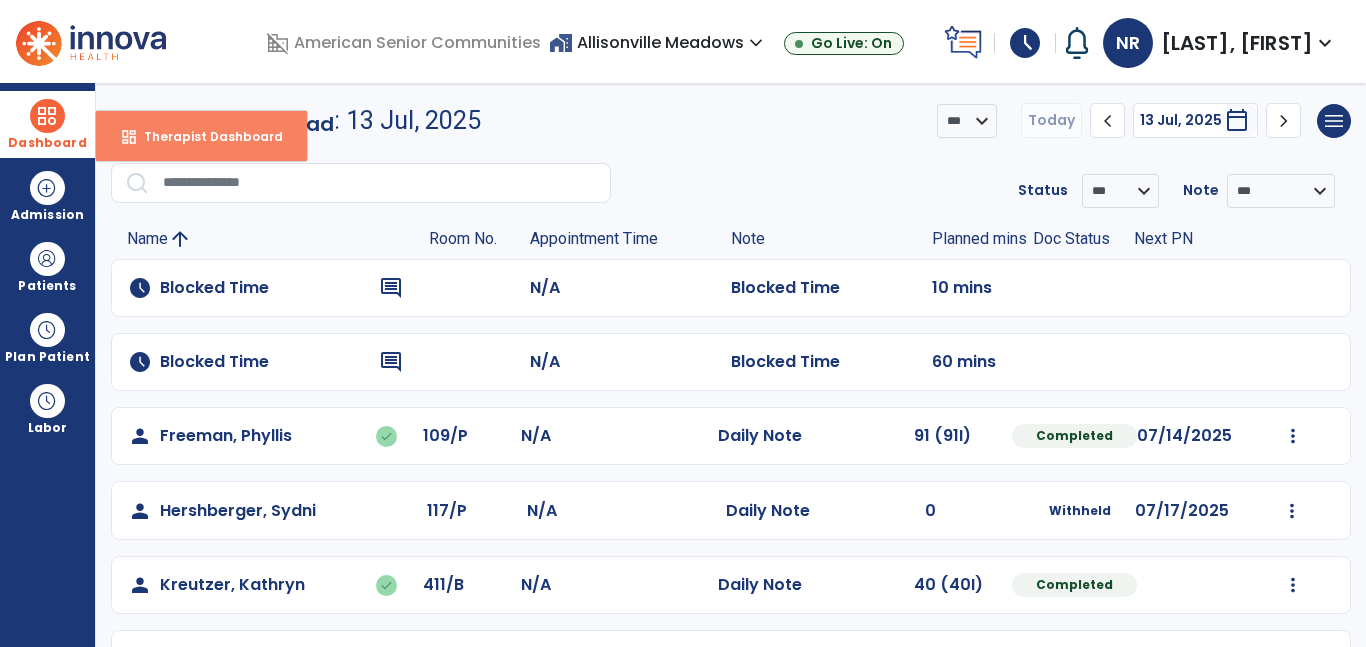 click on "Therapist Dashboard" at bounding box center [205, 136] 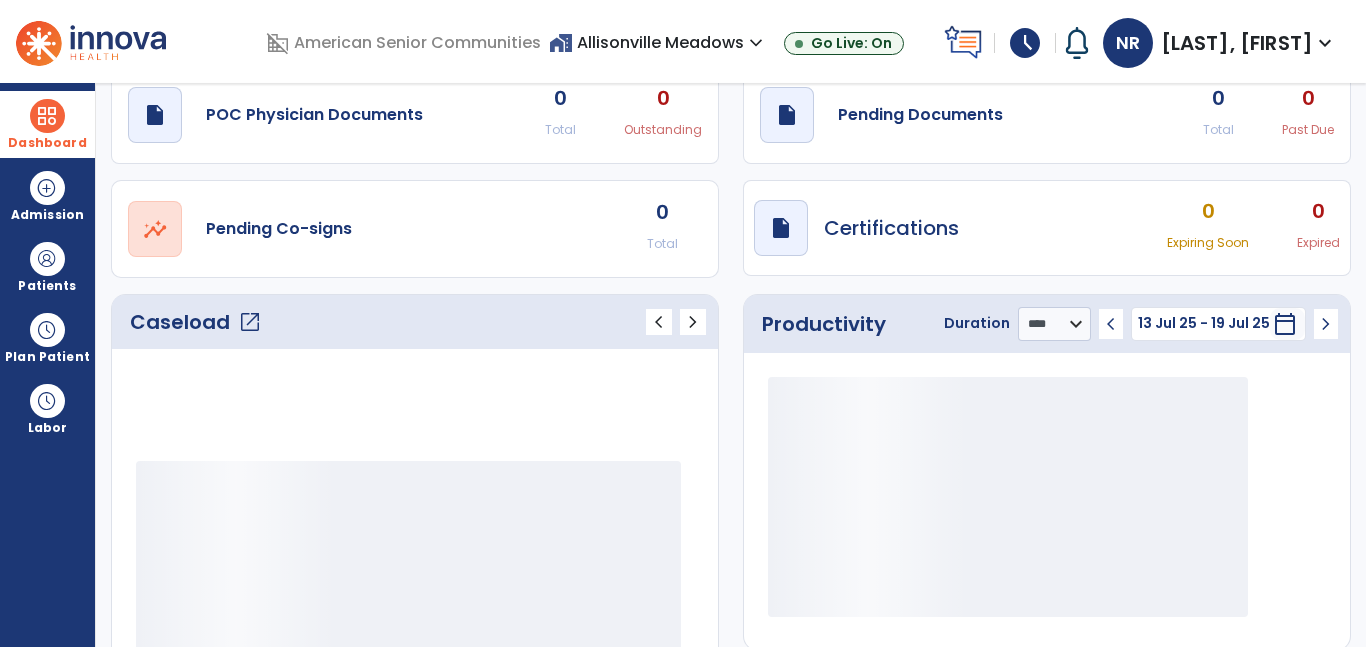 scroll, scrollTop: 230, scrollLeft: 0, axis: vertical 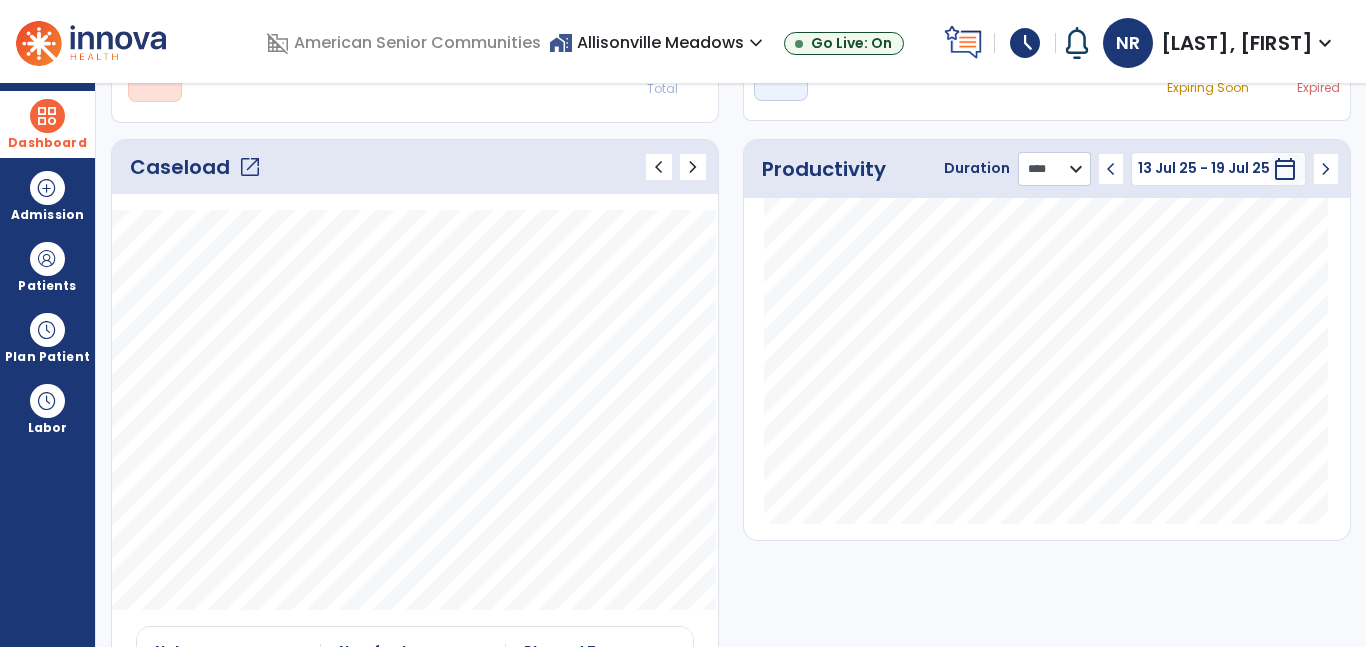 click on "******** **** ***" 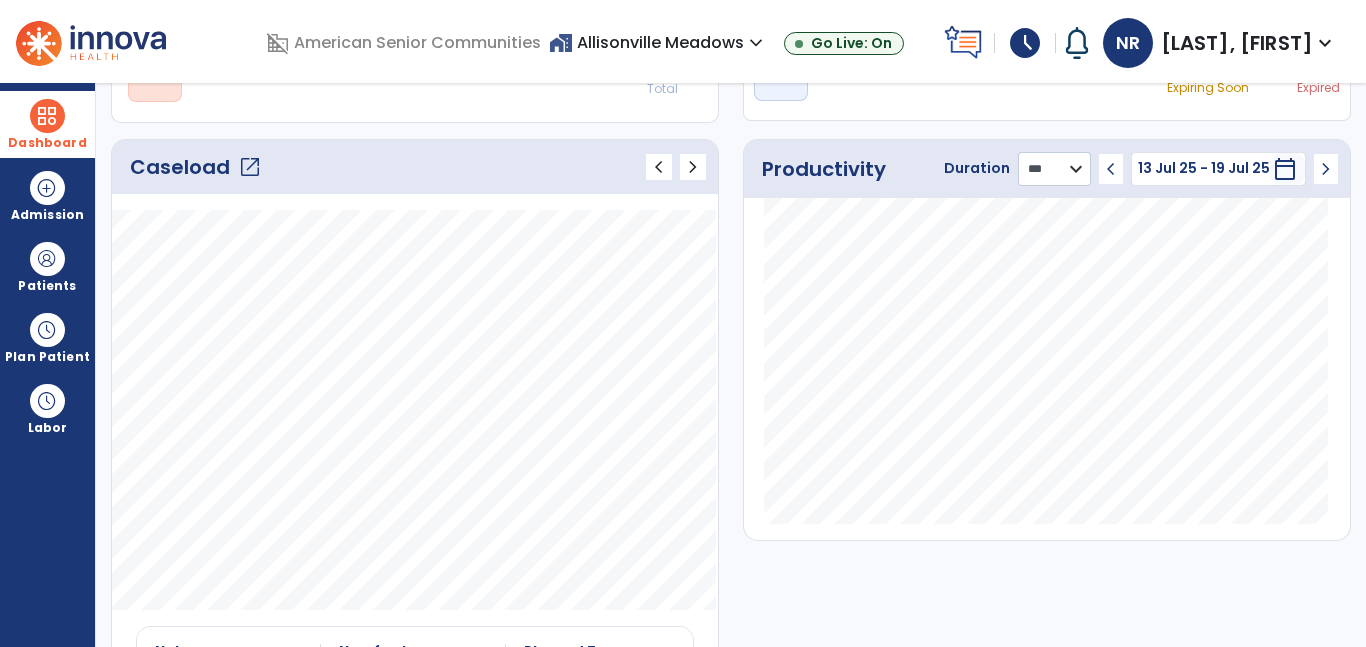 click on "******** **** ***" 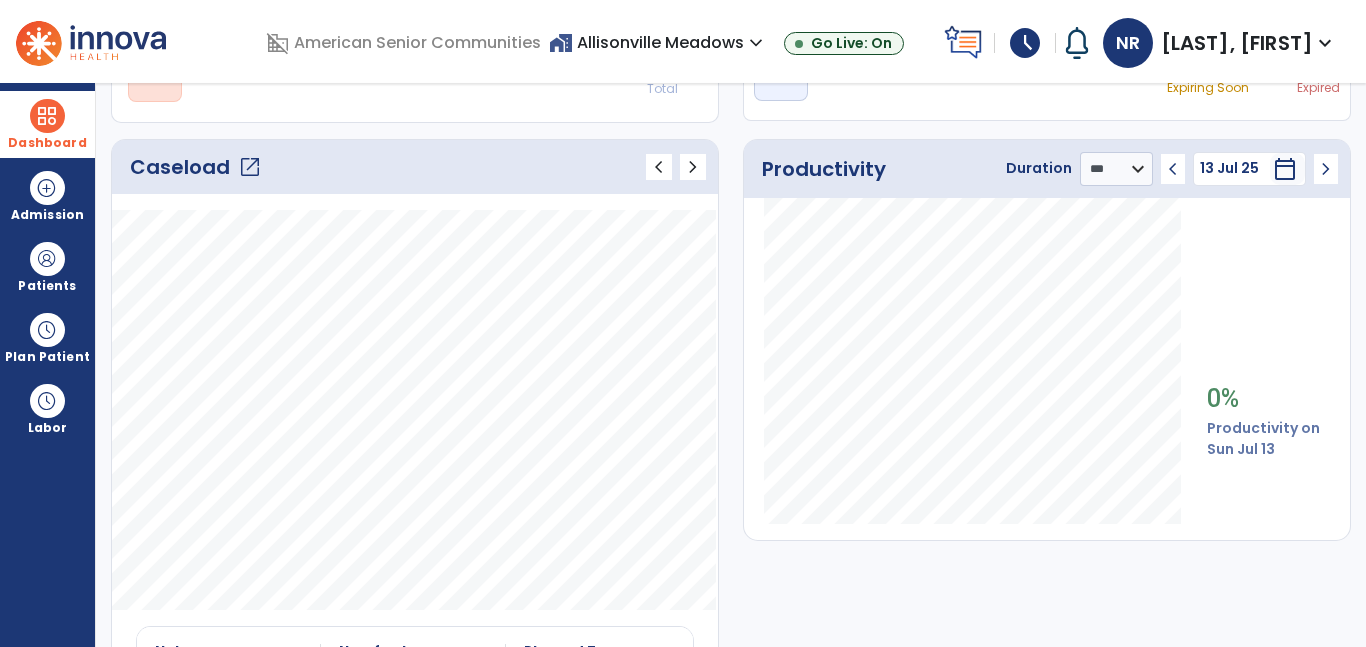 click on "open_in_new" 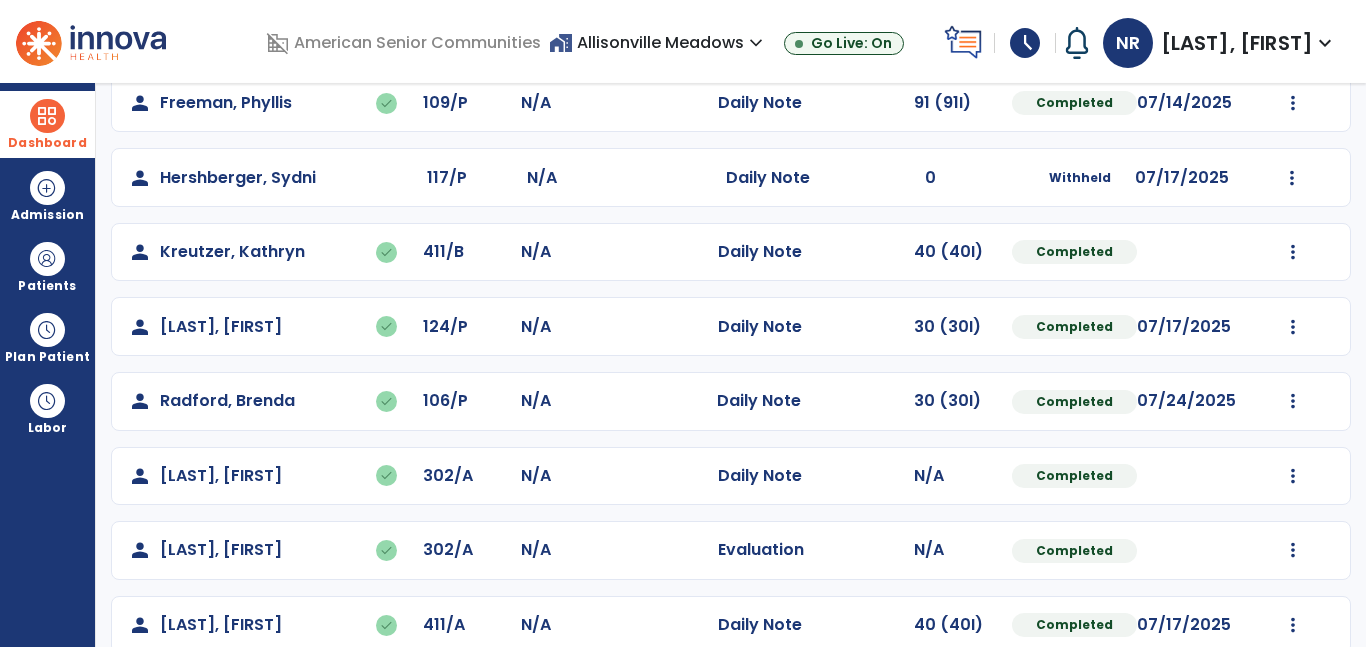 scroll, scrollTop: 513, scrollLeft: 0, axis: vertical 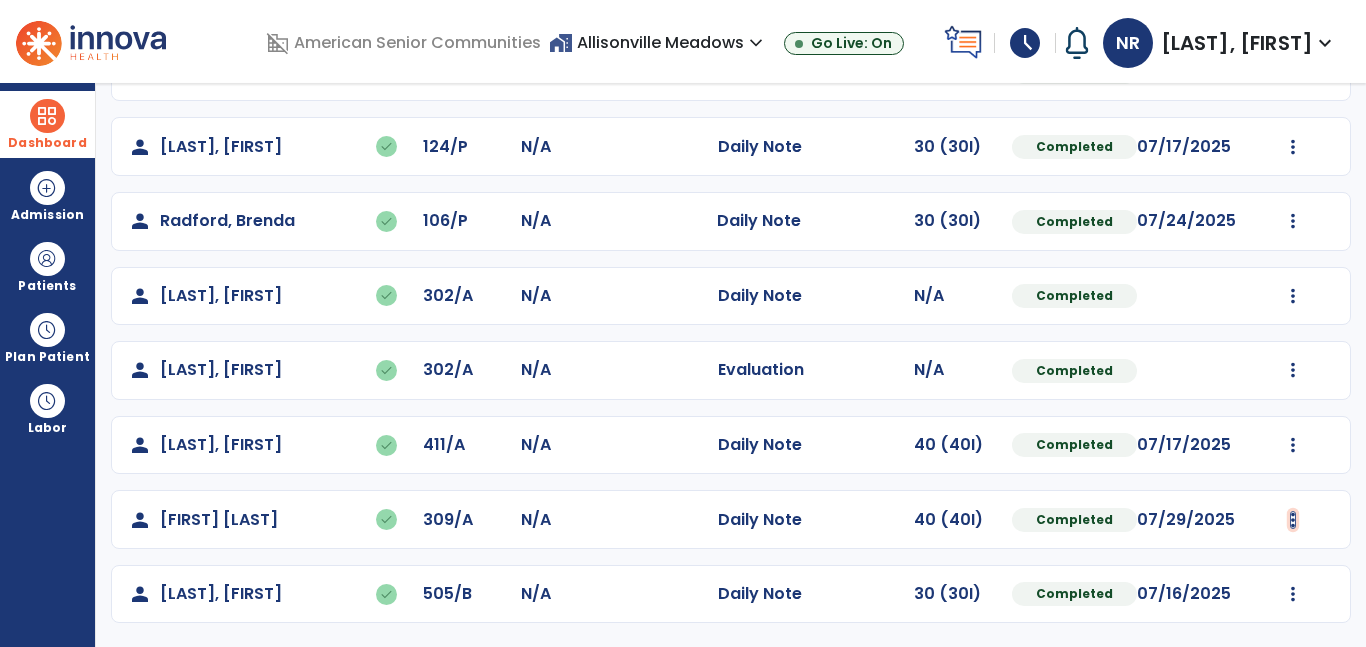 click at bounding box center [1293, -77] 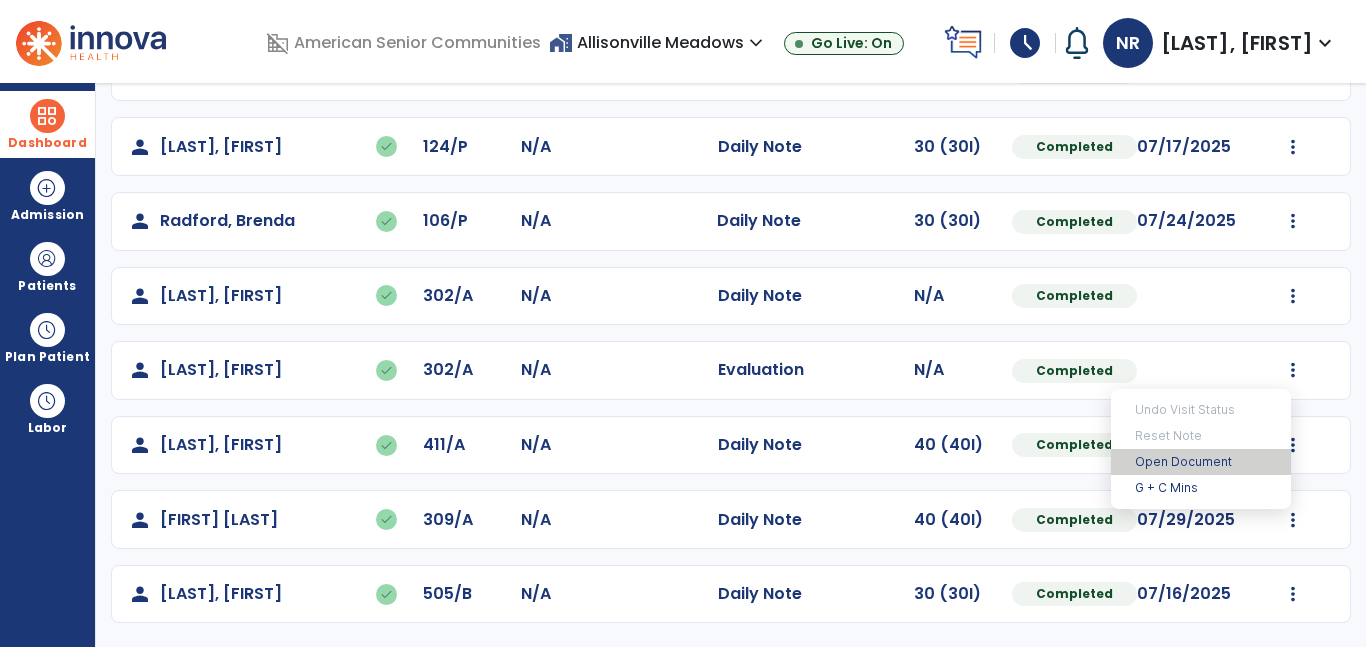 click on "Open Document" at bounding box center (1201, 462) 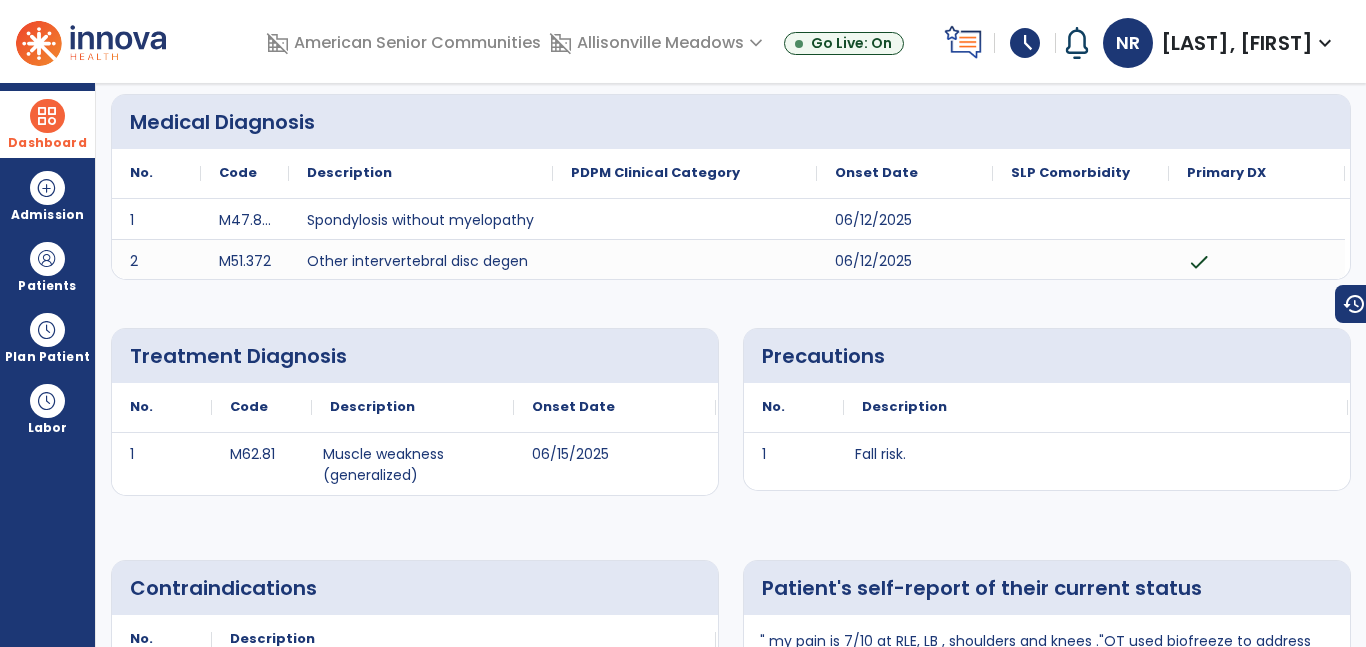 scroll, scrollTop: 0, scrollLeft: 0, axis: both 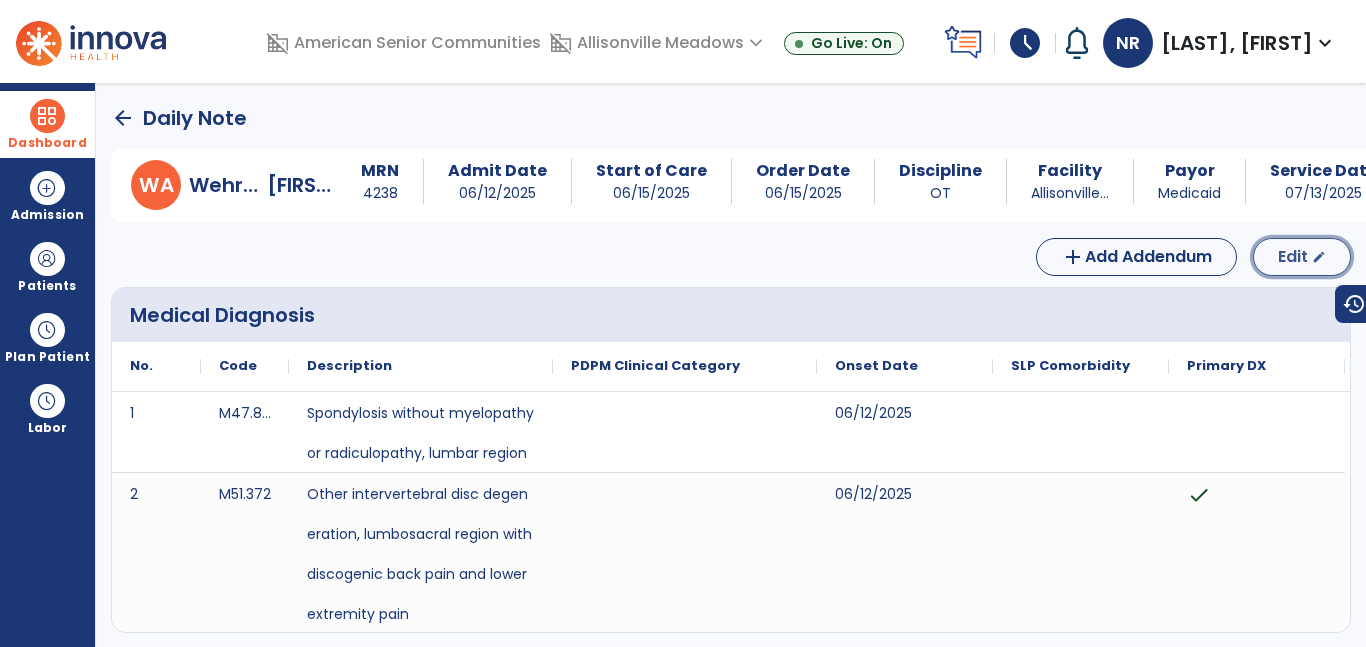 click on "Edit" 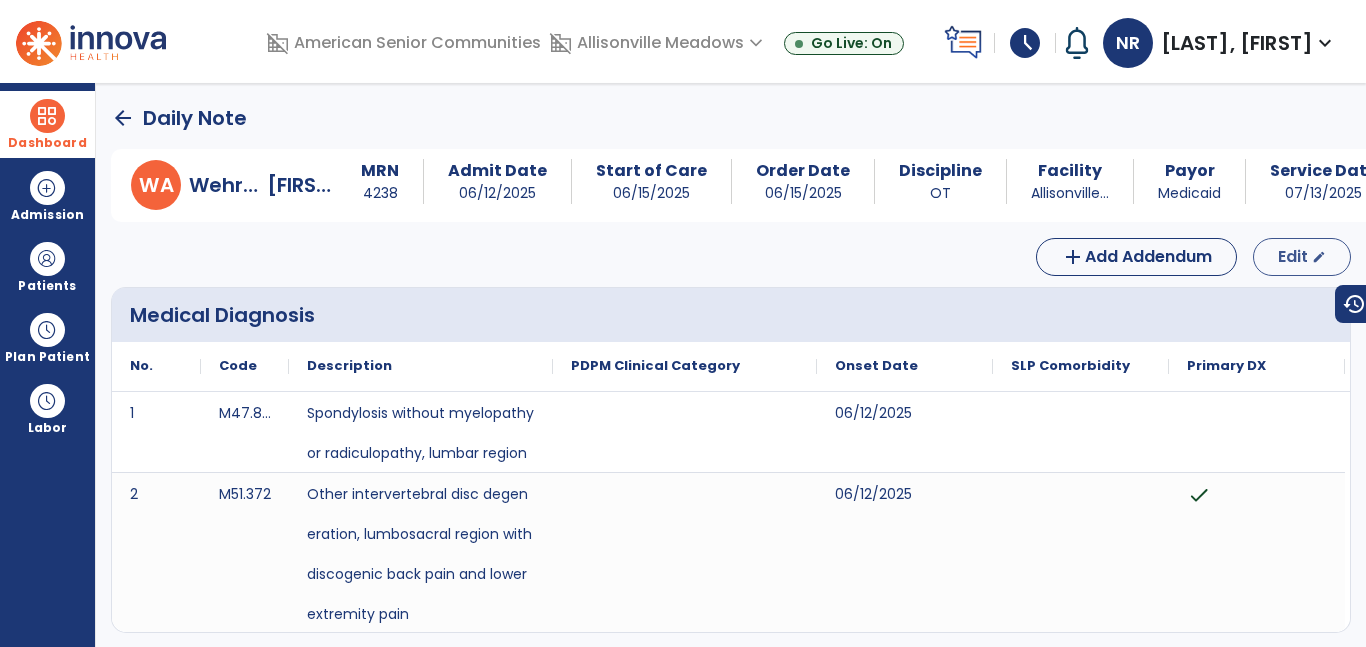 select on "*" 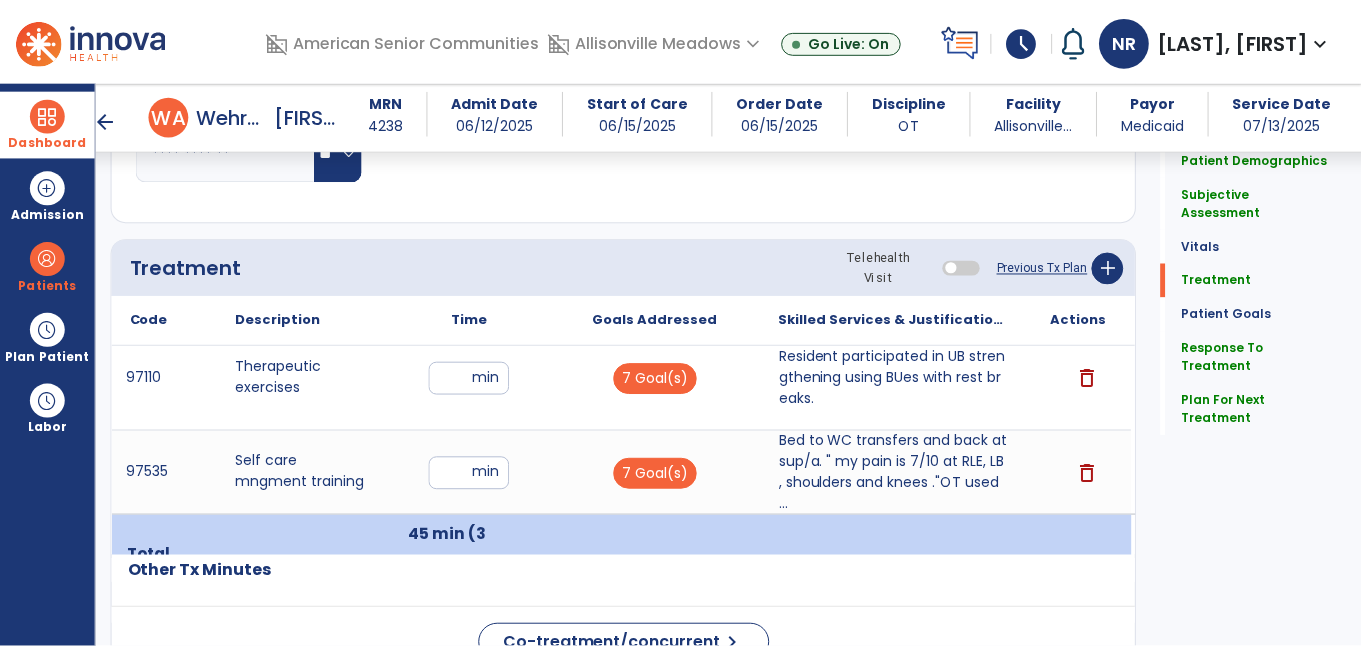 scroll, scrollTop: 1149, scrollLeft: 0, axis: vertical 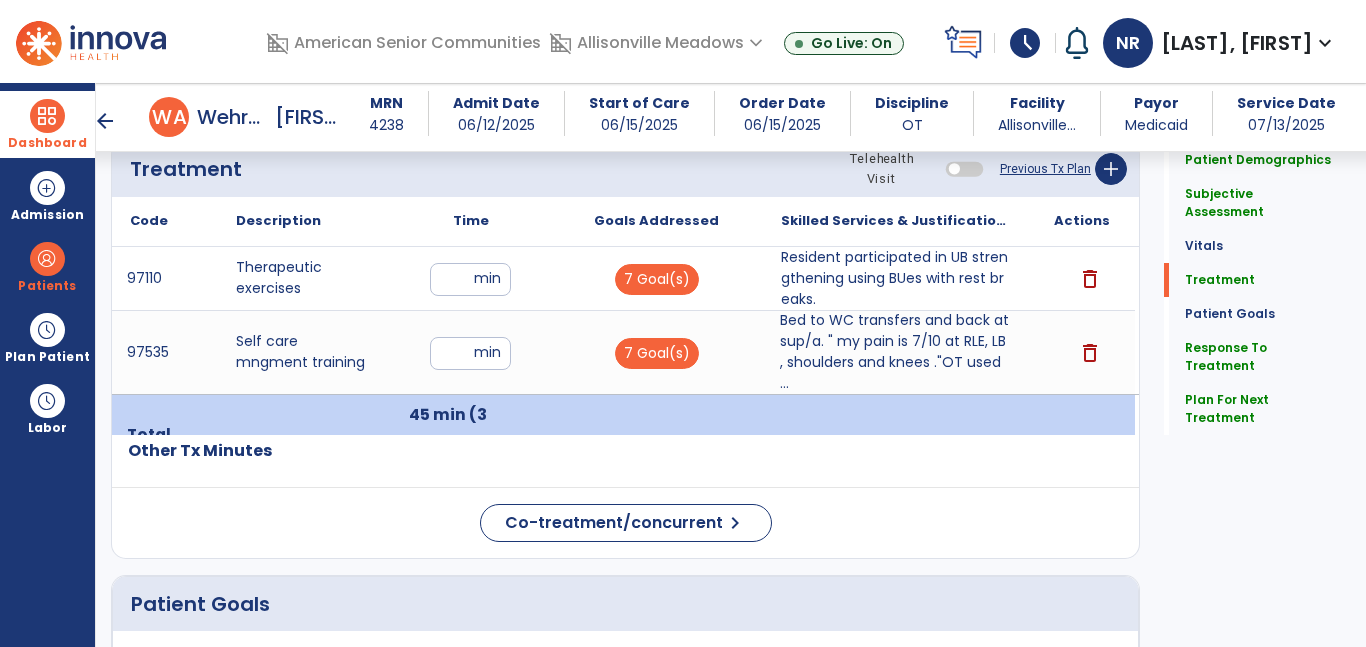 click on "Bed to WC transfers and back at sup/a. " my pain is 7/10 at RLE, LB , shoulders and knees ."OT used ..." at bounding box center (896, 352) 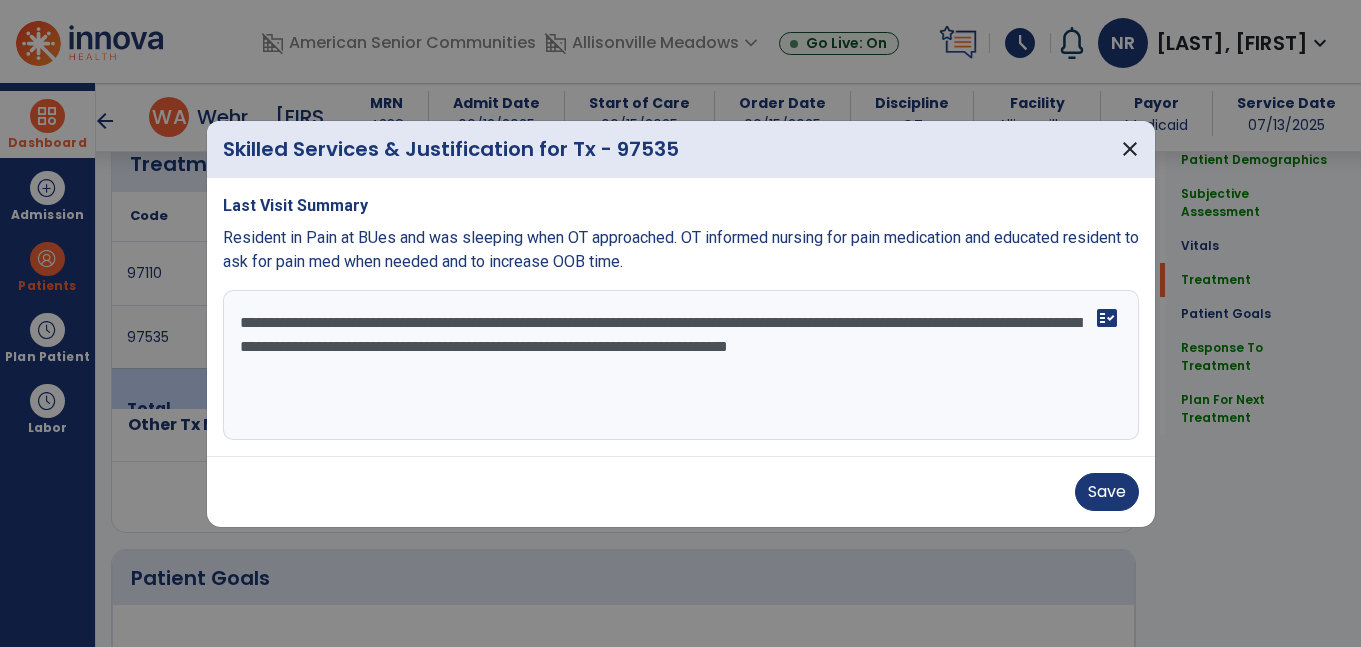 click on "**********" at bounding box center [681, 365] 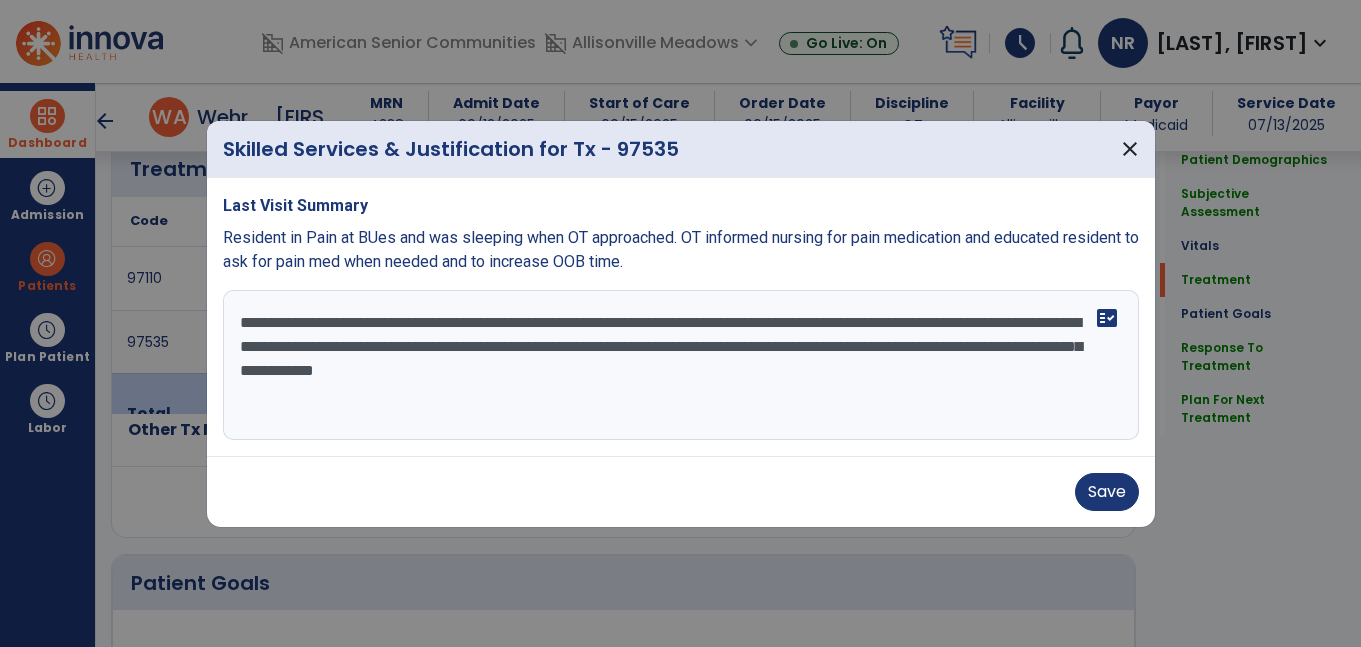 click on "**********" at bounding box center [681, 365] 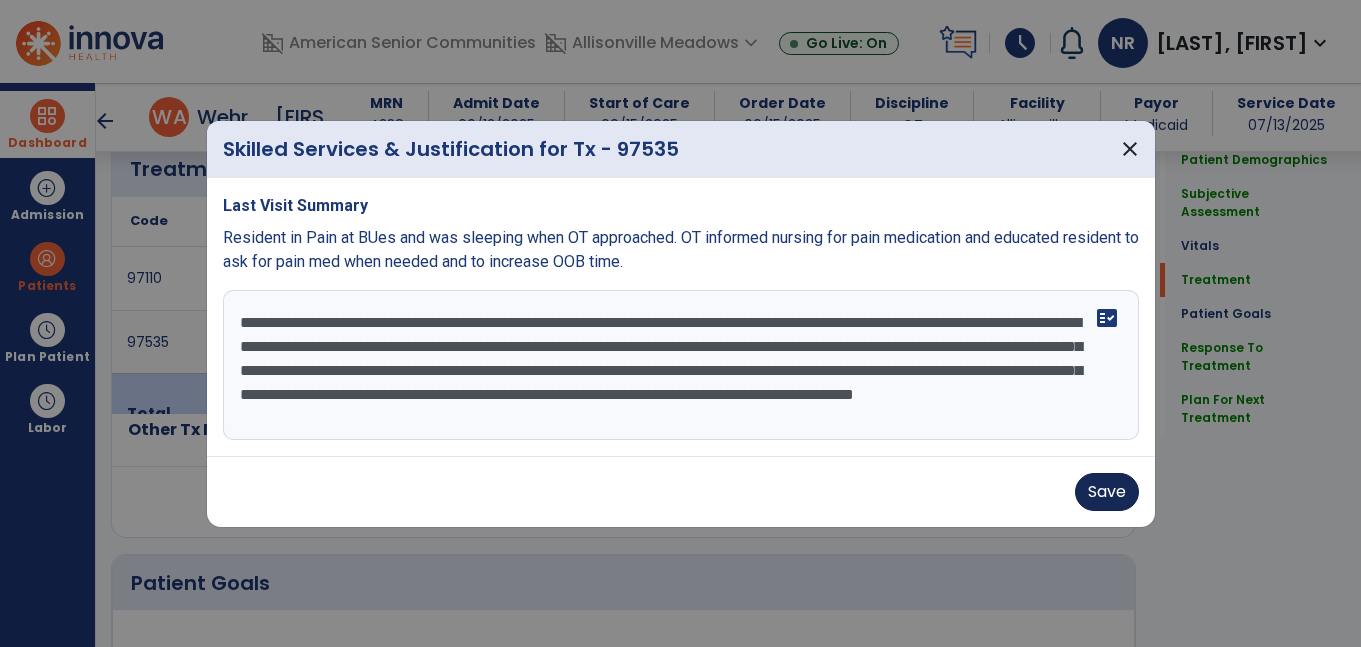 scroll, scrollTop: 16, scrollLeft: 0, axis: vertical 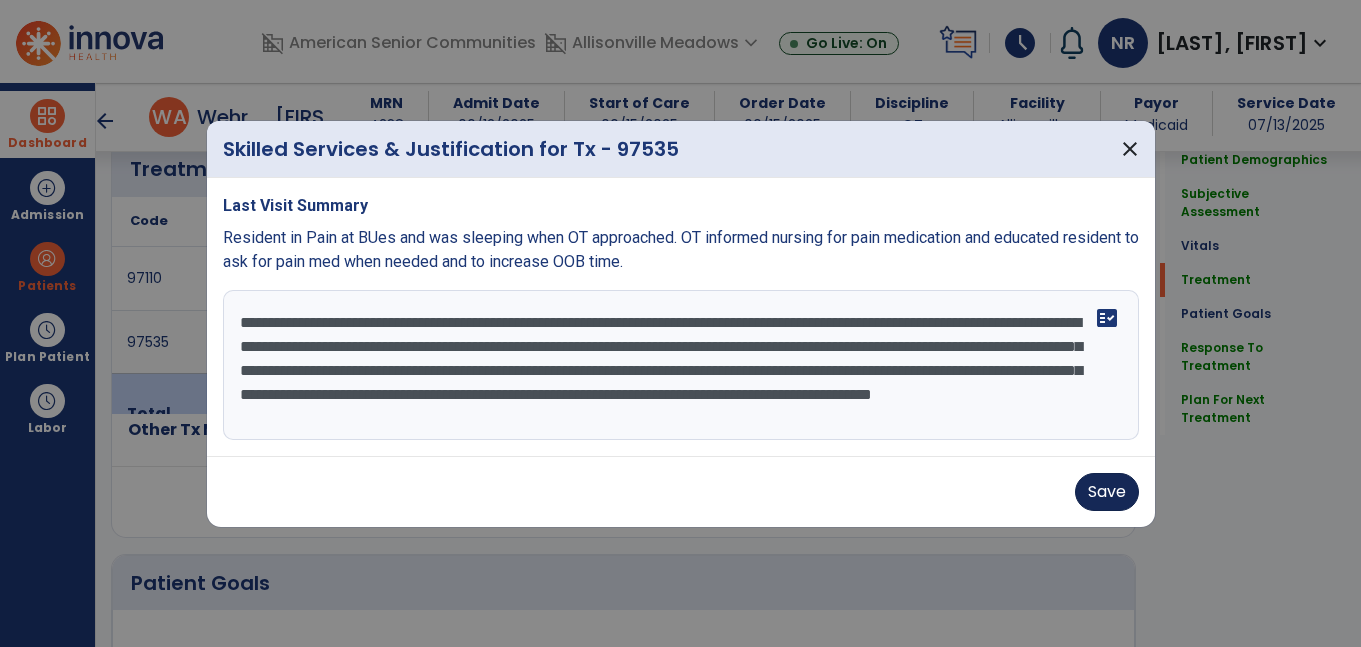type on "**********" 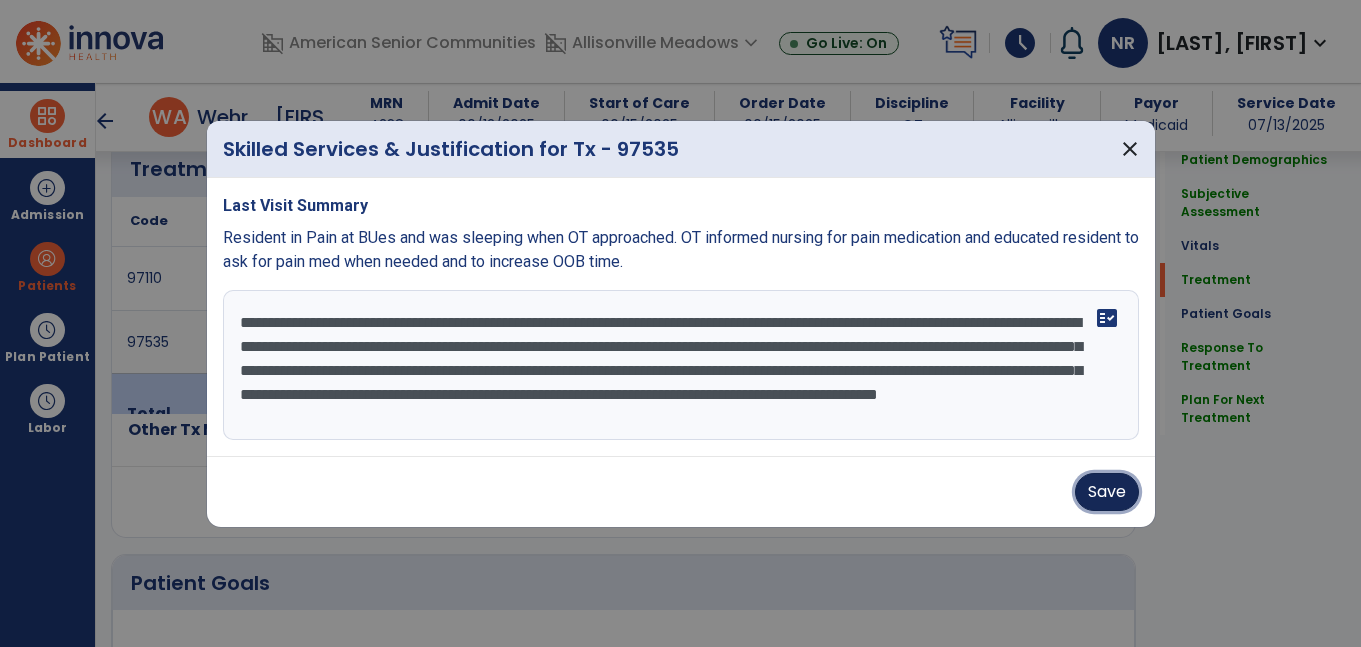 click on "Save" at bounding box center (1107, 492) 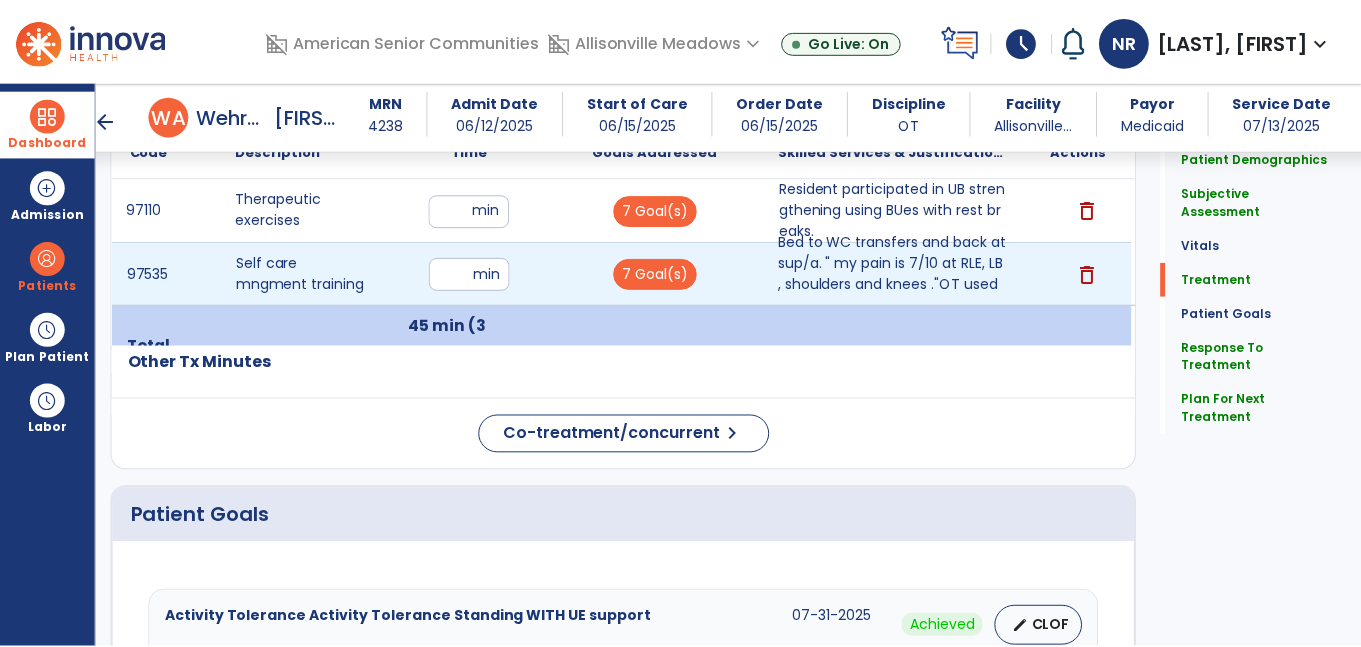 scroll, scrollTop: 1204, scrollLeft: 0, axis: vertical 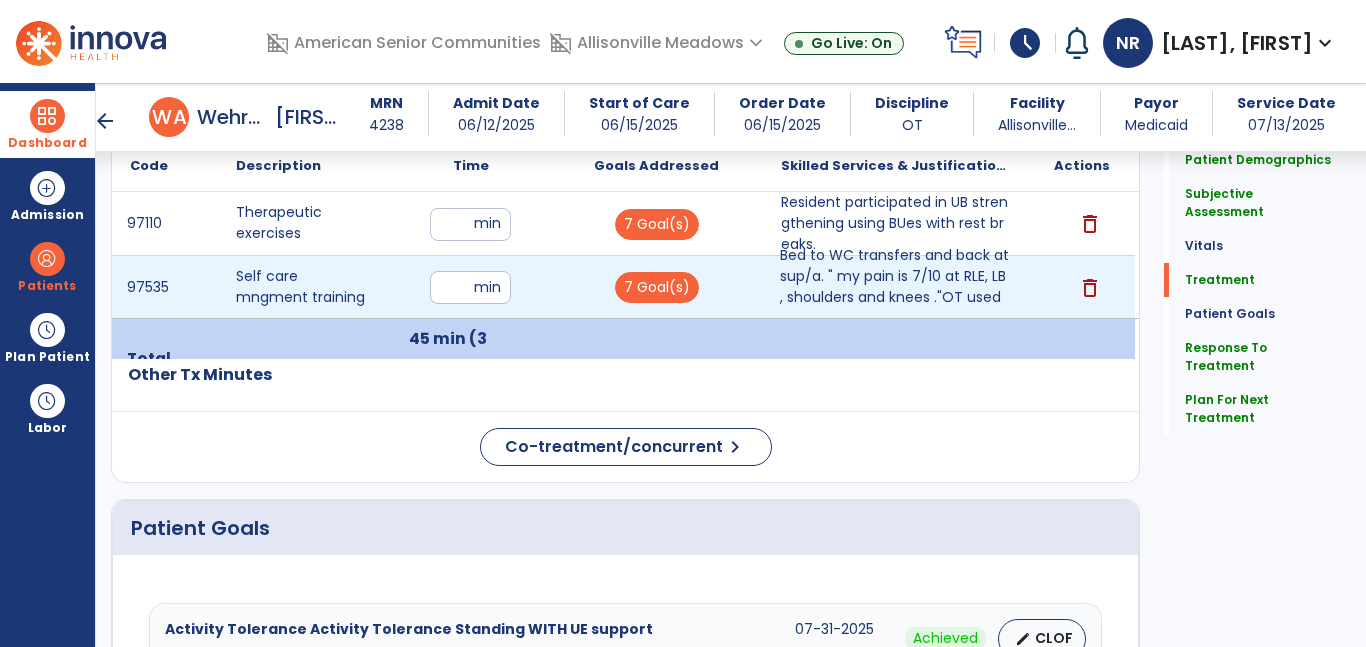 click on "**" at bounding box center (470, 287) 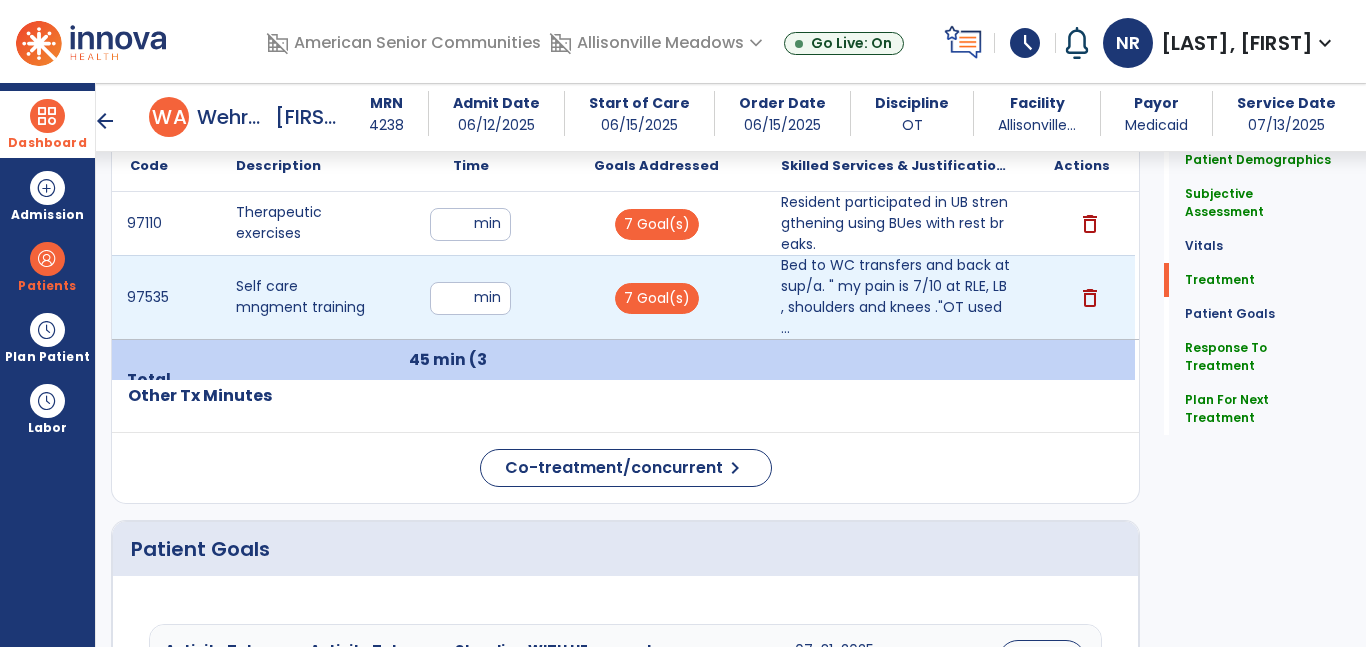 type on "*" 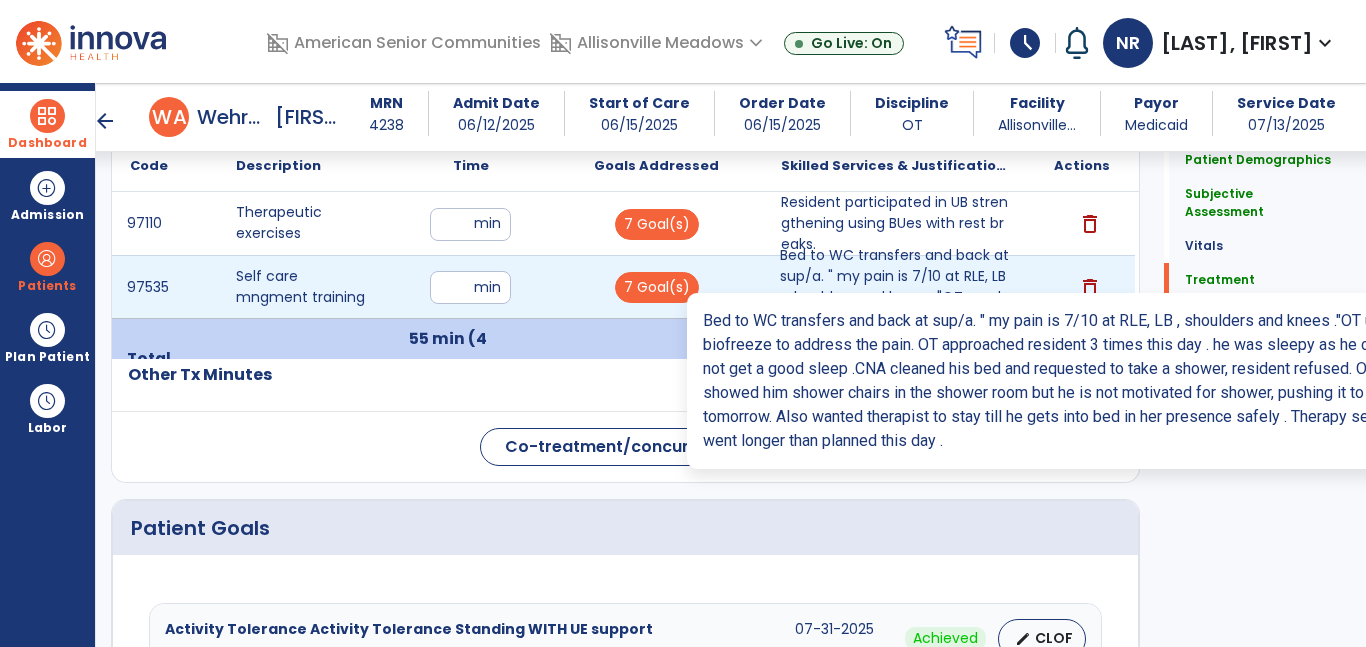 click on "Bed to WC transfers and back at sup/a. " my pain is 7/10 at RLE, LB , shoulders and knees ."OT used ..." at bounding box center (896, 287) 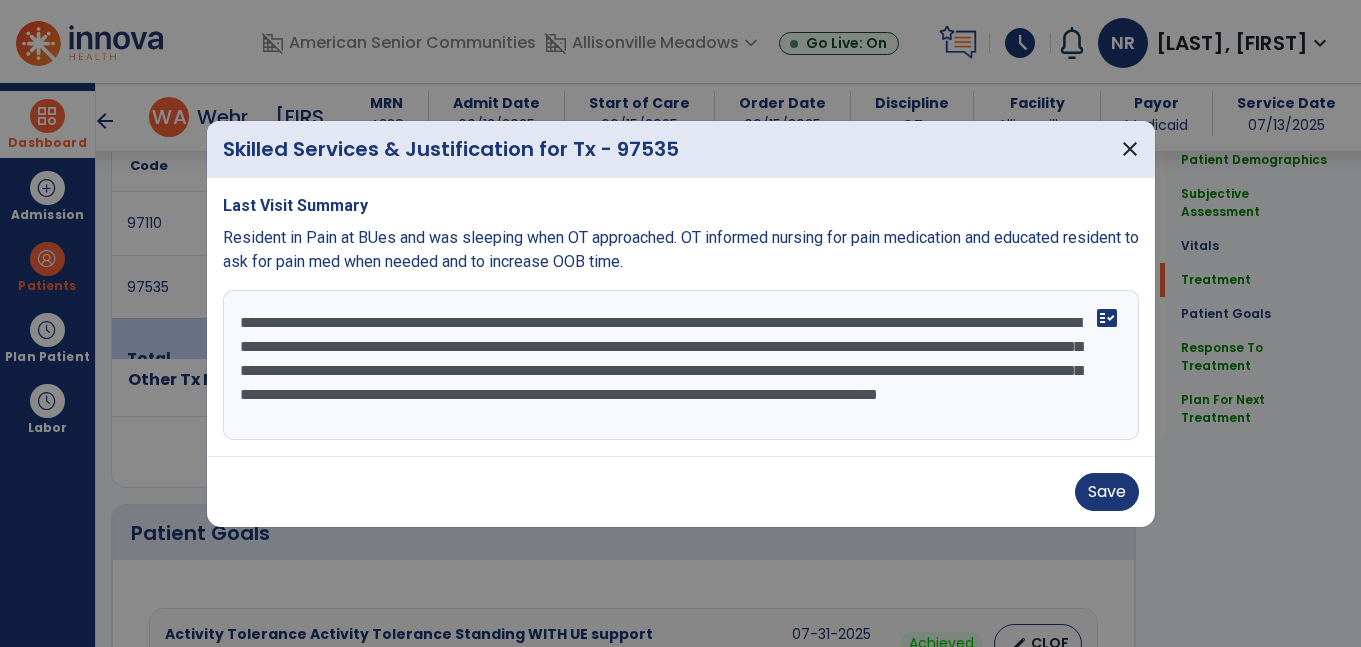 scroll, scrollTop: 1204, scrollLeft: 0, axis: vertical 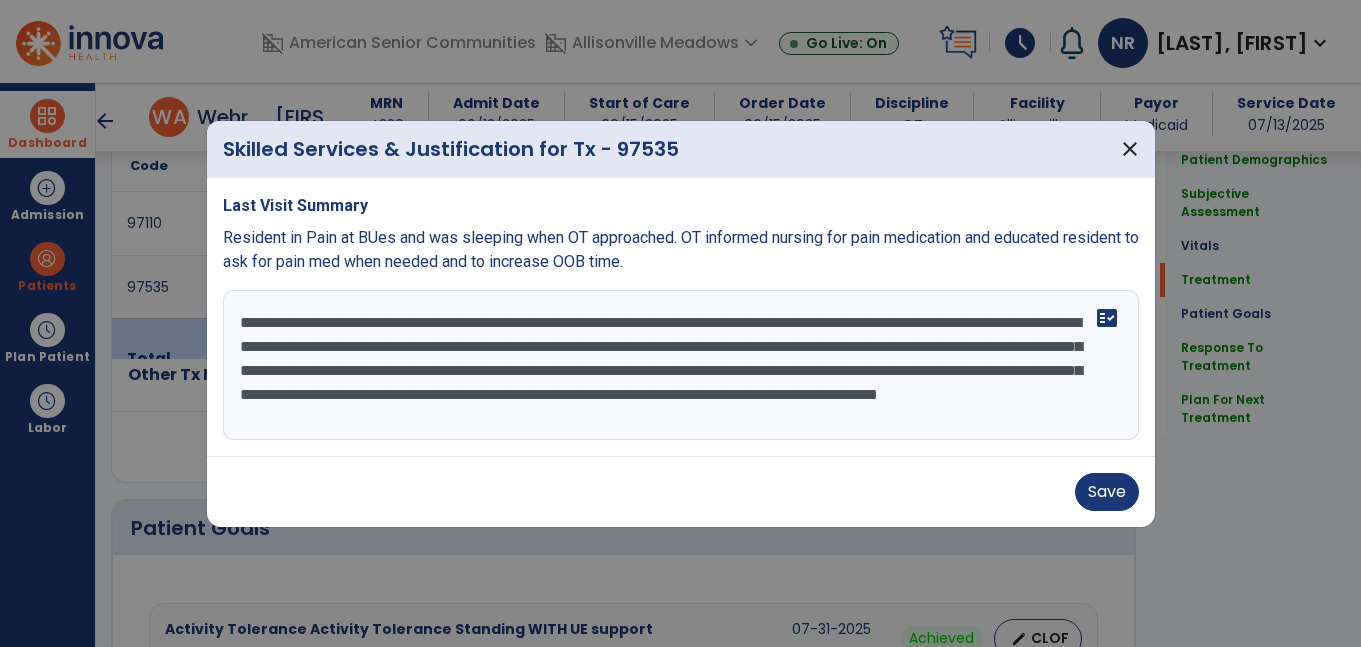 click on "**********" at bounding box center (681, 365) 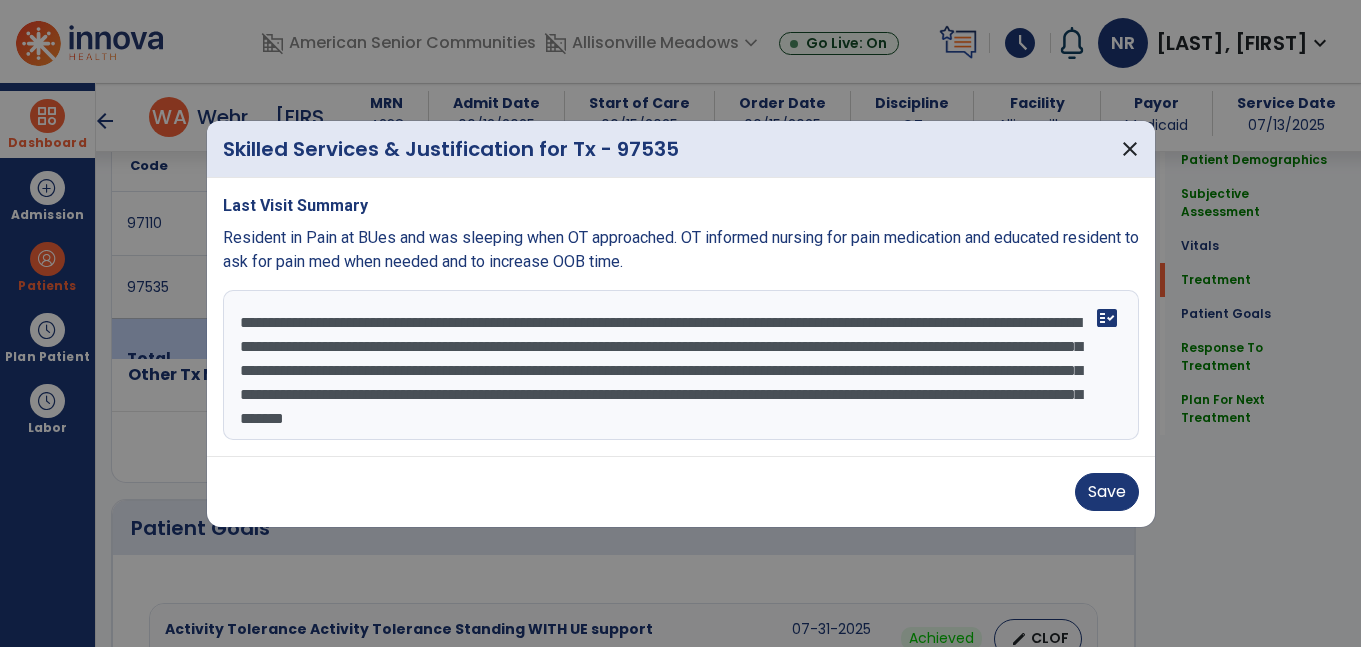 type on "**********" 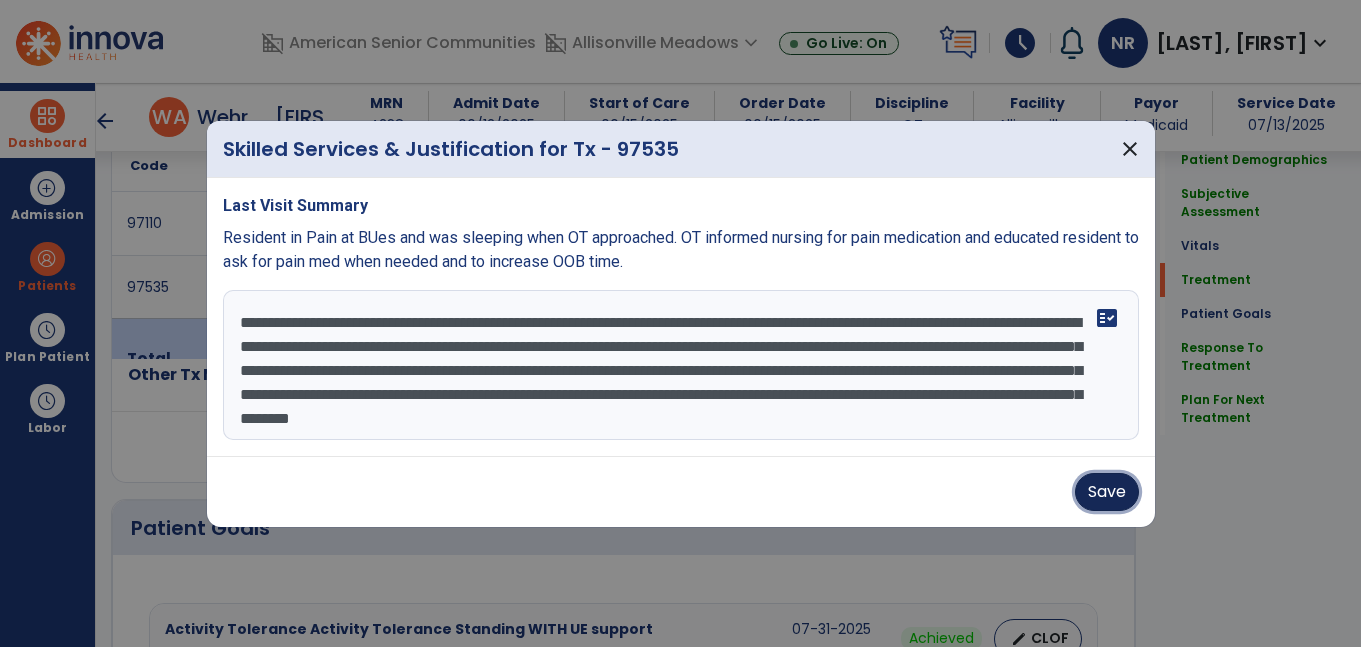 click on "Save" at bounding box center (1107, 492) 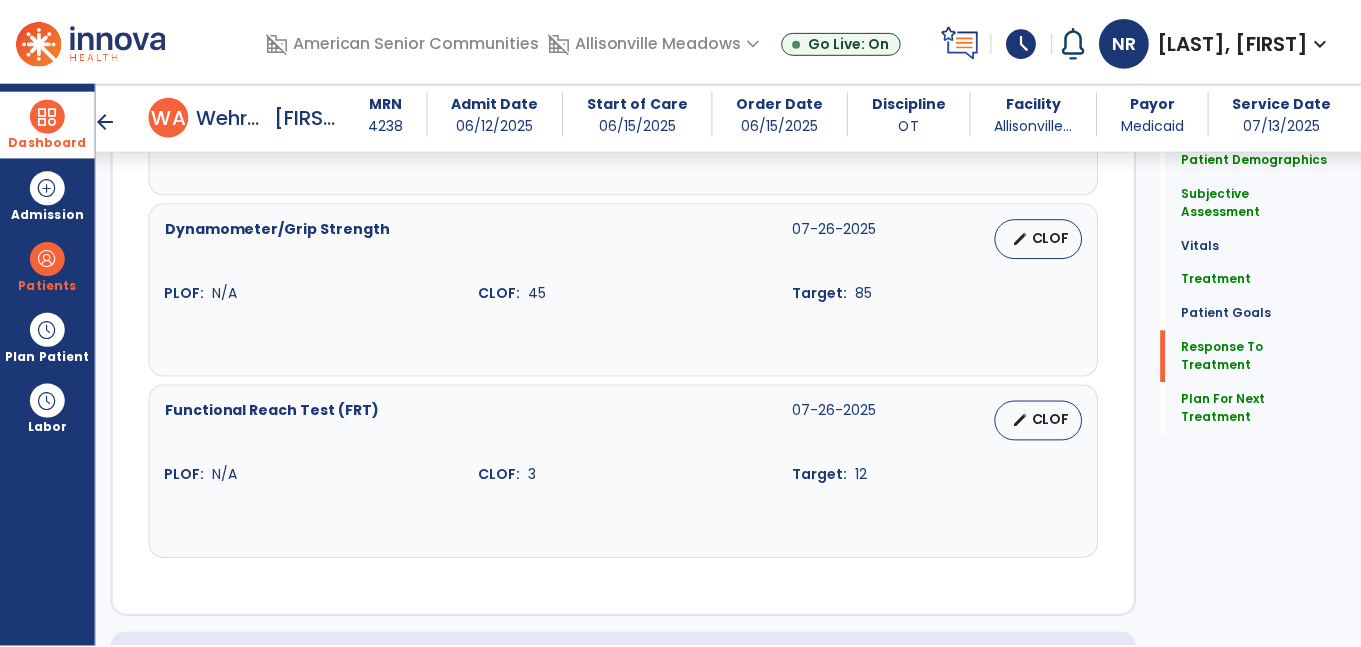 scroll, scrollTop: 3494, scrollLeft: 0, axis: vertical 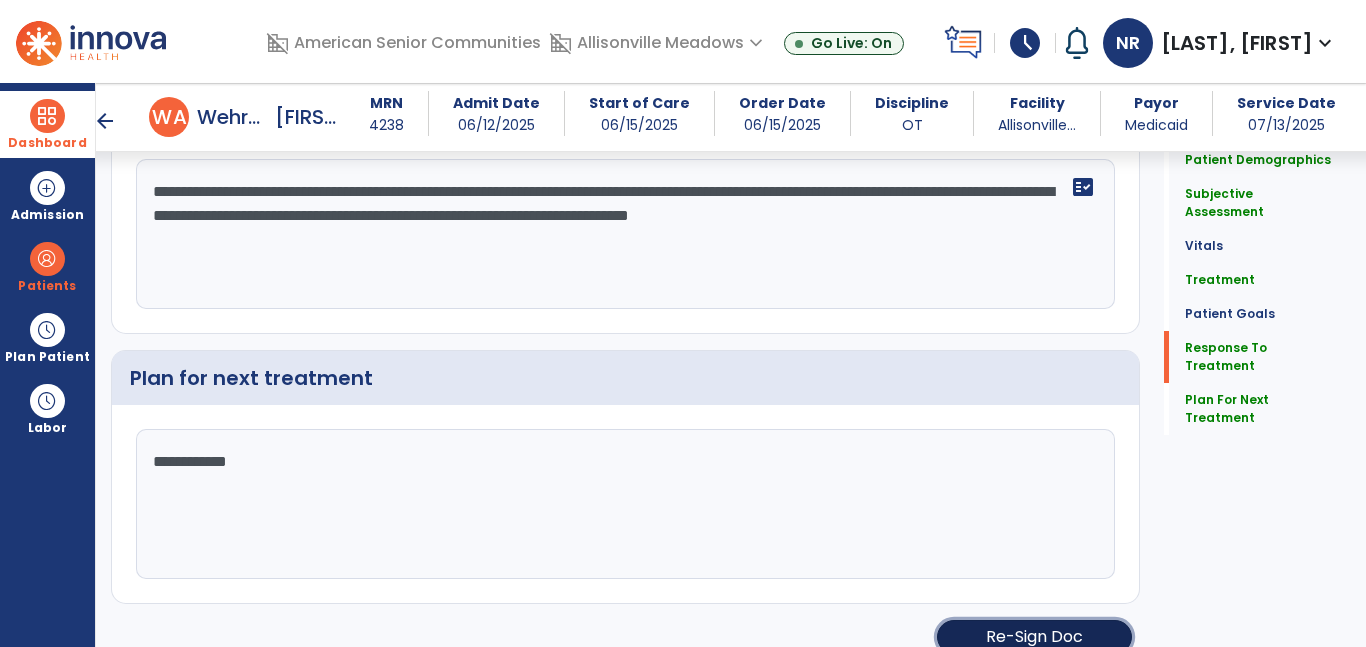click on "Re-Sign Doc" 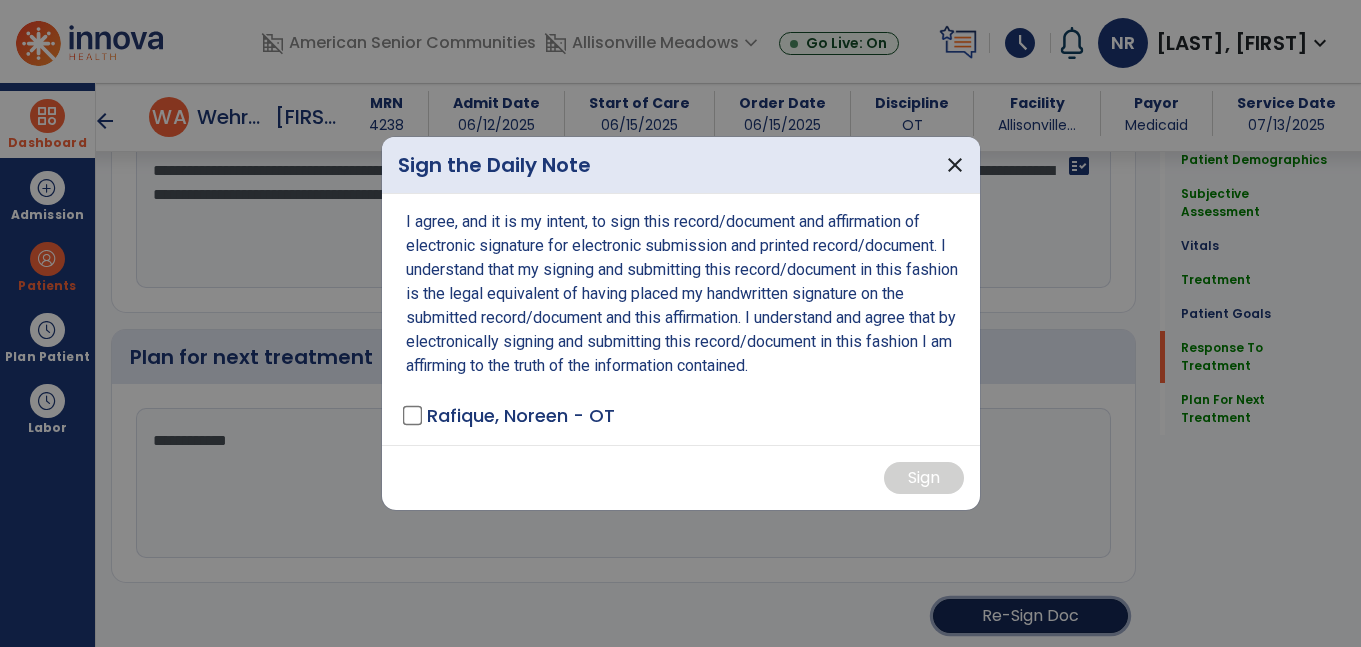scroll, scrollTop: 3515, scrollLeft: 0, axis: vertical 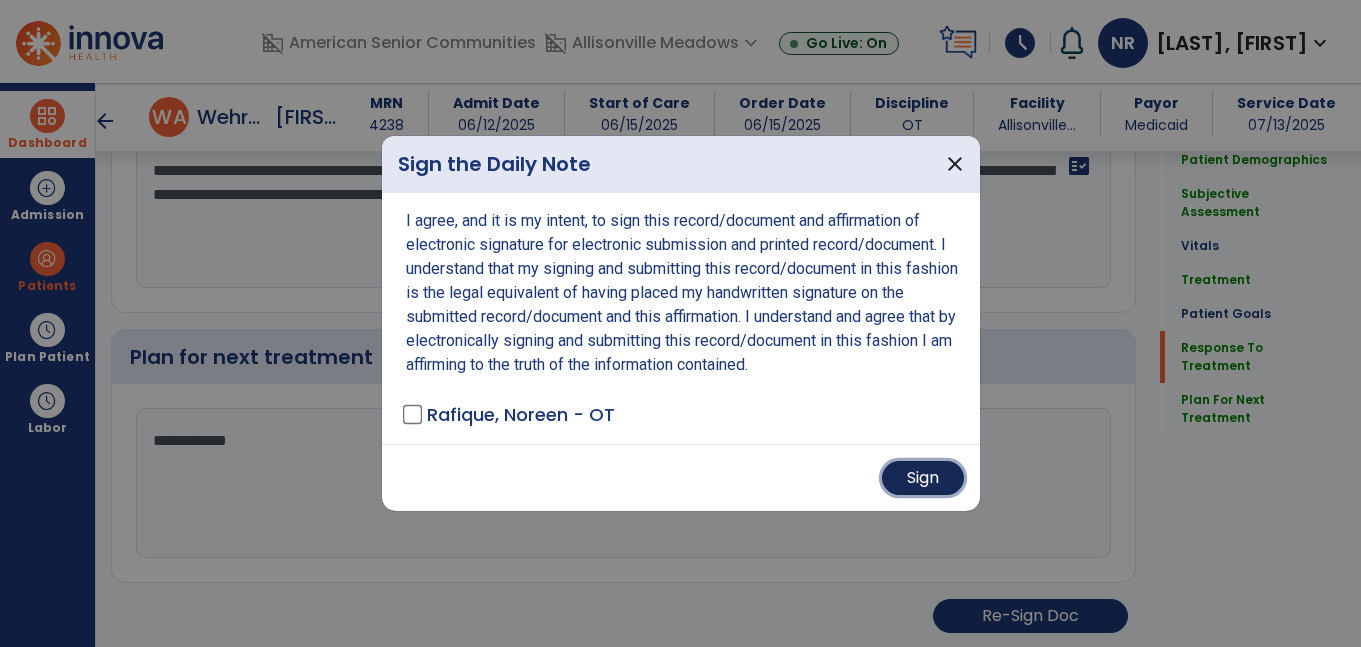 click on "Sign" at bounding box center [923, 478] 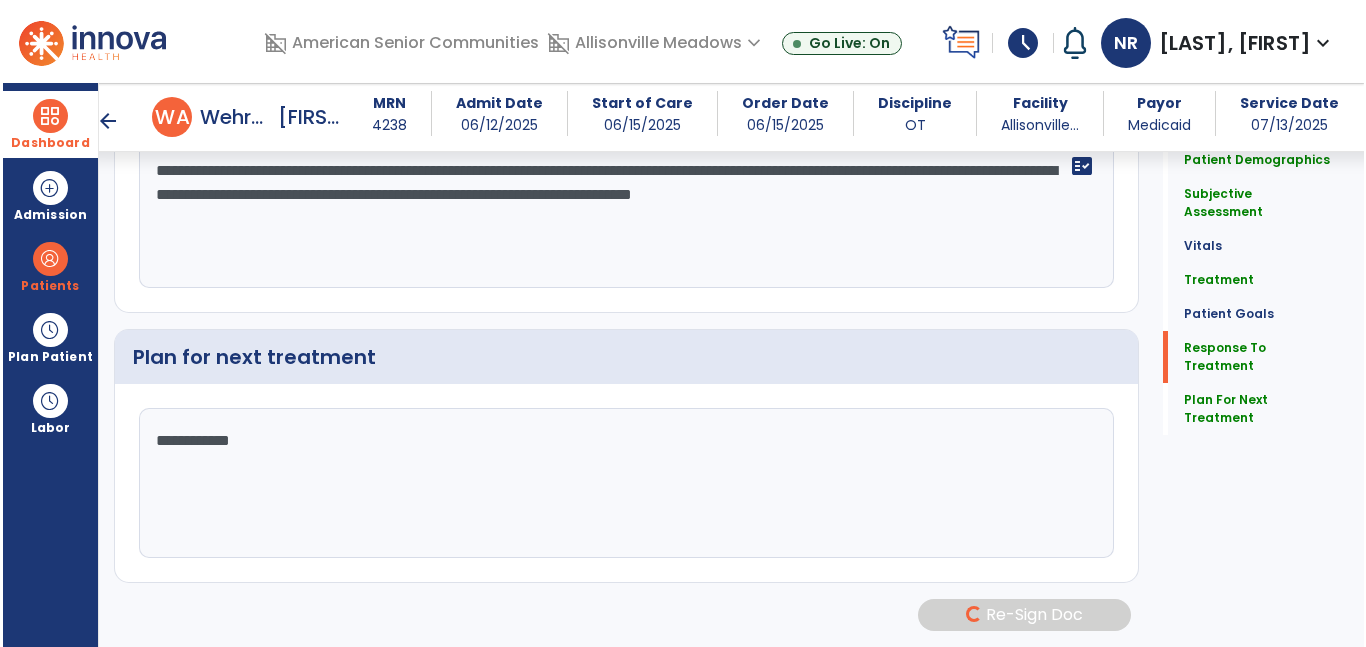 scroll, scrollTop: 3492, scrollLeft: 0, axis: vertical 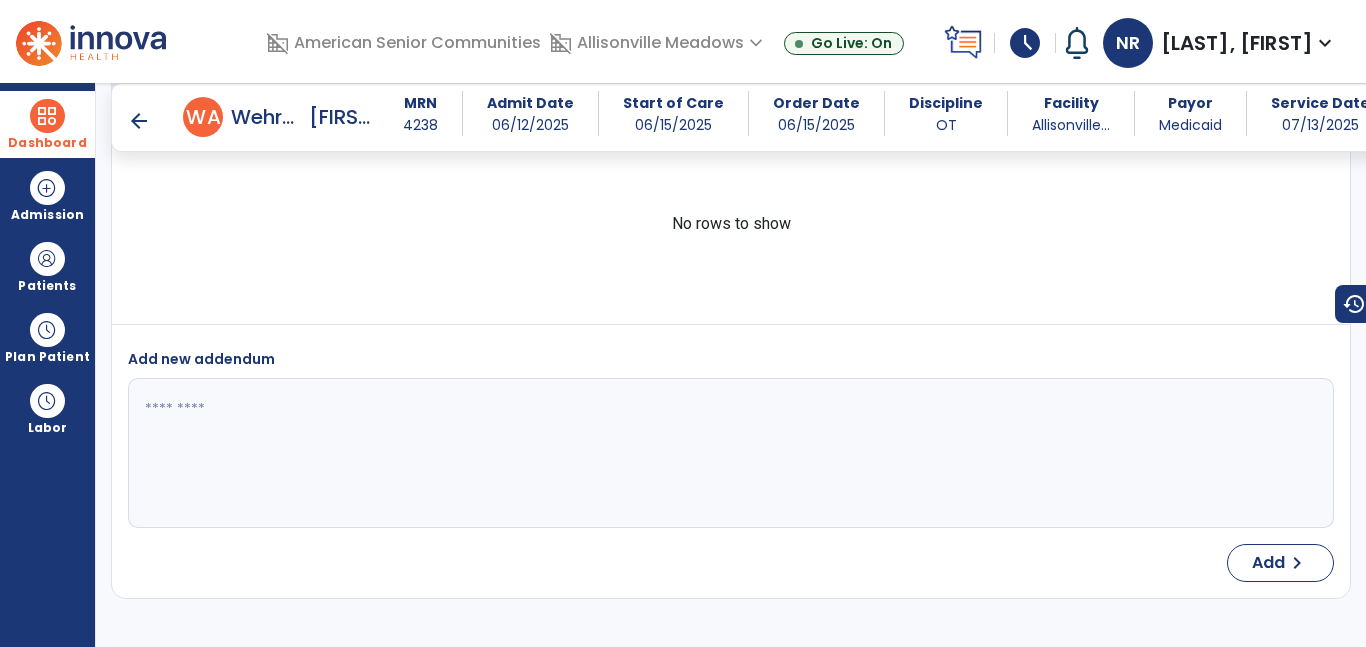 click on "Dashboard" at bounding box center (47, 124) 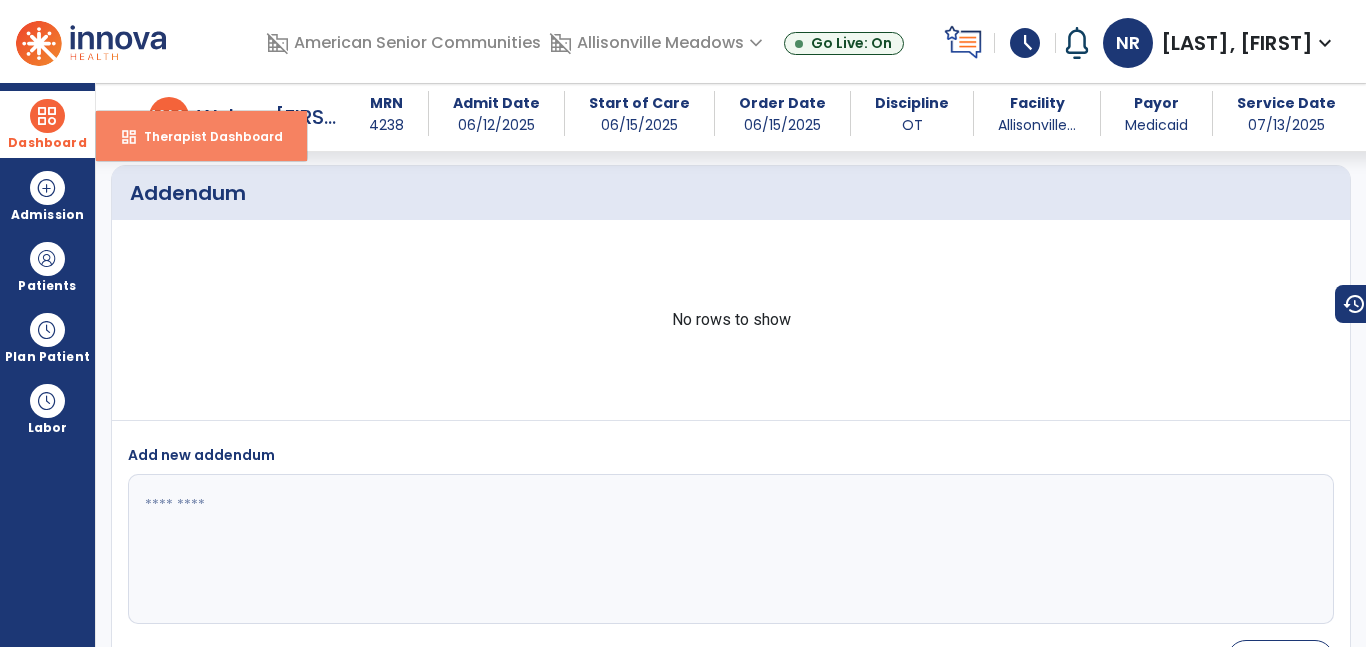 click on "dashboard" at bounding box center [129, 137] 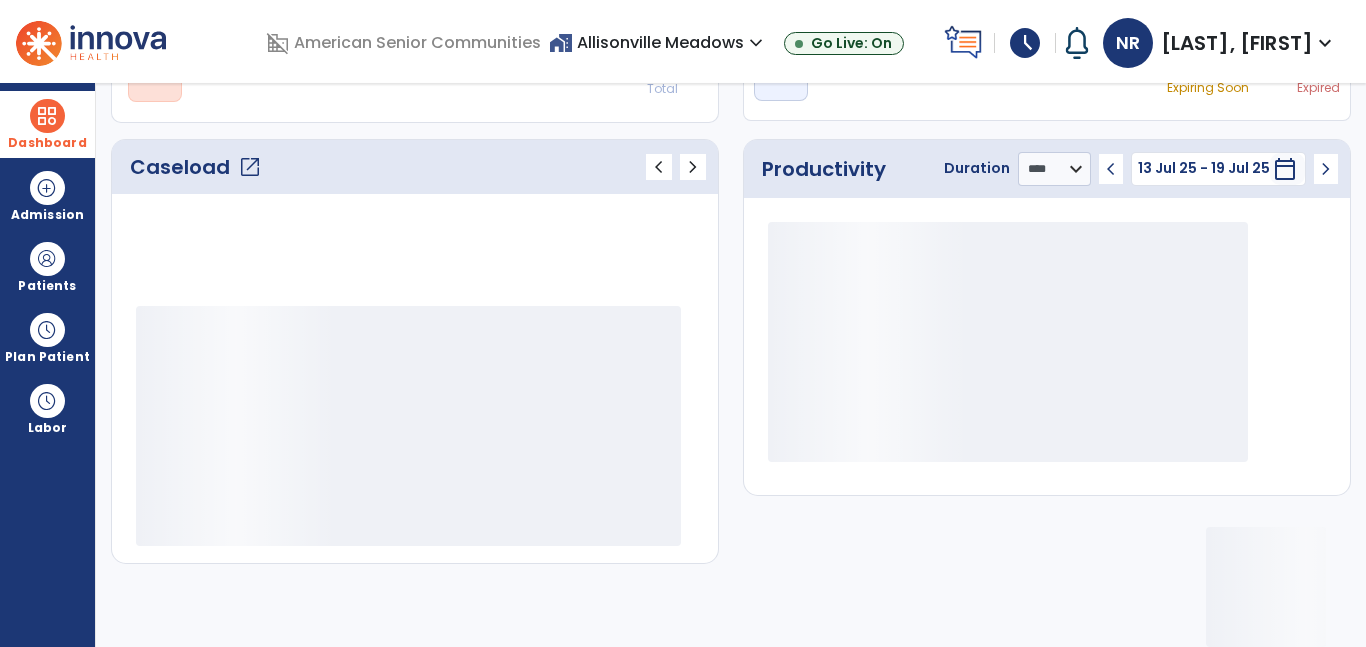 scroll, scrollTop: 230, scrollLeft: 0, axis: vertical 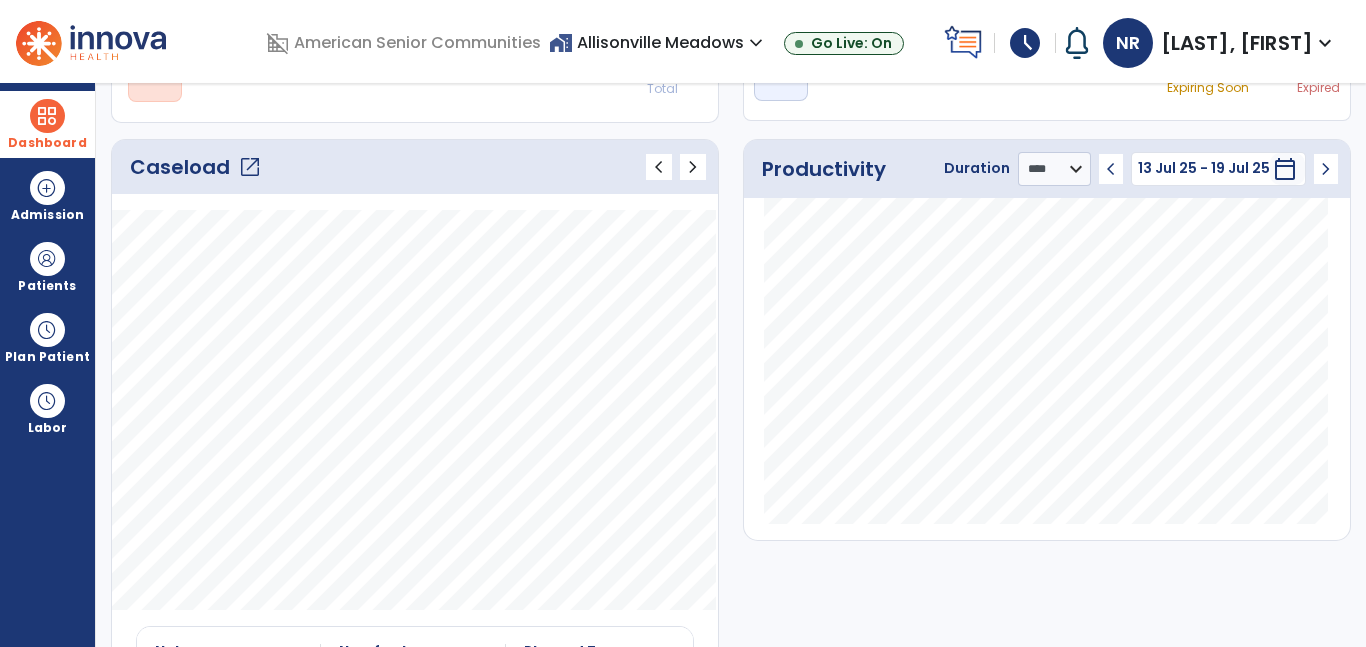 click on "open_in_new" 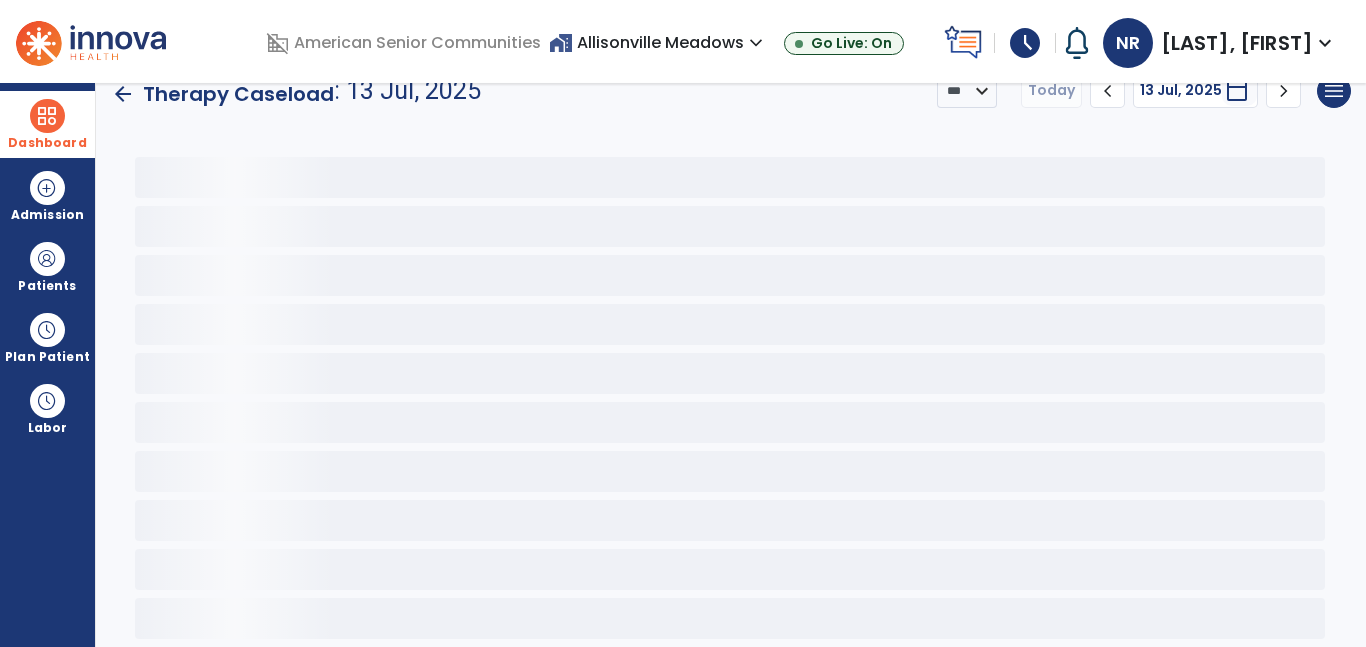 scroll, scrollTop: 30, scrollLeft: 0, axis: vertical 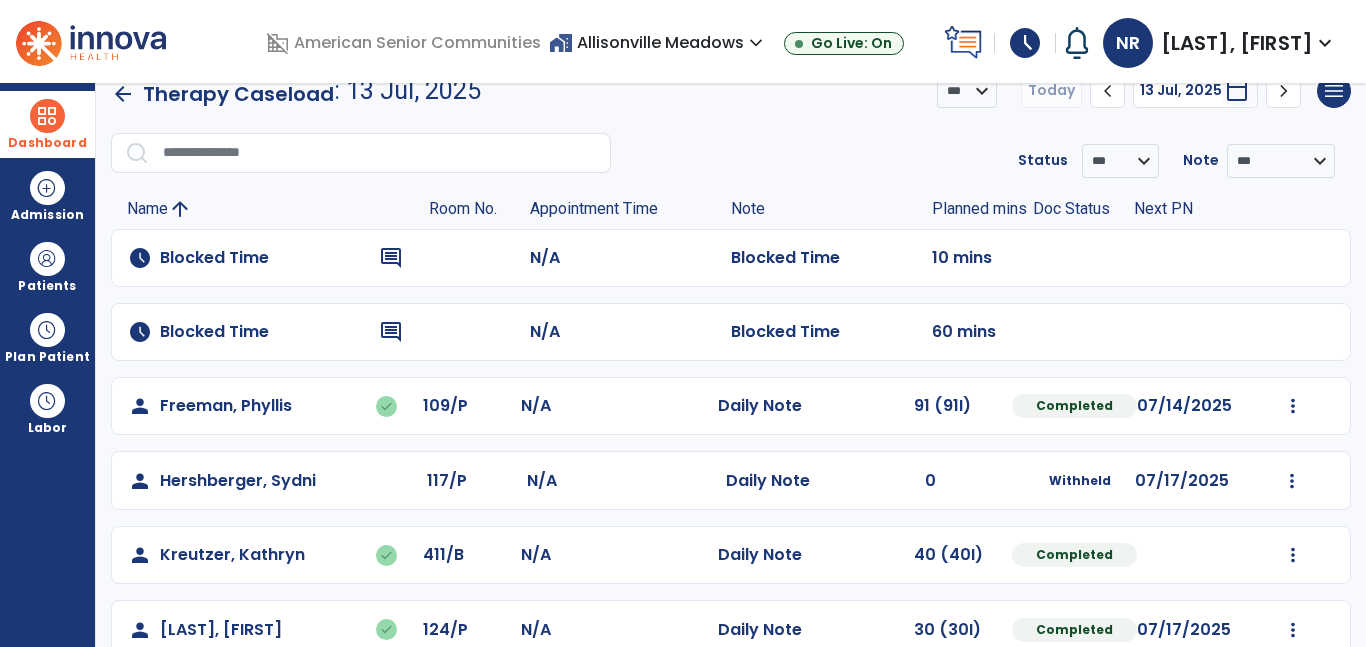 click at bounding box center (47, 116) 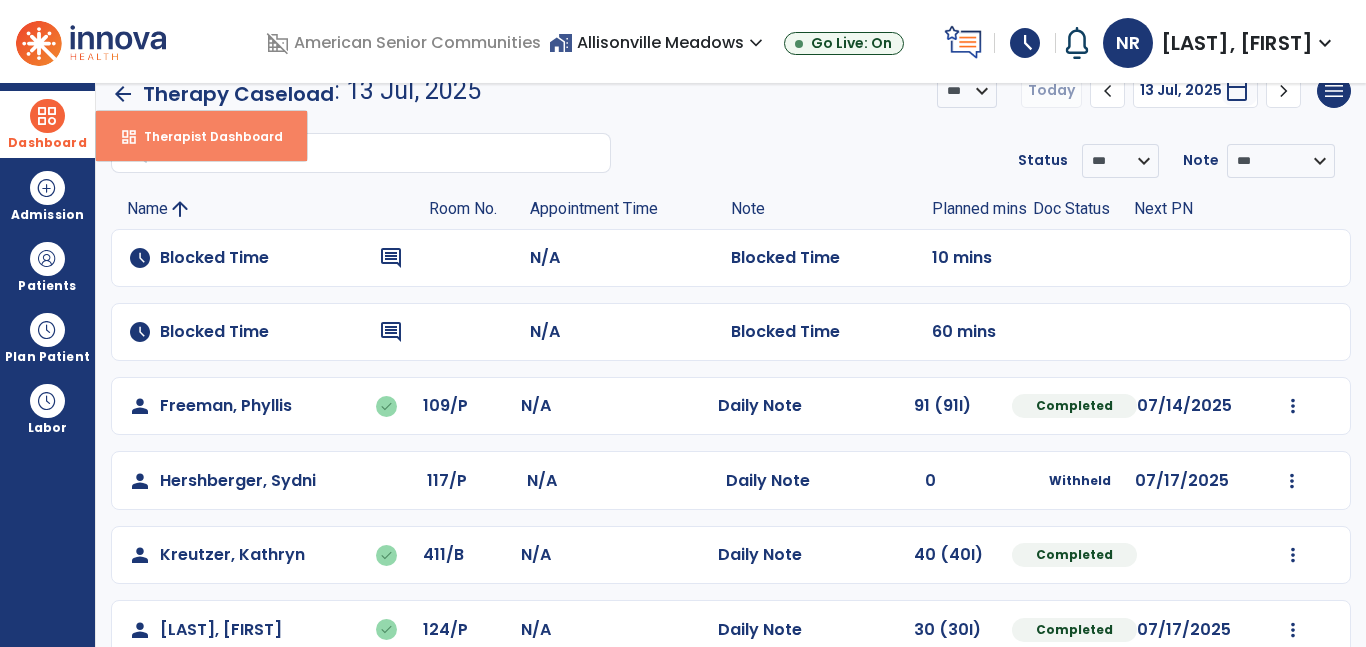 click on "Therapist Dashboard" at bounding box center [205, 136] 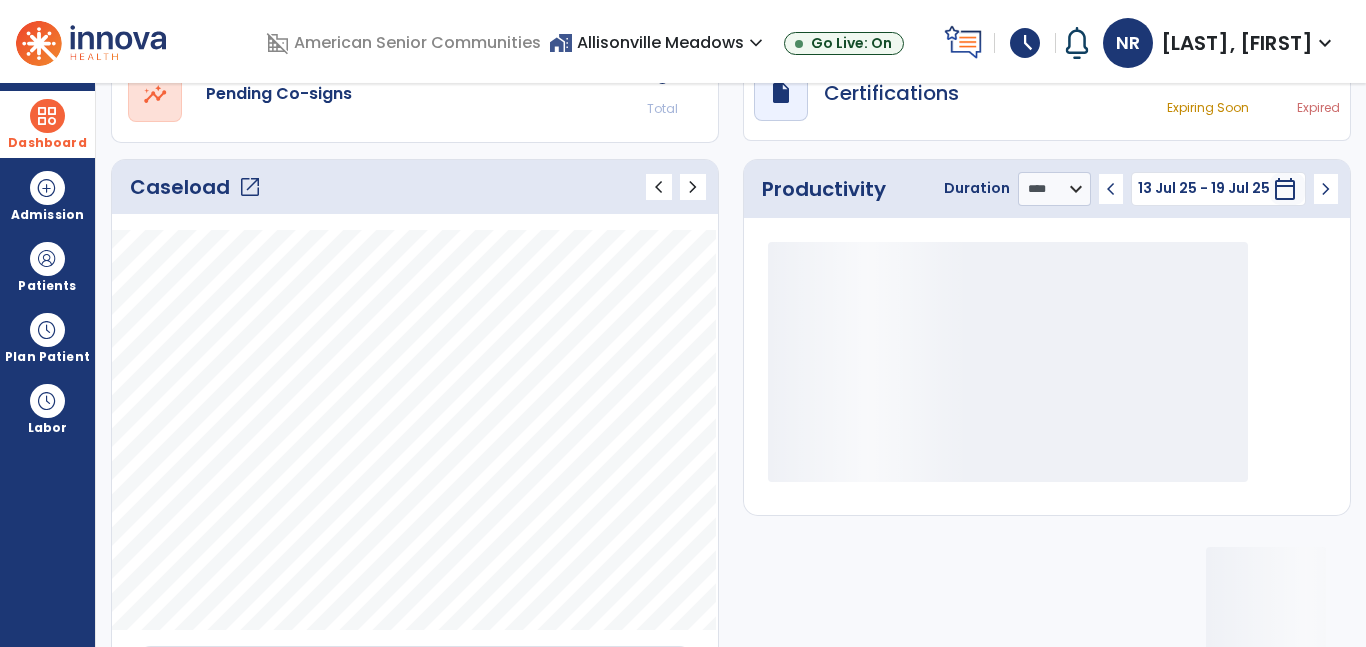 scroll, scrollTop: 230, scrollLeft: 0, axis: vertical 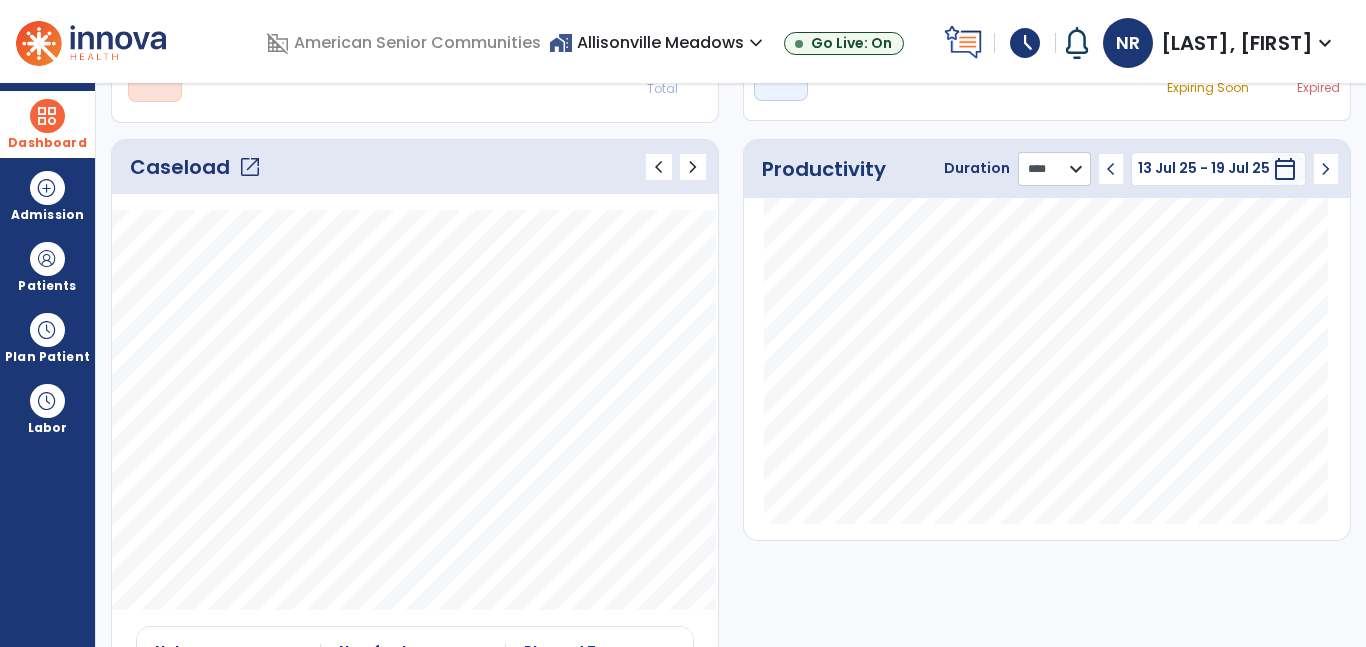 click on "******** **** ***" 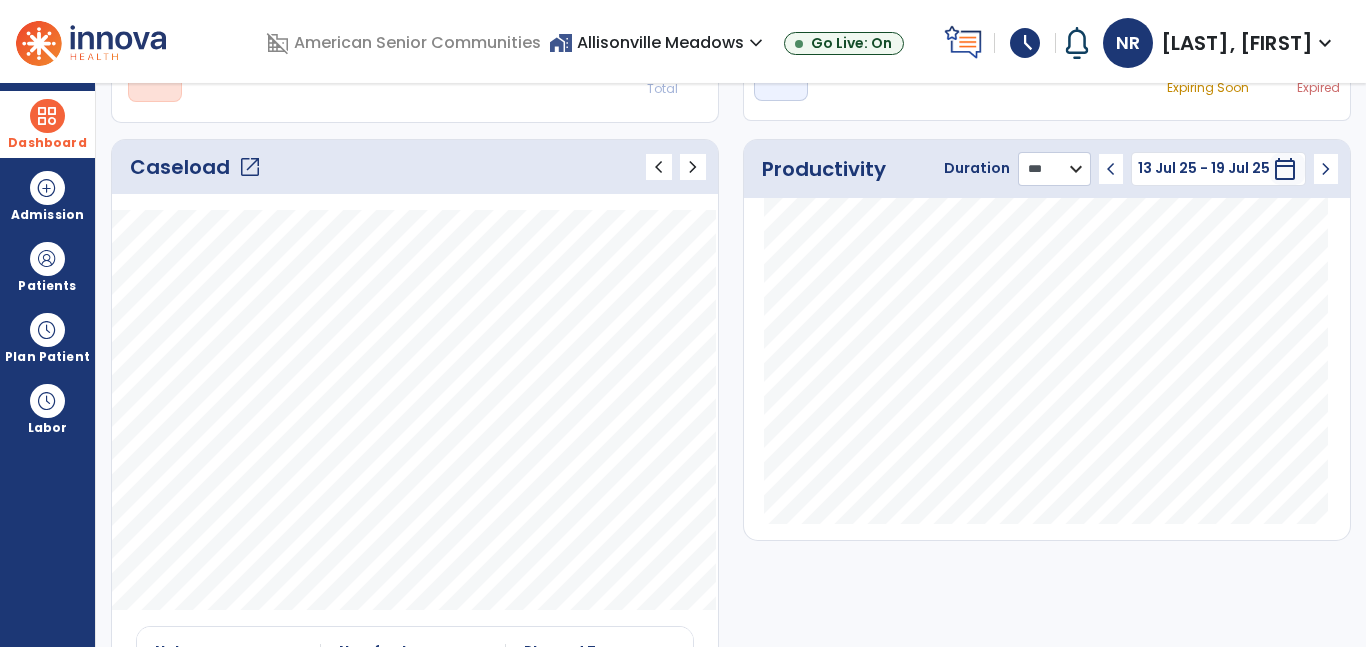 click on "******** **** ***" 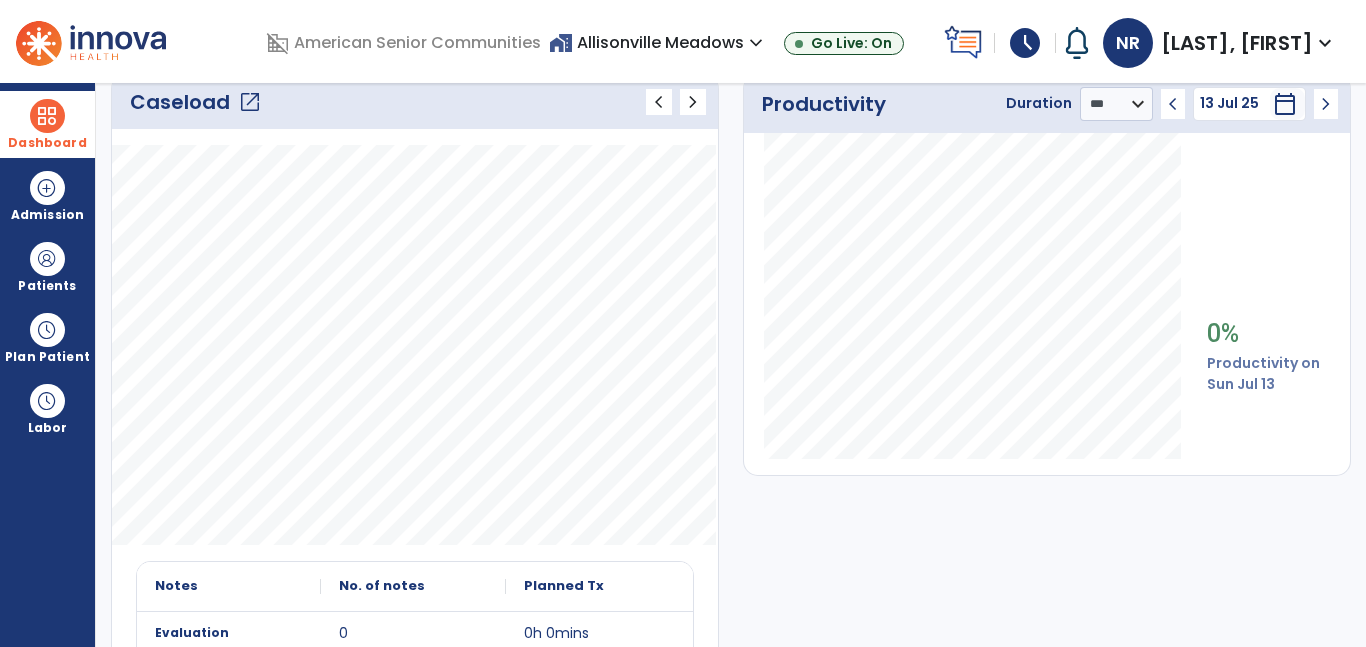 scroll, scrollTop: 293, scrollLeft: 0, axis: vertical 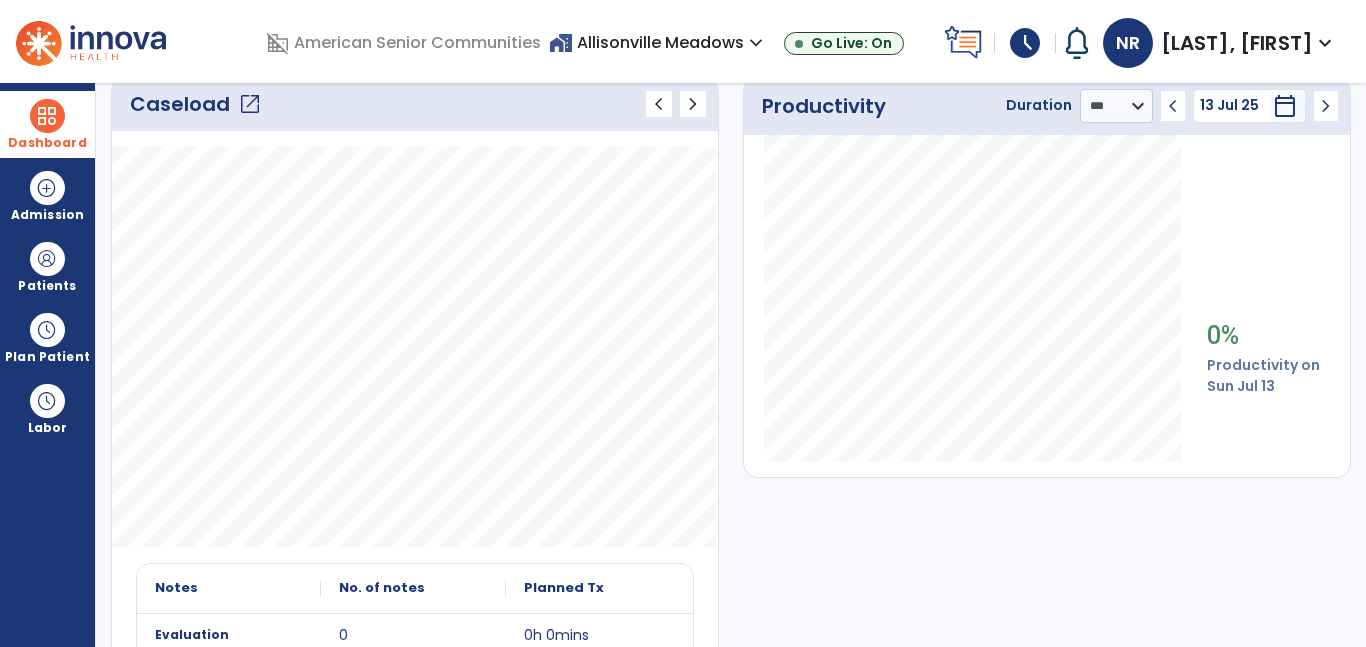 click on "home_work   Allisonville Meadows   expand_more" at bounding box center (658, 42) 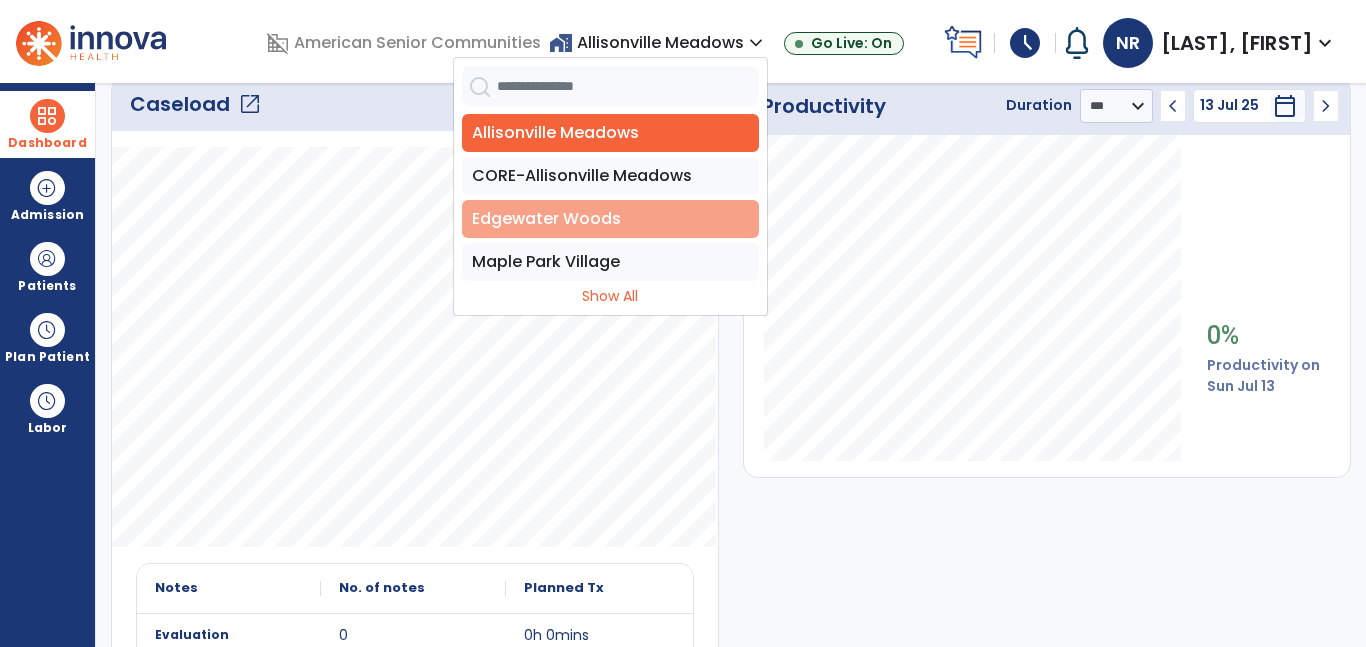 click on "Edgewater Woods" at bounding box center (610, 219) 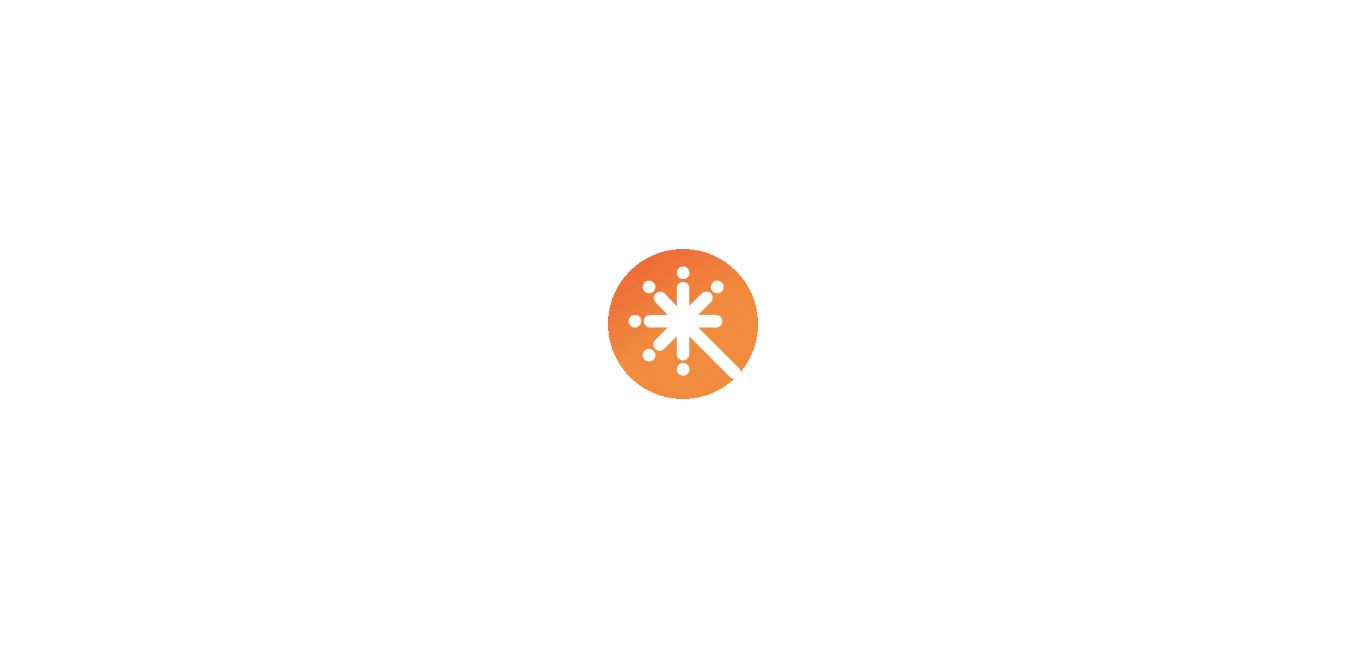 scroll, scrollTop: 0, scrollLeft: 0, axis: both 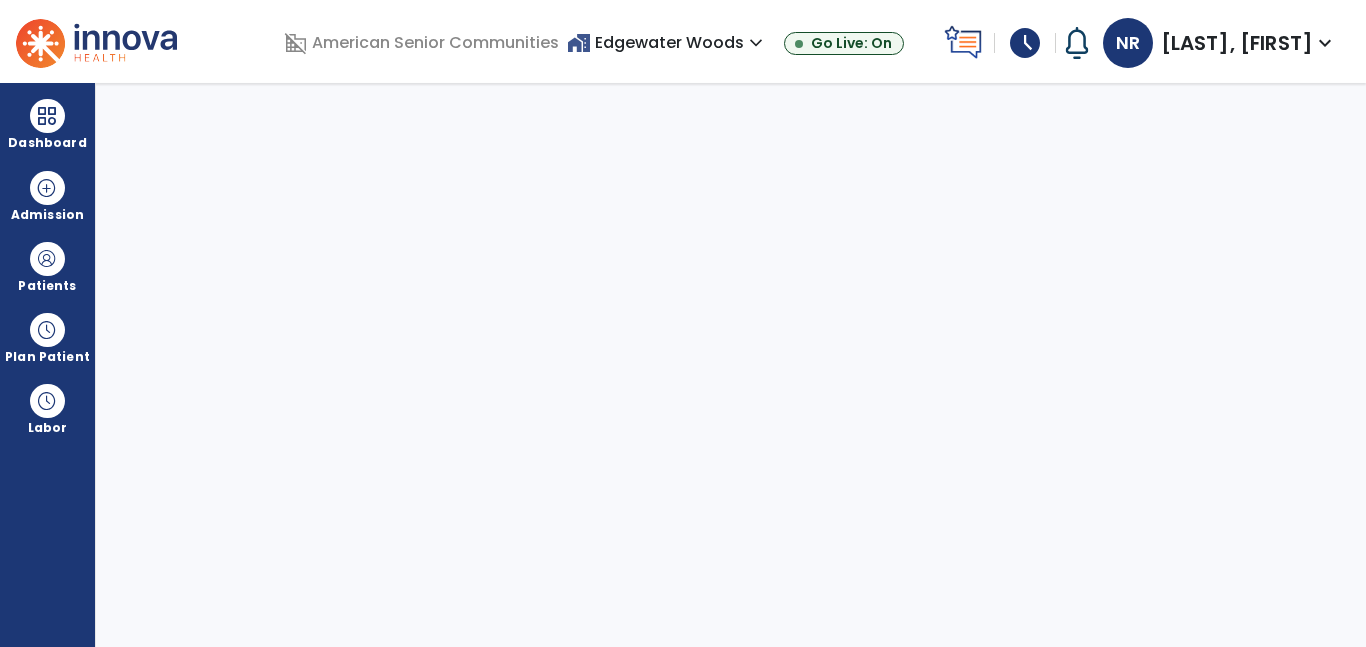 select on "****" 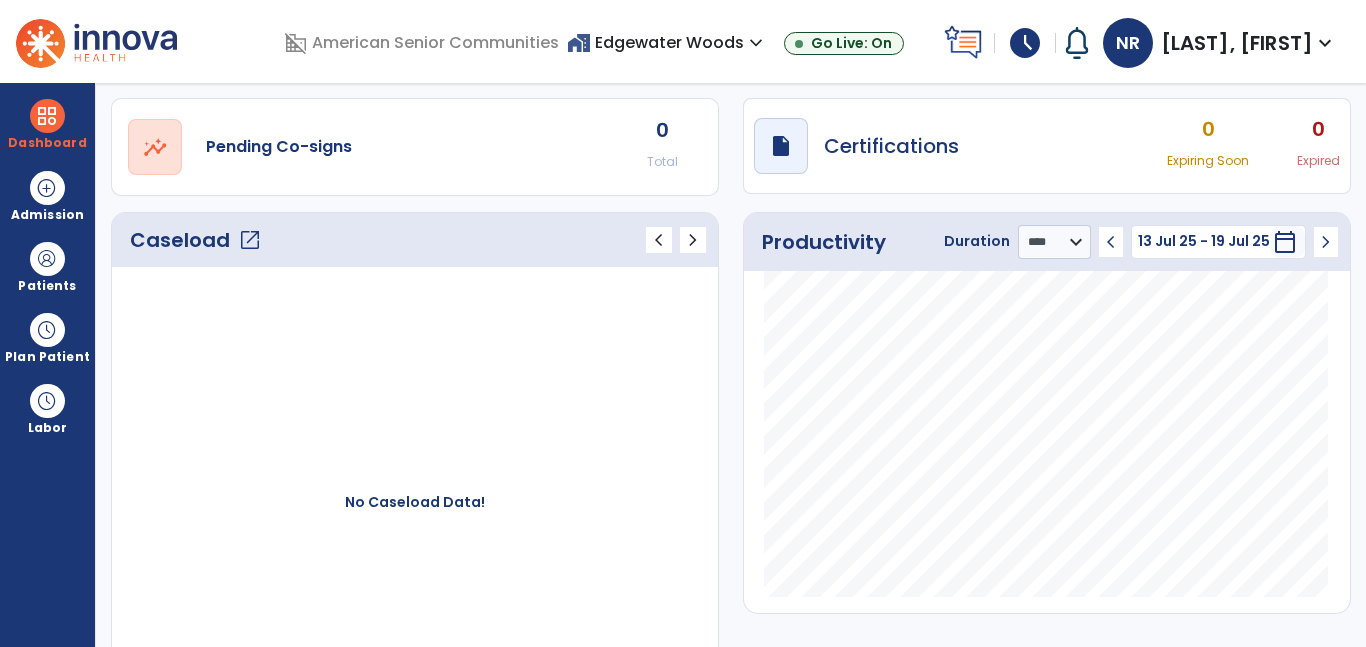 scroll, scrollTop: 0, scrollLeft: 0, axis: both 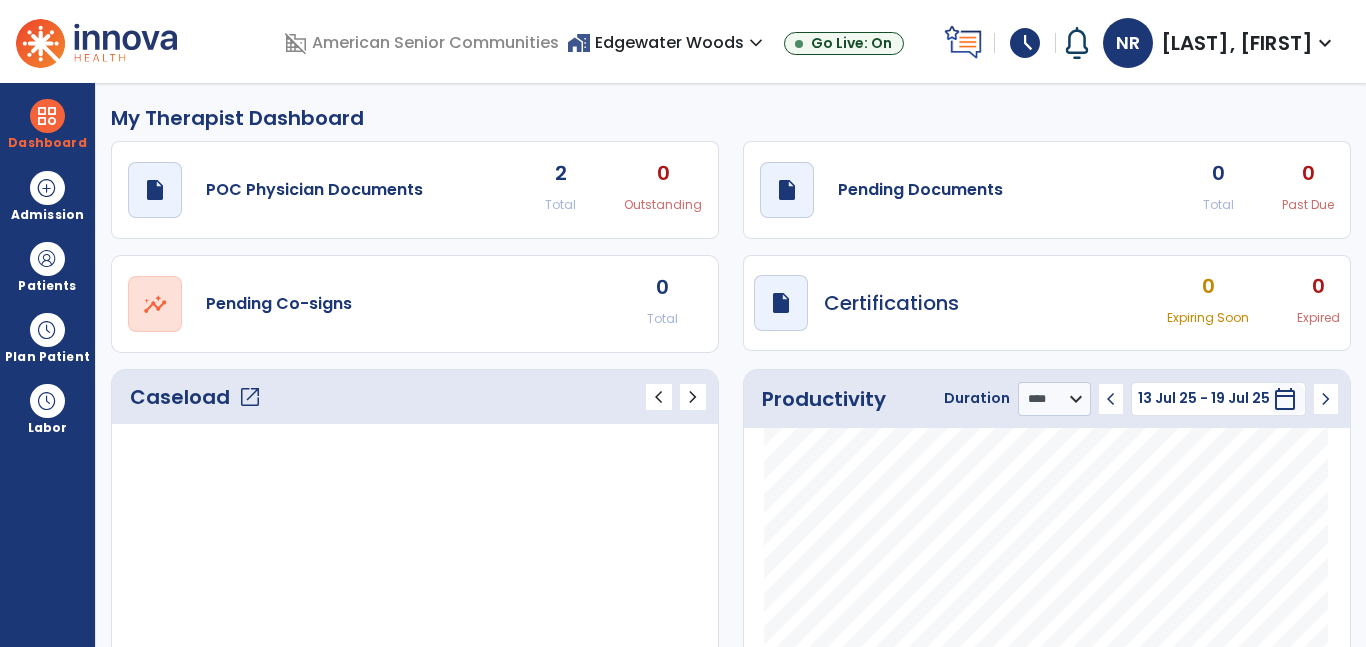 click on "expand_more" at bounding box center [756, 43] 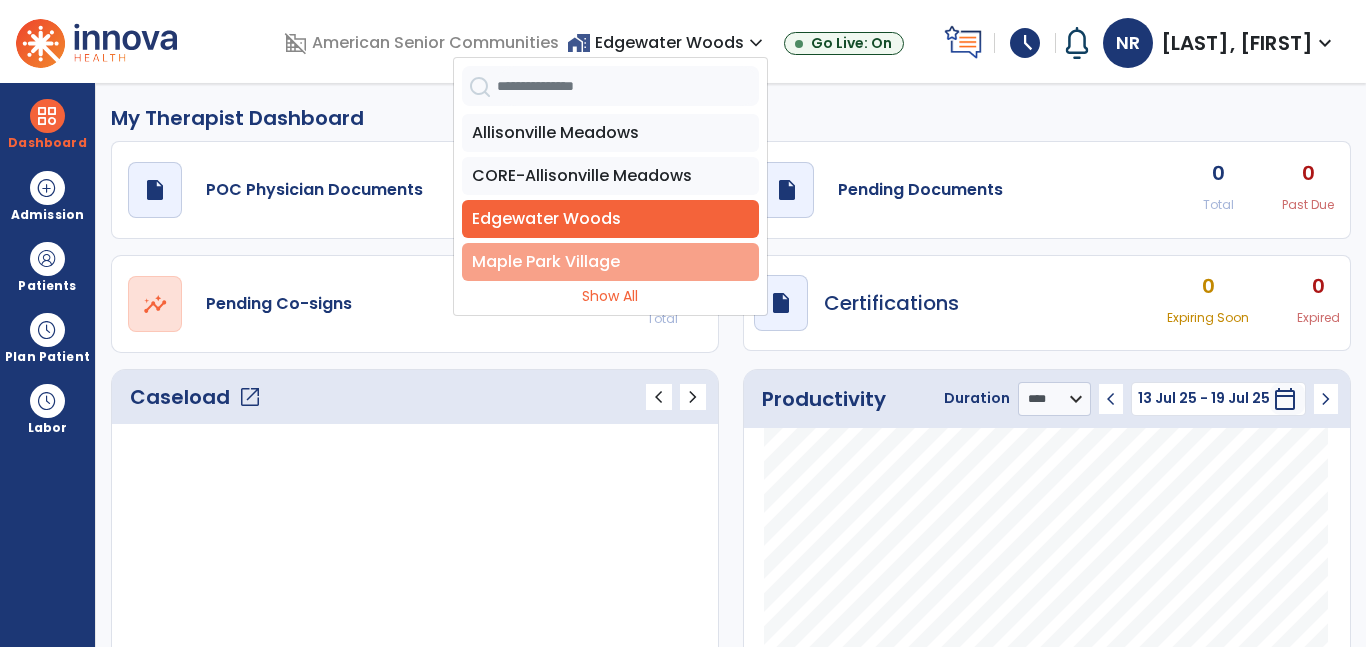 click on "Maple Park Village" at bounding box center [610, 262] 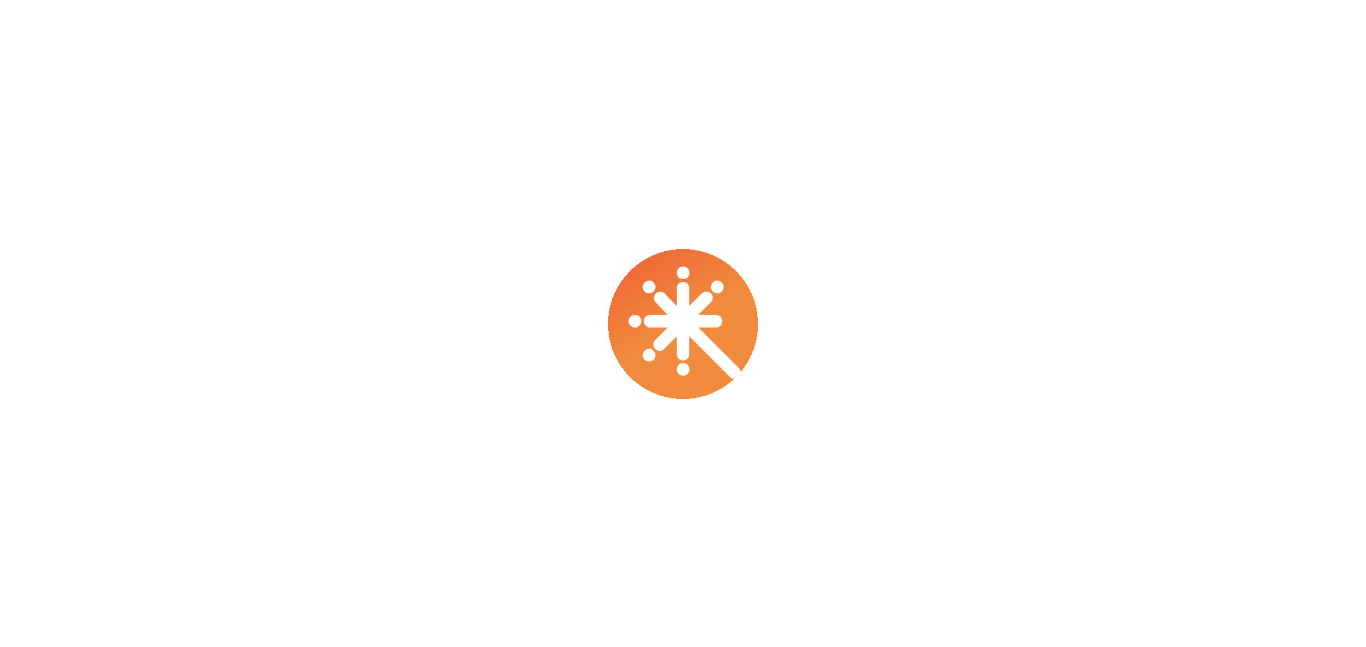 scroll, scrollTop: 0, scrollLeft: 0, axis: both 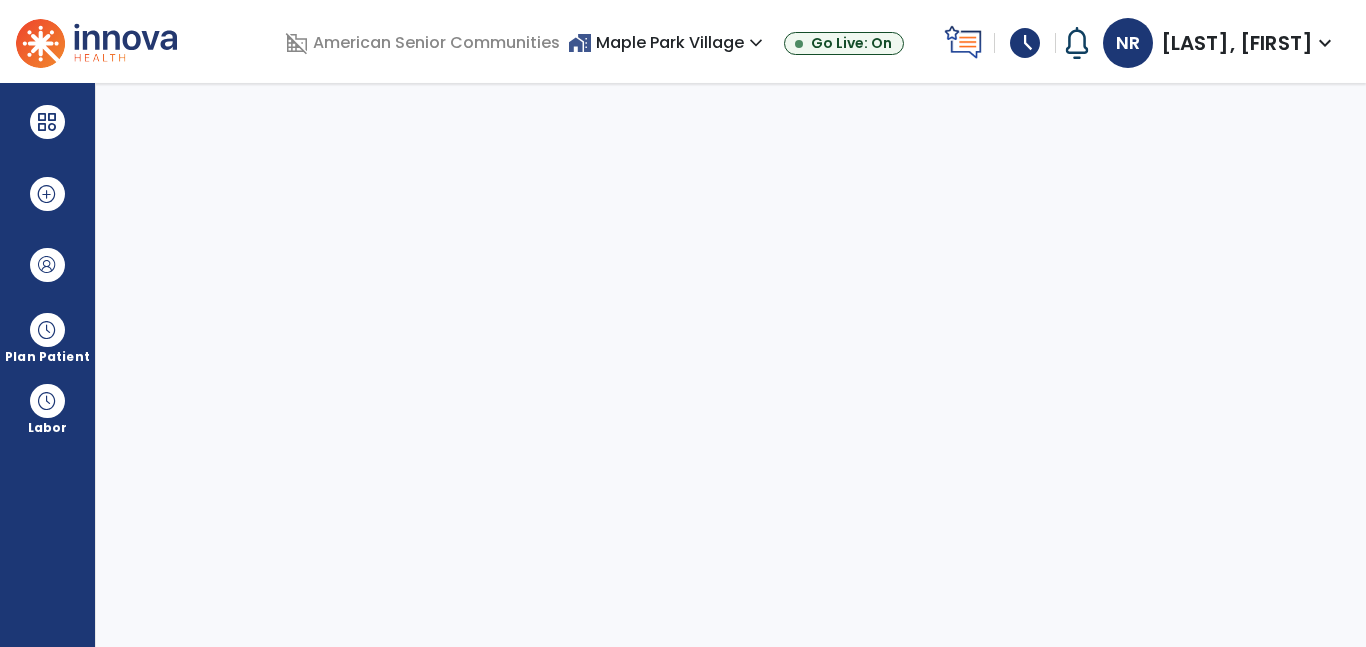 select on "****" 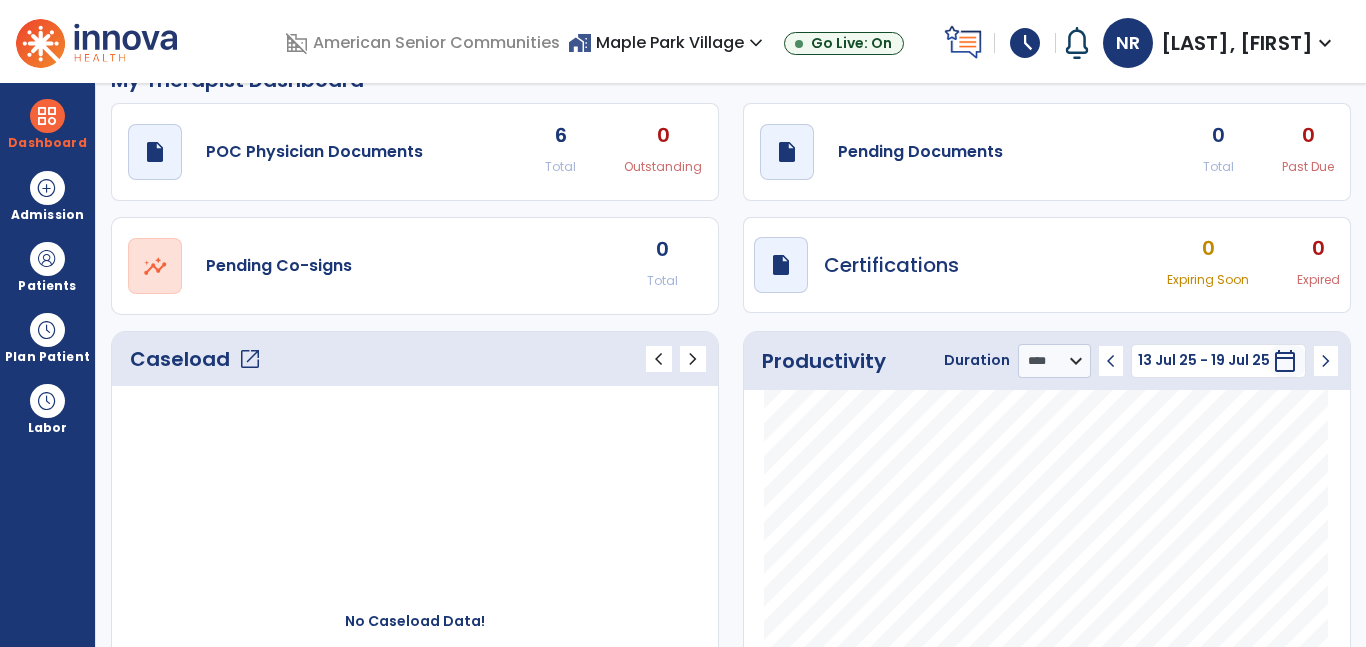 scroll, scrollTop: 0, scrollLeft: 0, axis: both 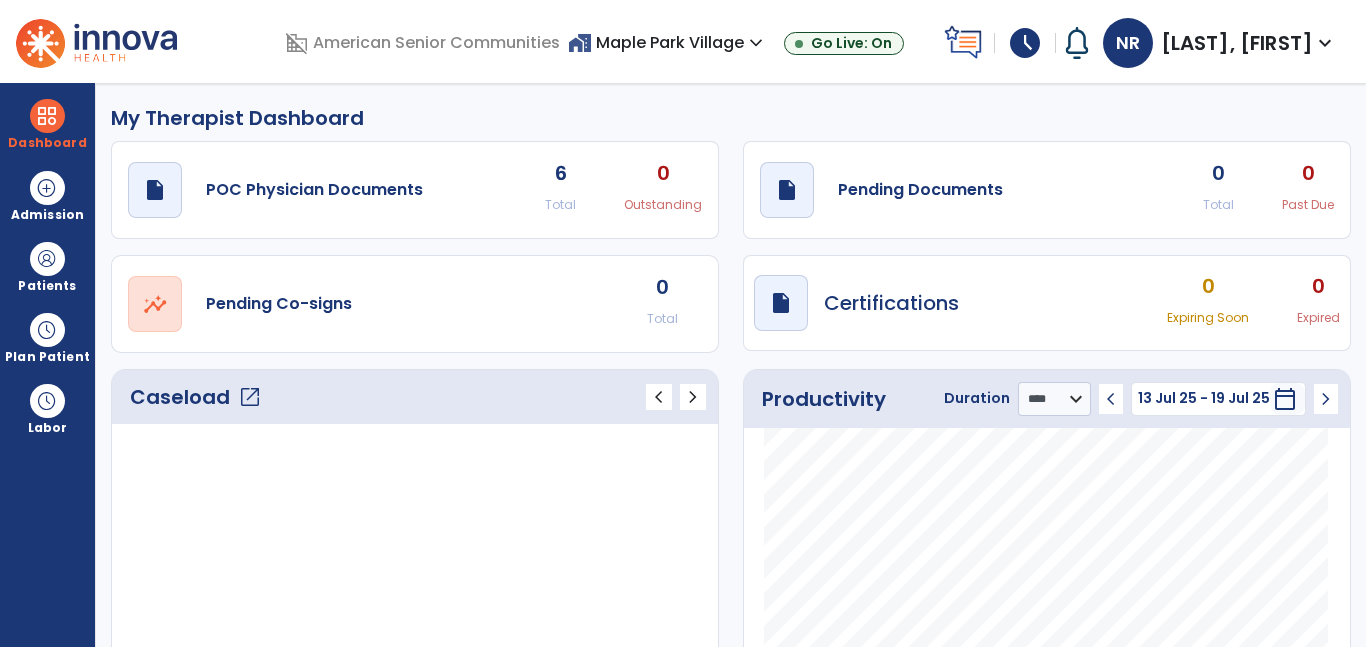 click on "home_work   [ADDRESS]   expand_more" at bounding box center [668, 42] 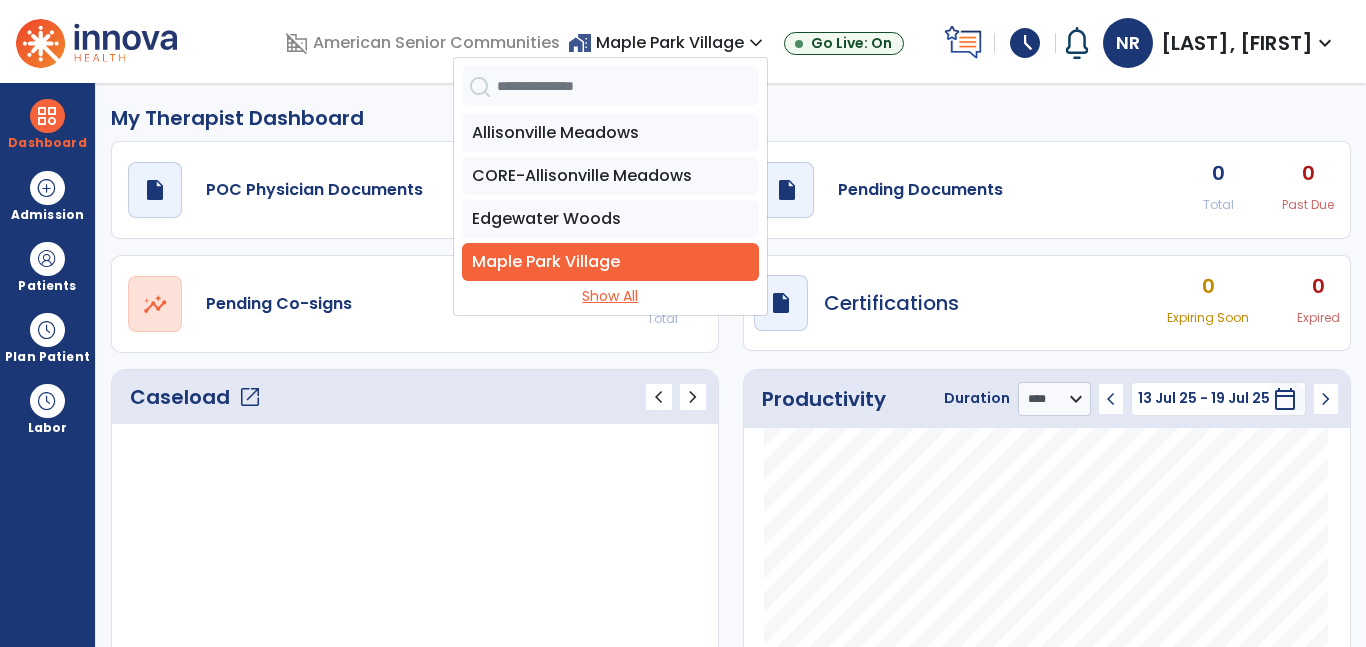 click on "Show All" at bounding box center (610, 296) 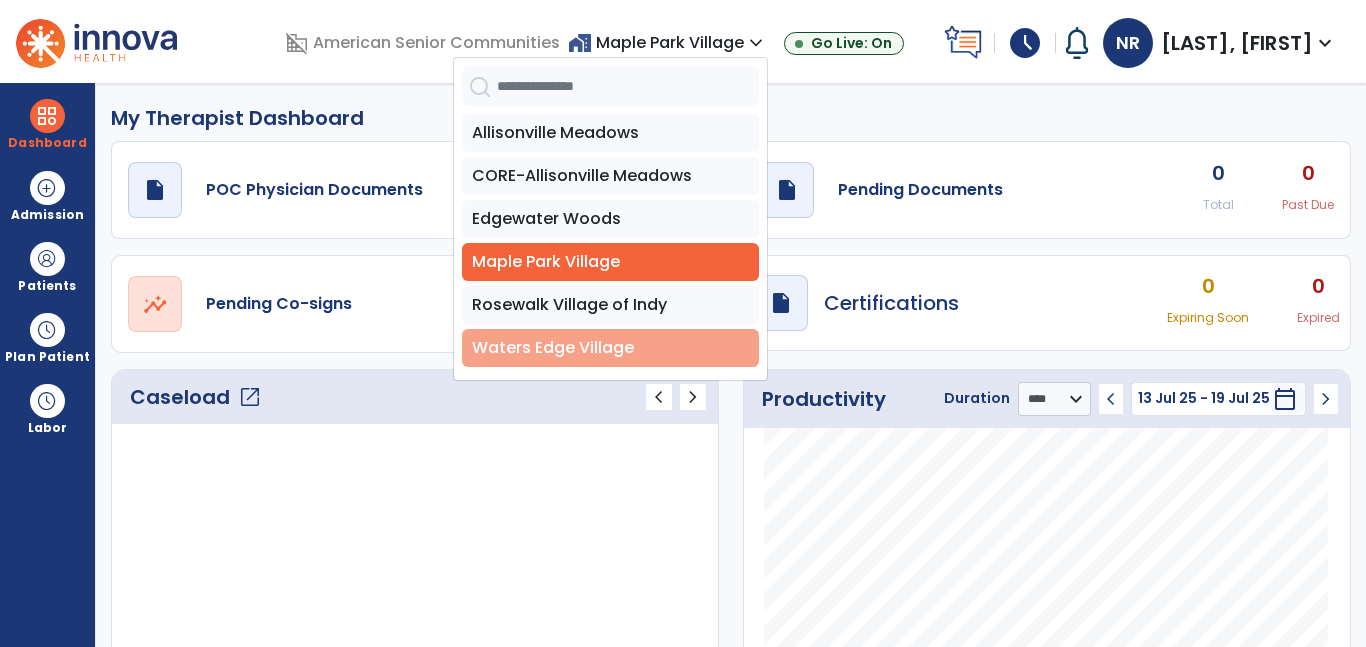 click on "Waters Edge Village" at bounding box center (610, 348) 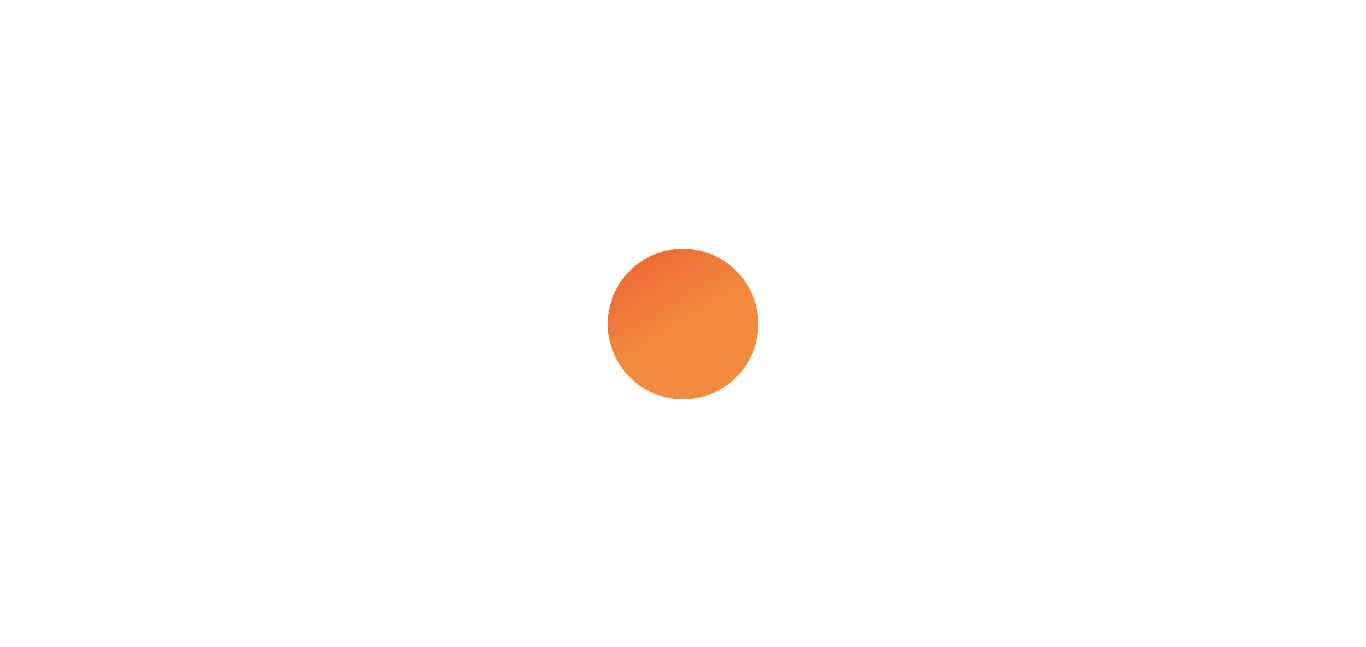 scroll, scrollTop: 0, scrollLeft: 0, axis: both 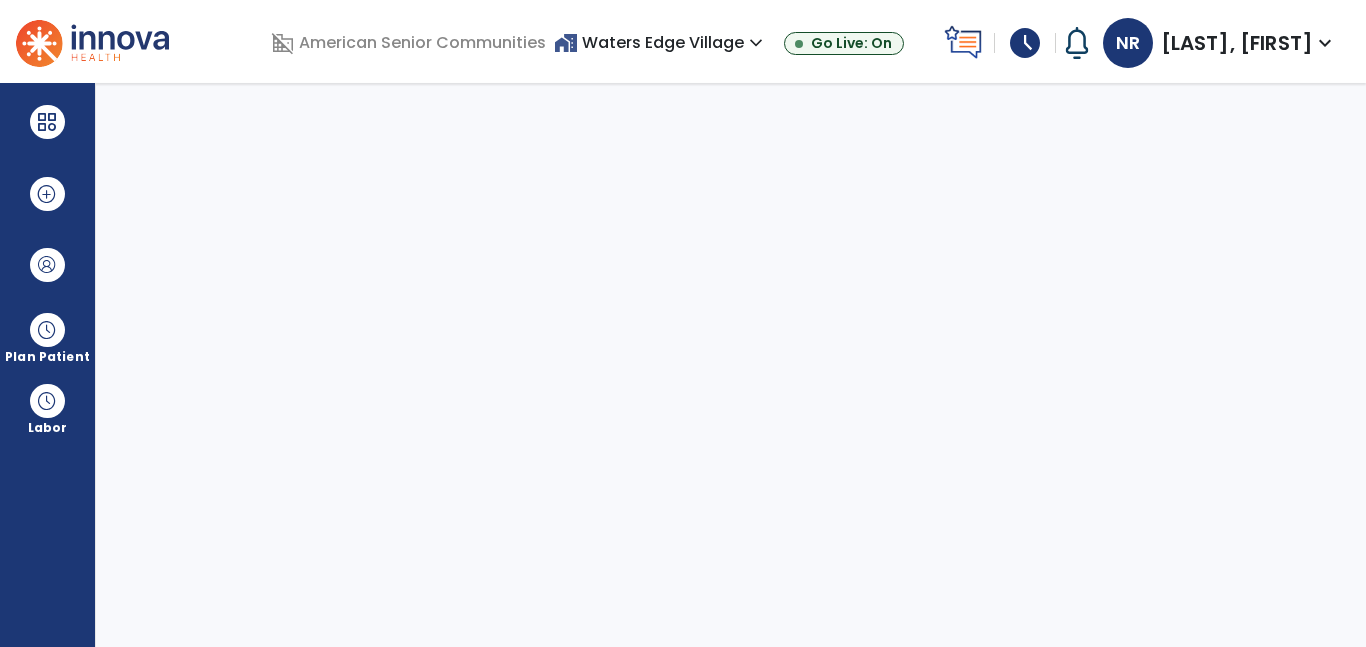 select on "****" 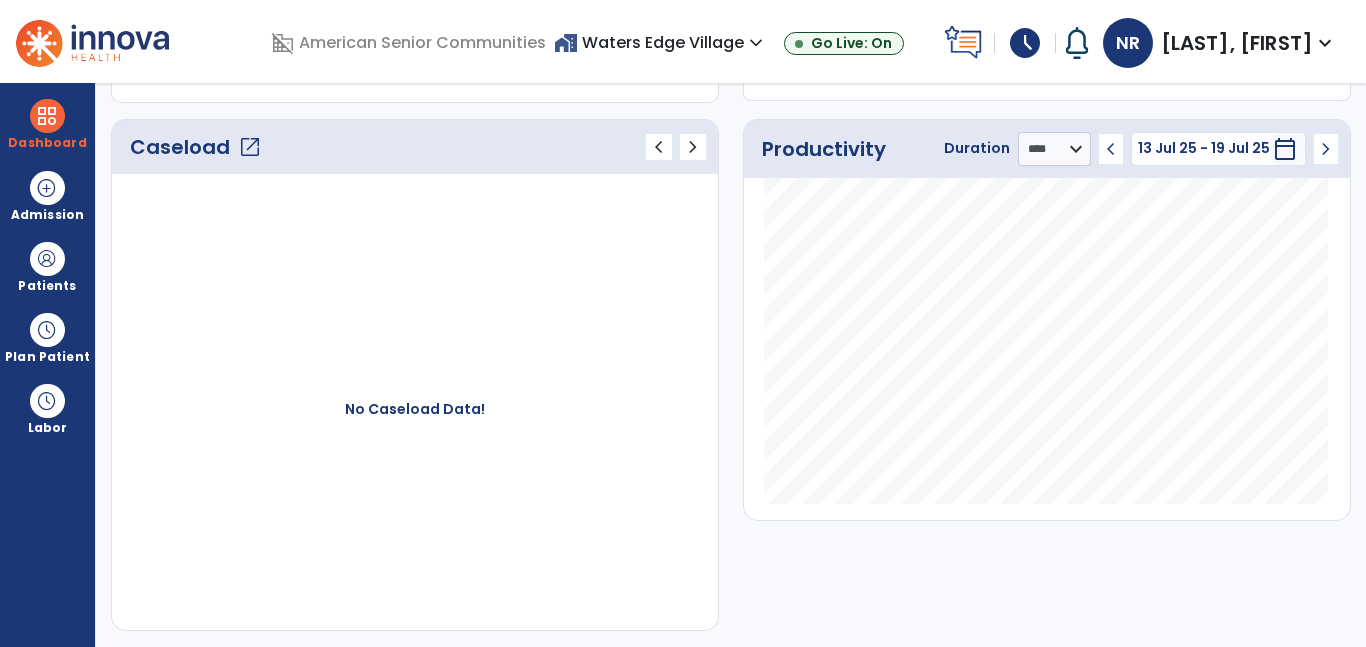 scroll, scrollTop: 0, scrollLeft: 0, axis: both 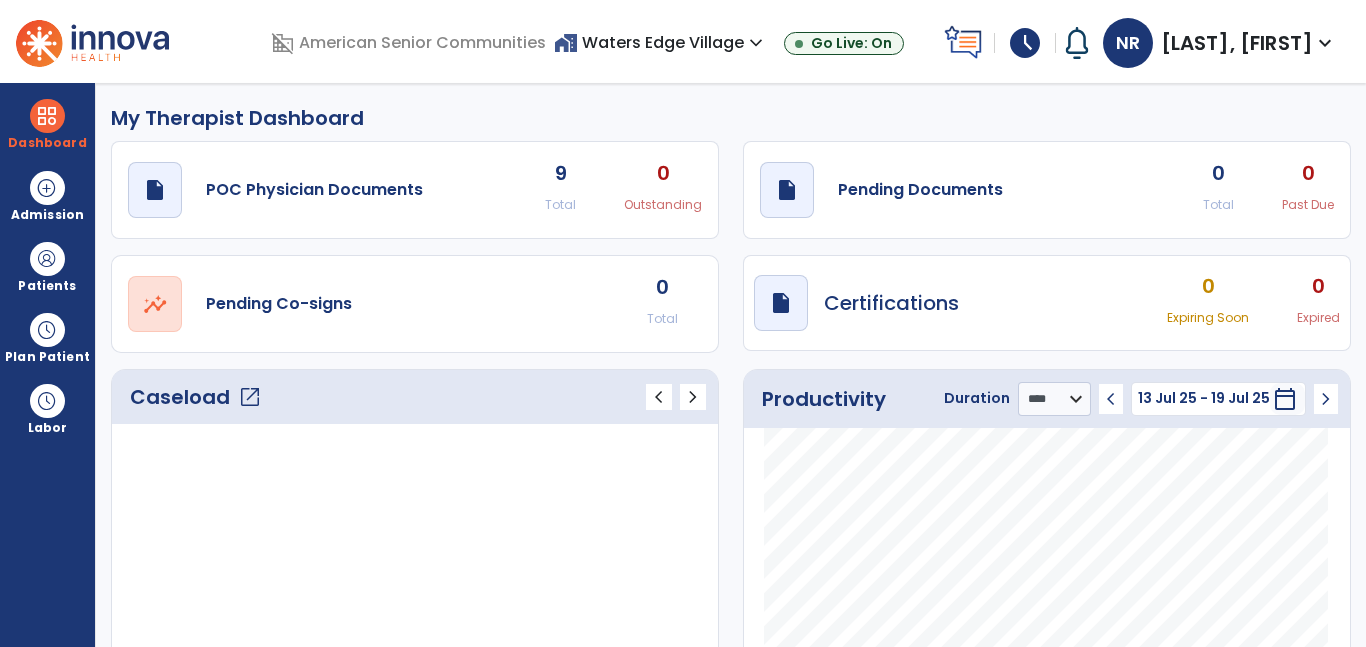 click on "home_work   Waters Edge Village   expand_more" at bounding box center (661, 42) 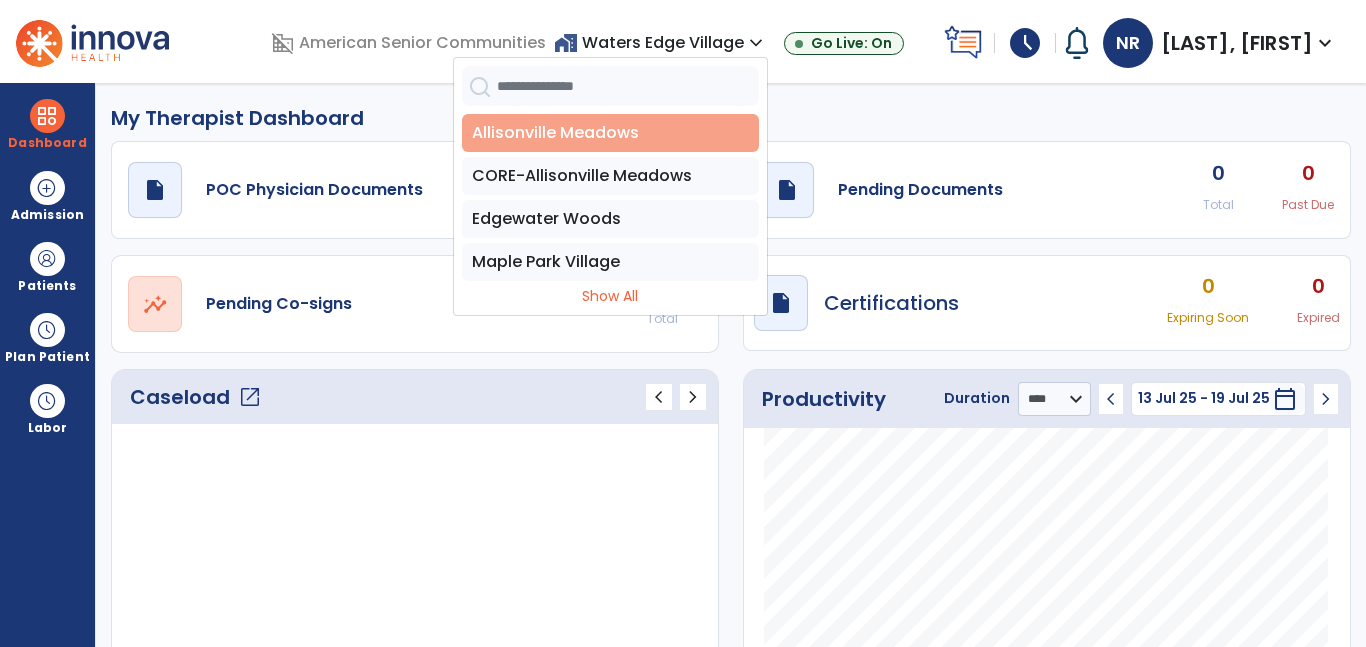 click on "Allisonville Meadows" at bounding box center [610, 133] 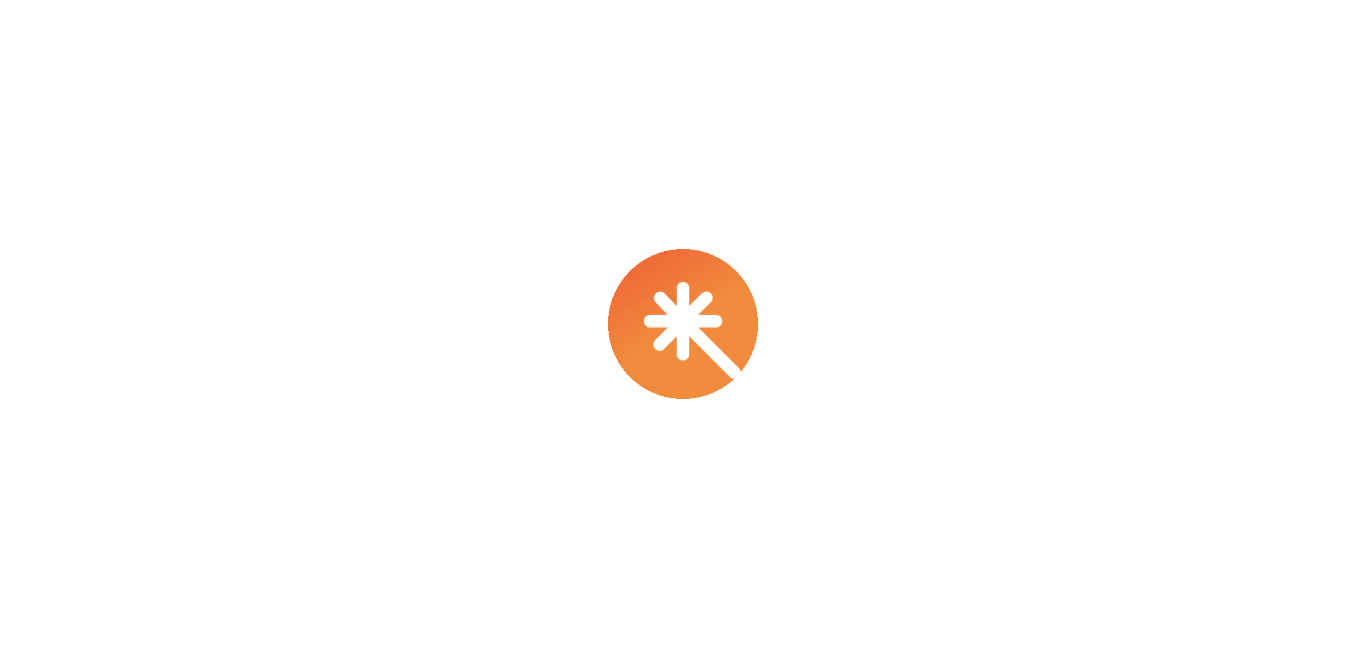 scroll, scrollTop: 0, scrollLeft: 0, axis: both 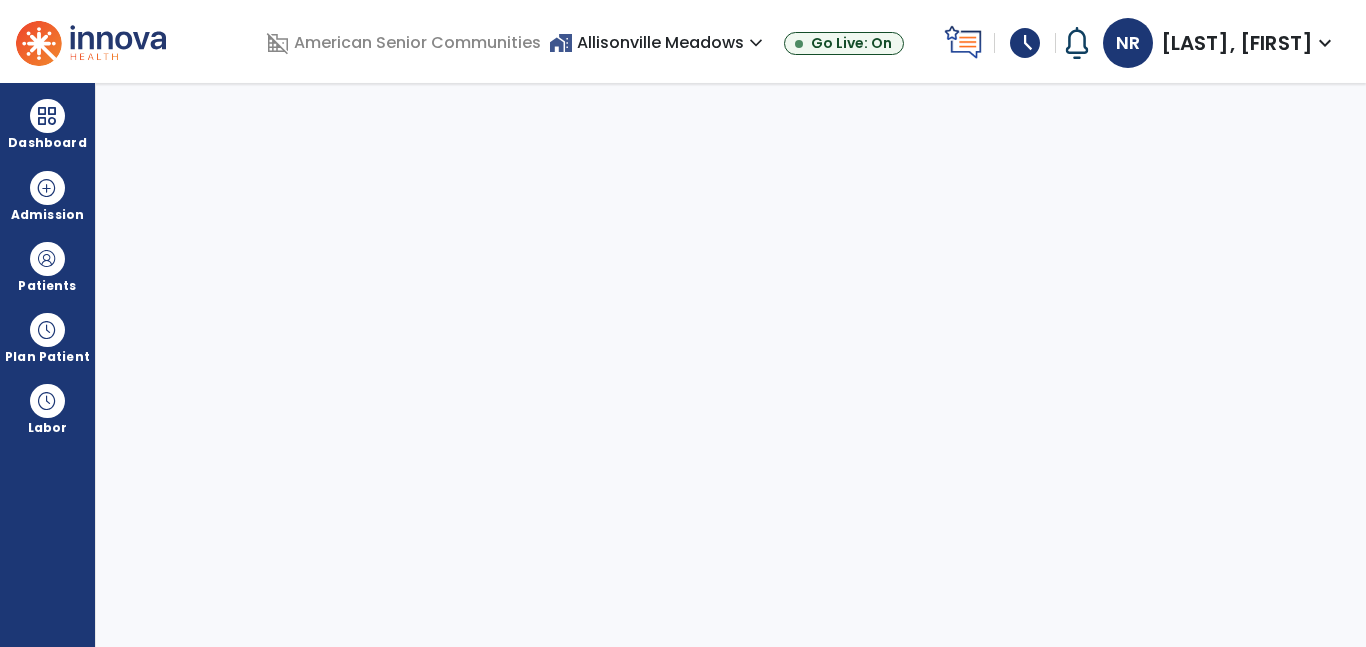 select on "****" 